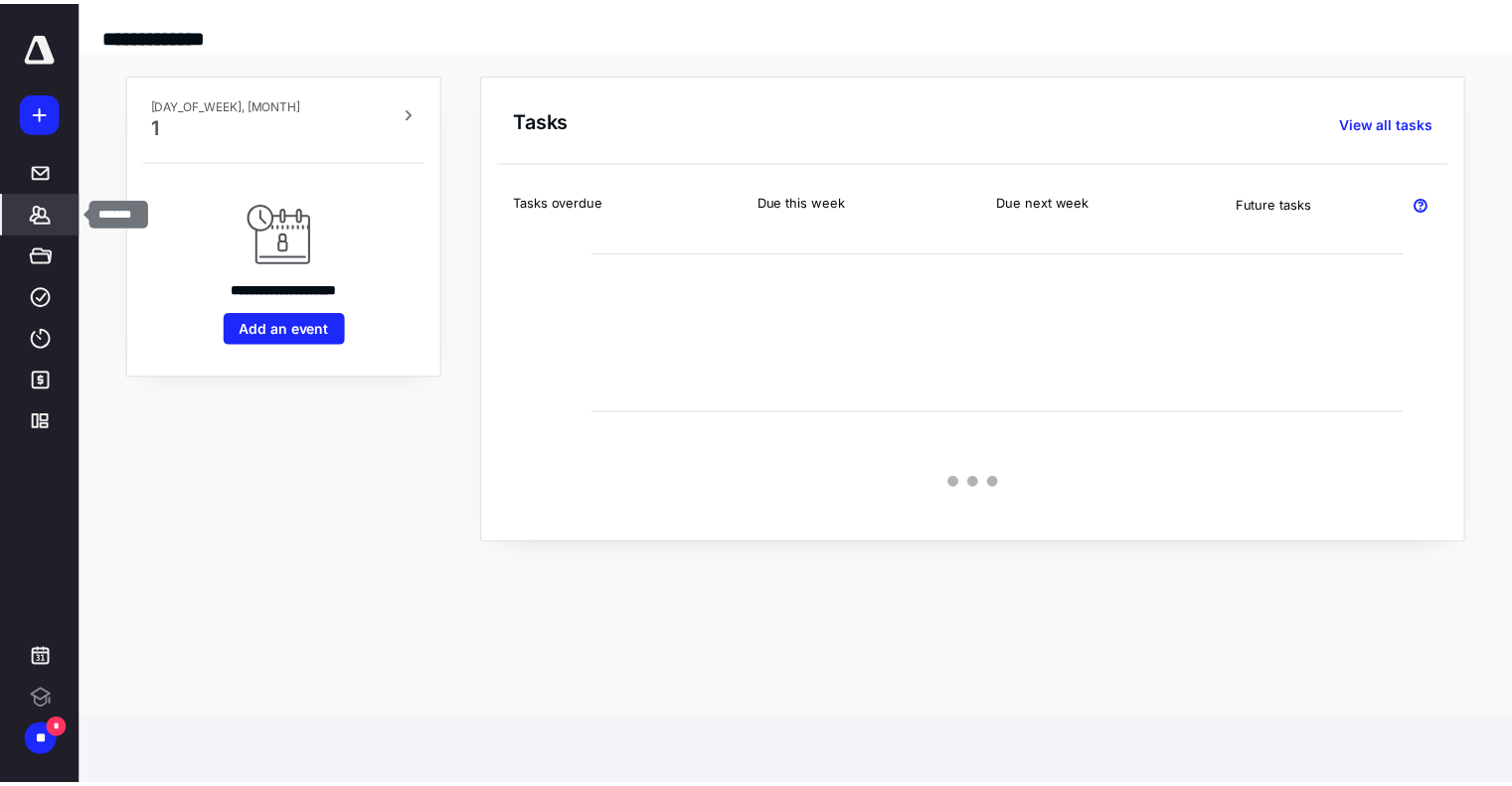 scroll, scrollTop: 0, scrollLeft: 0, axis: both 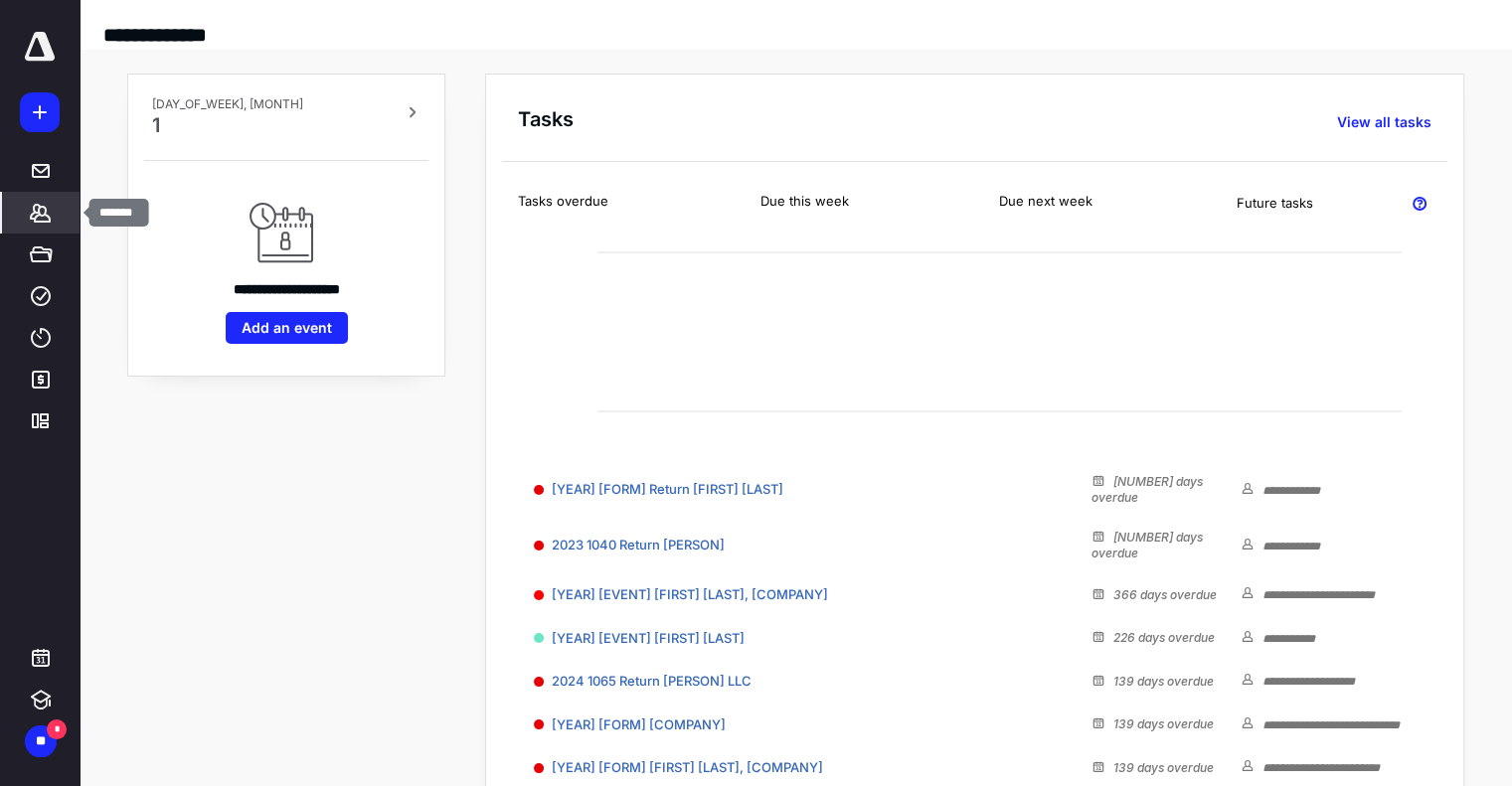 click on "*******" at bounding box center [41, 213] 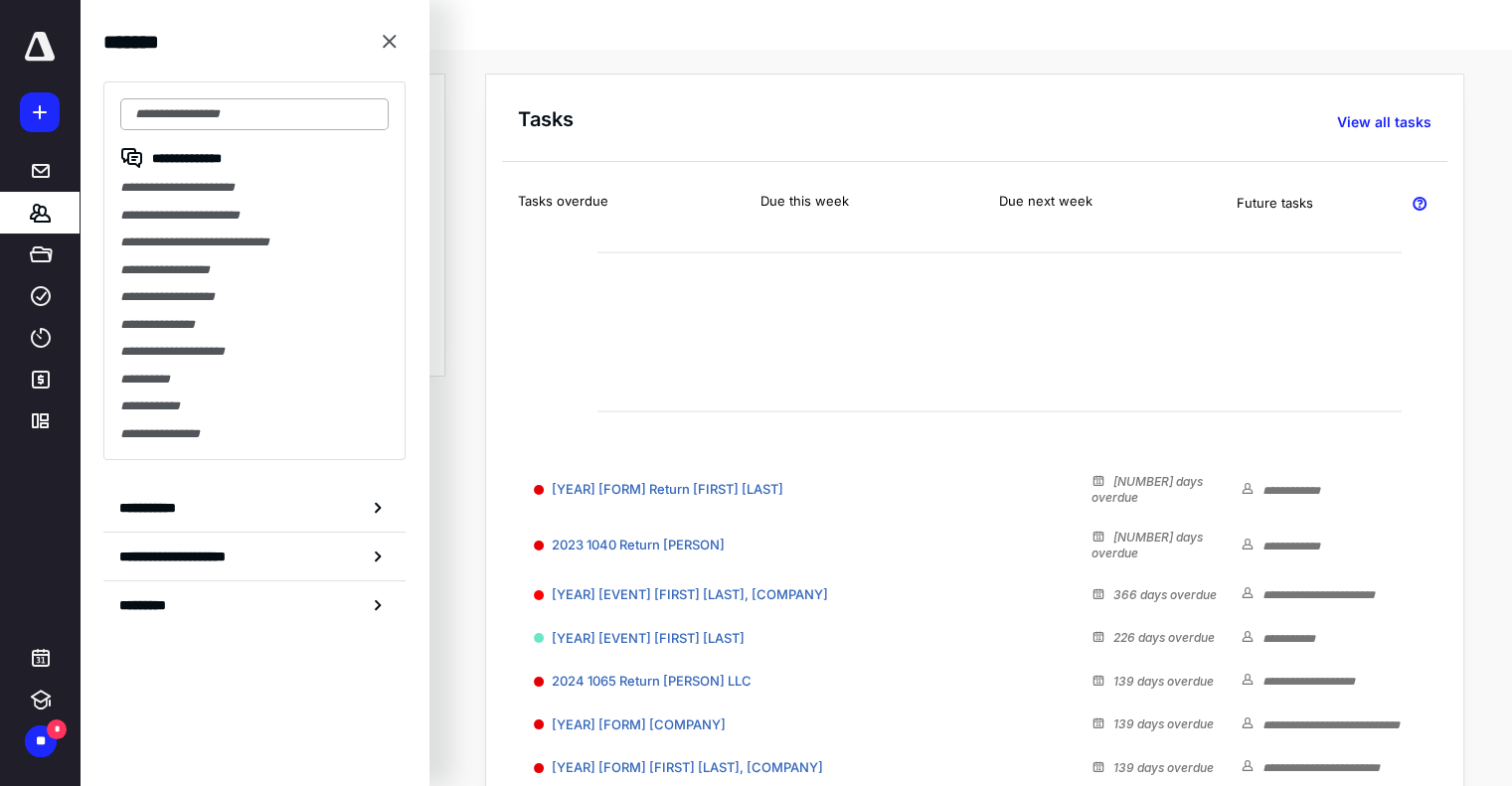 click at bounding box center (254, 114) 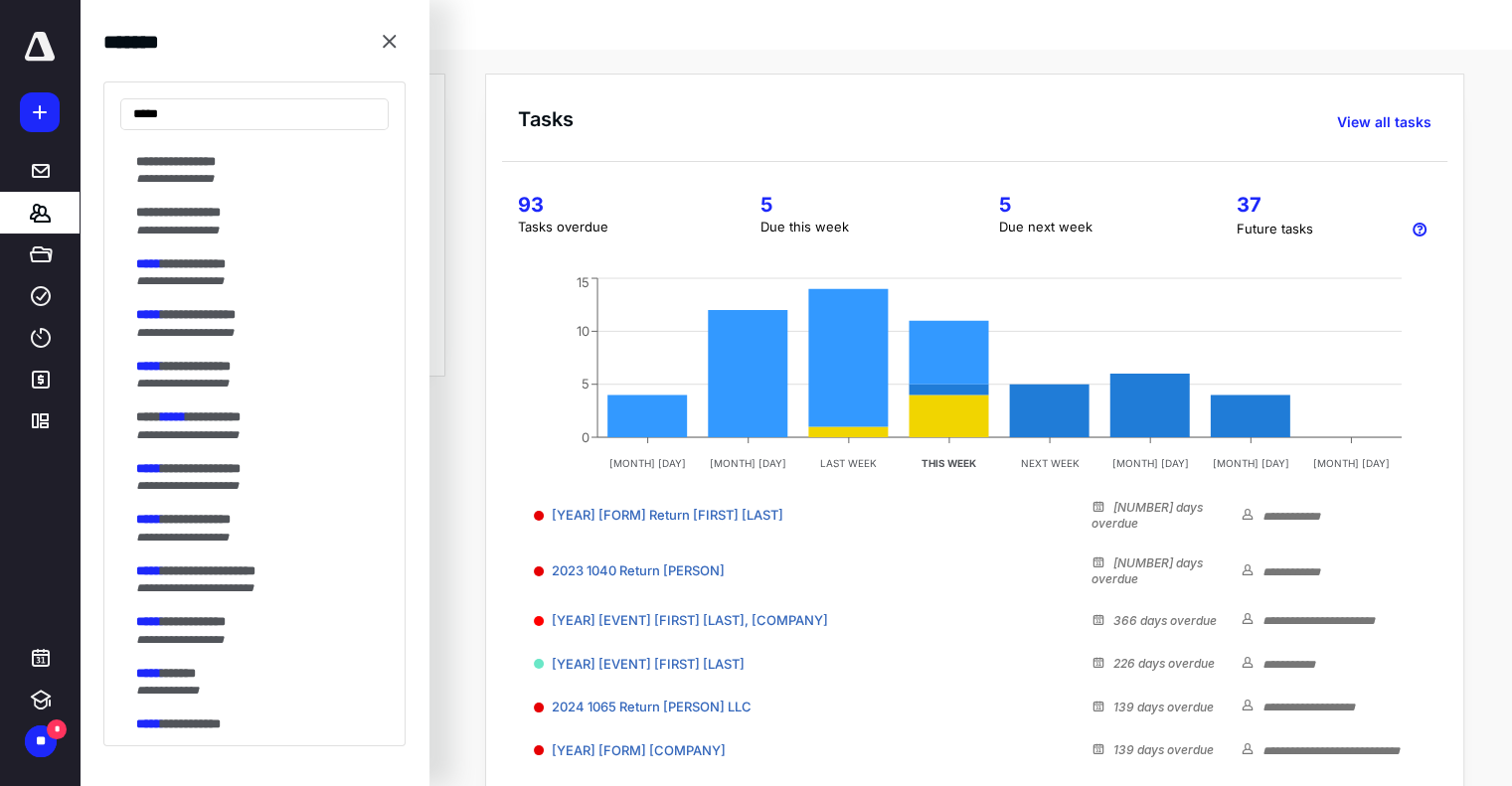 scroll, scrollTop: 894, scrollLeft: 0, axis: vertical 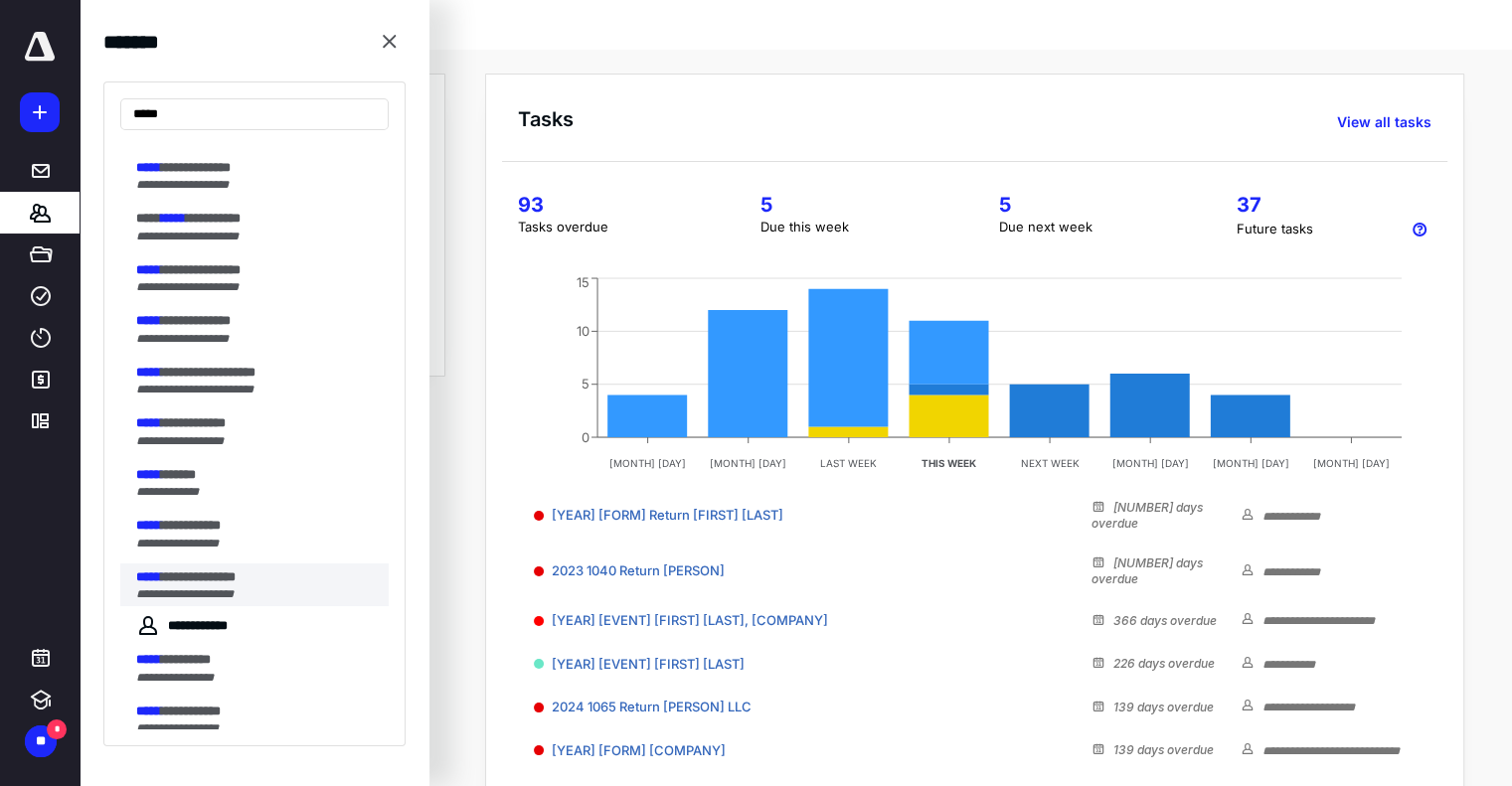 type on "*****" 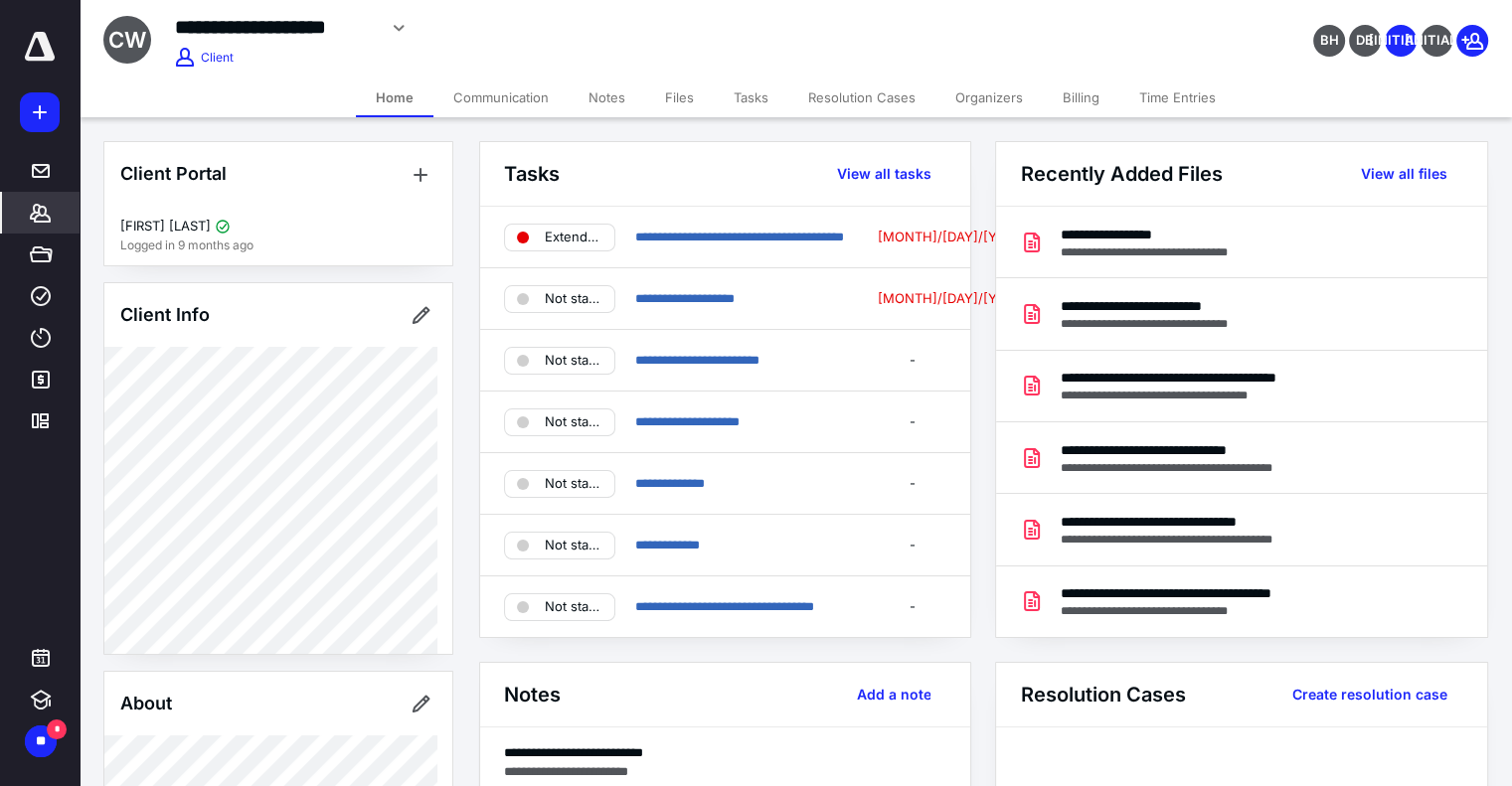 scroll, scrollTop: 99, scrollLeft: 0, axis: vertical 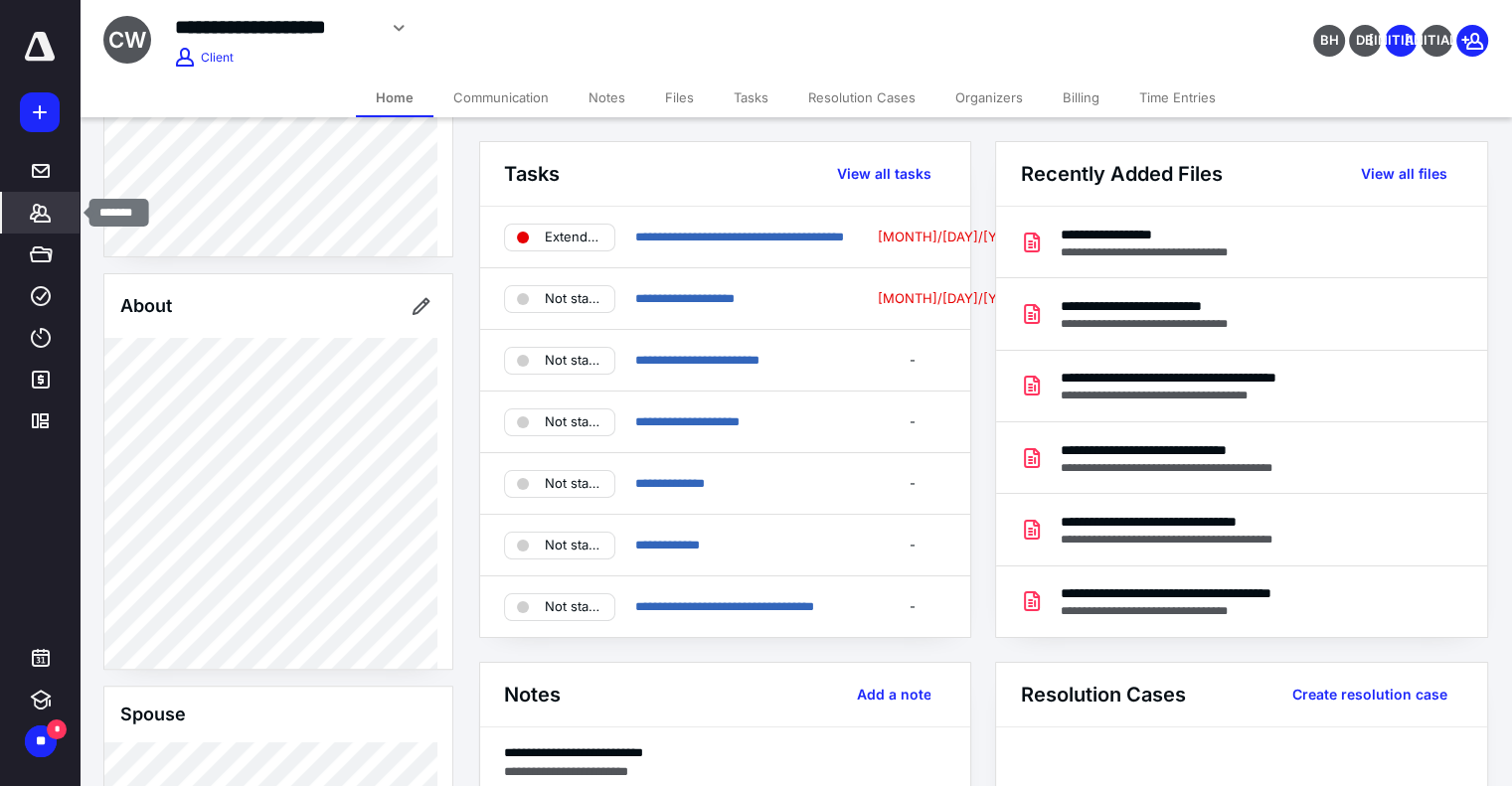 click on "*******" at bounding box center (41, 213) 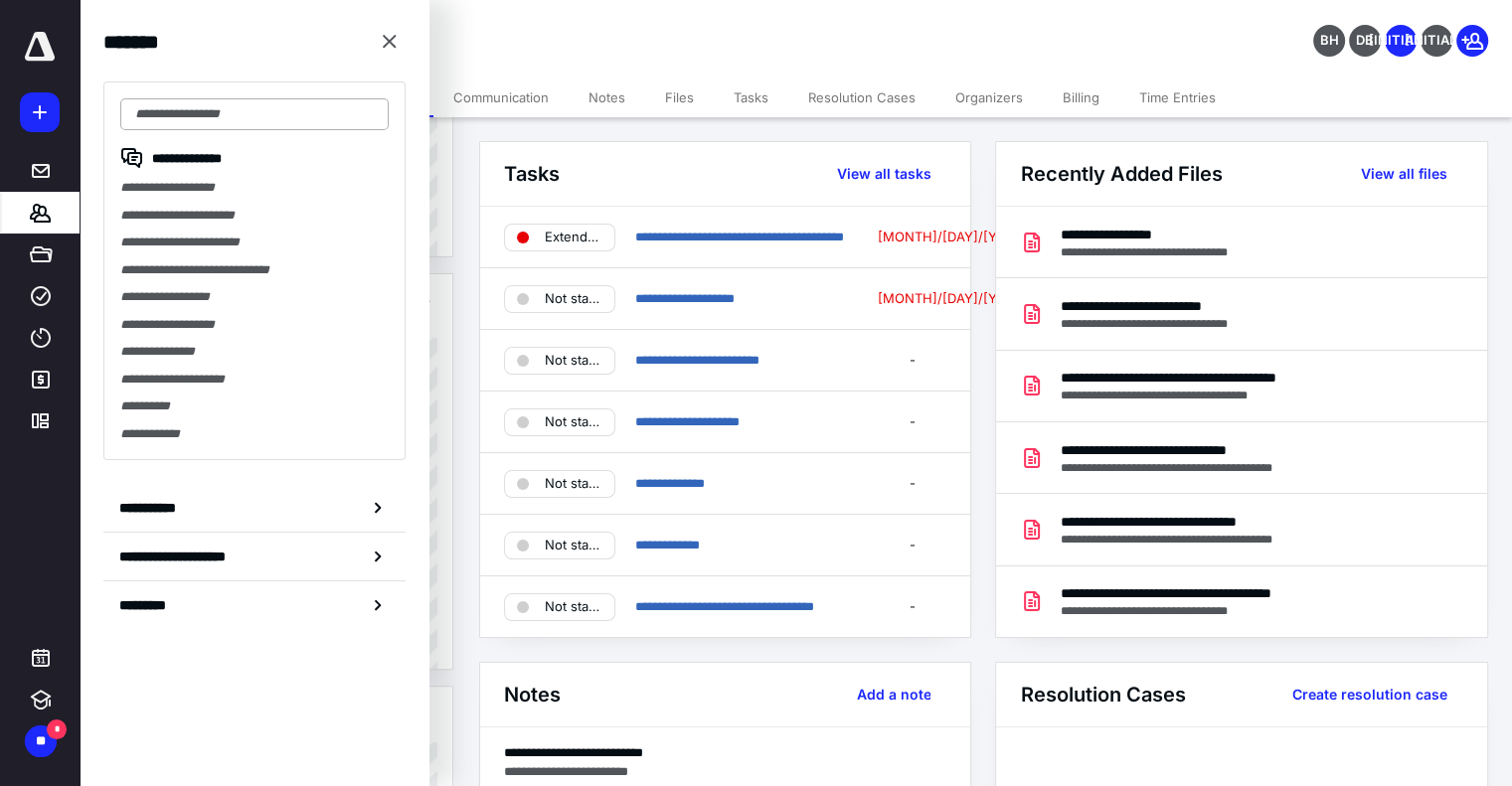 click at bounding box center [254, 114] 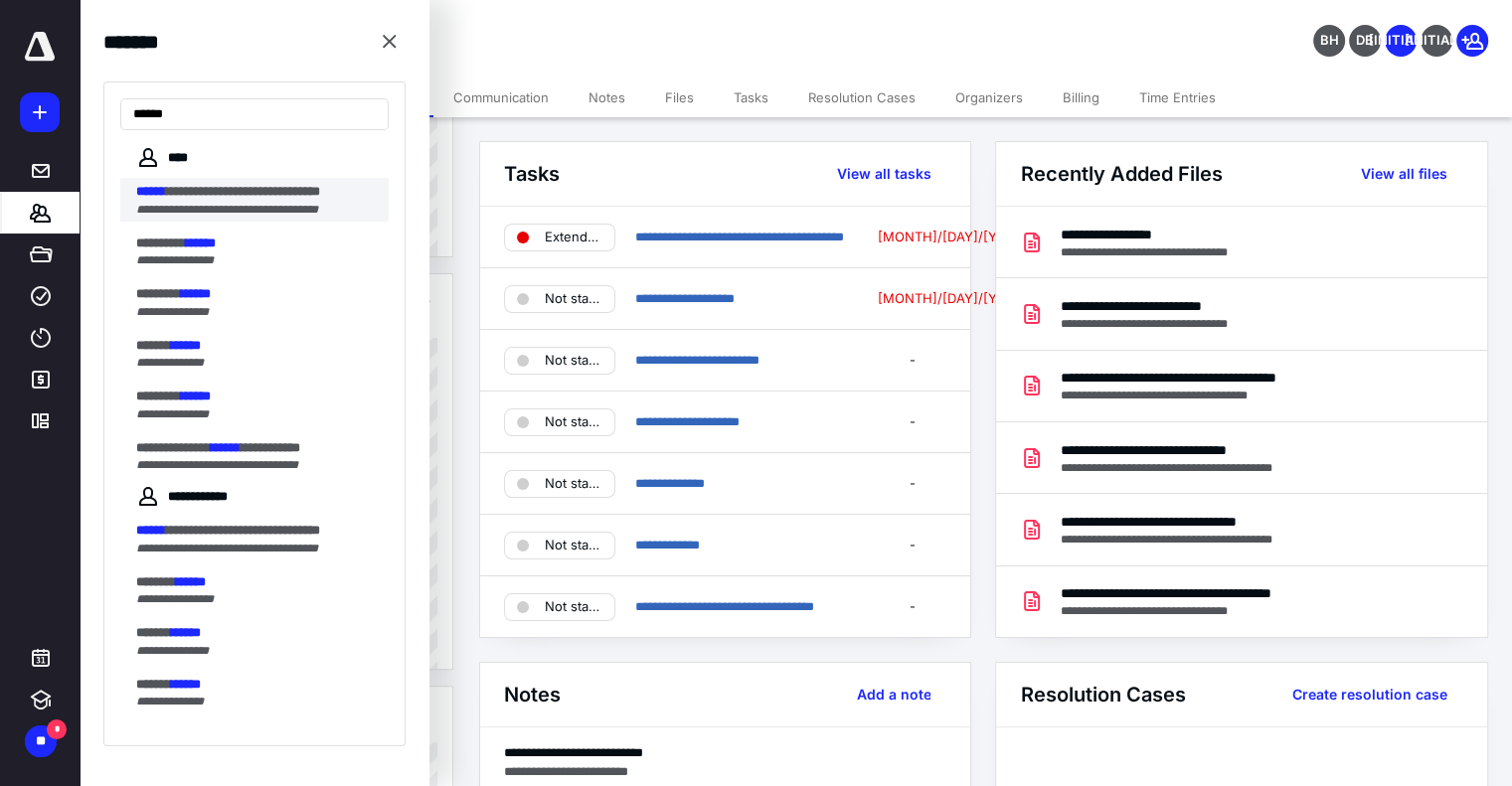 type on "******" 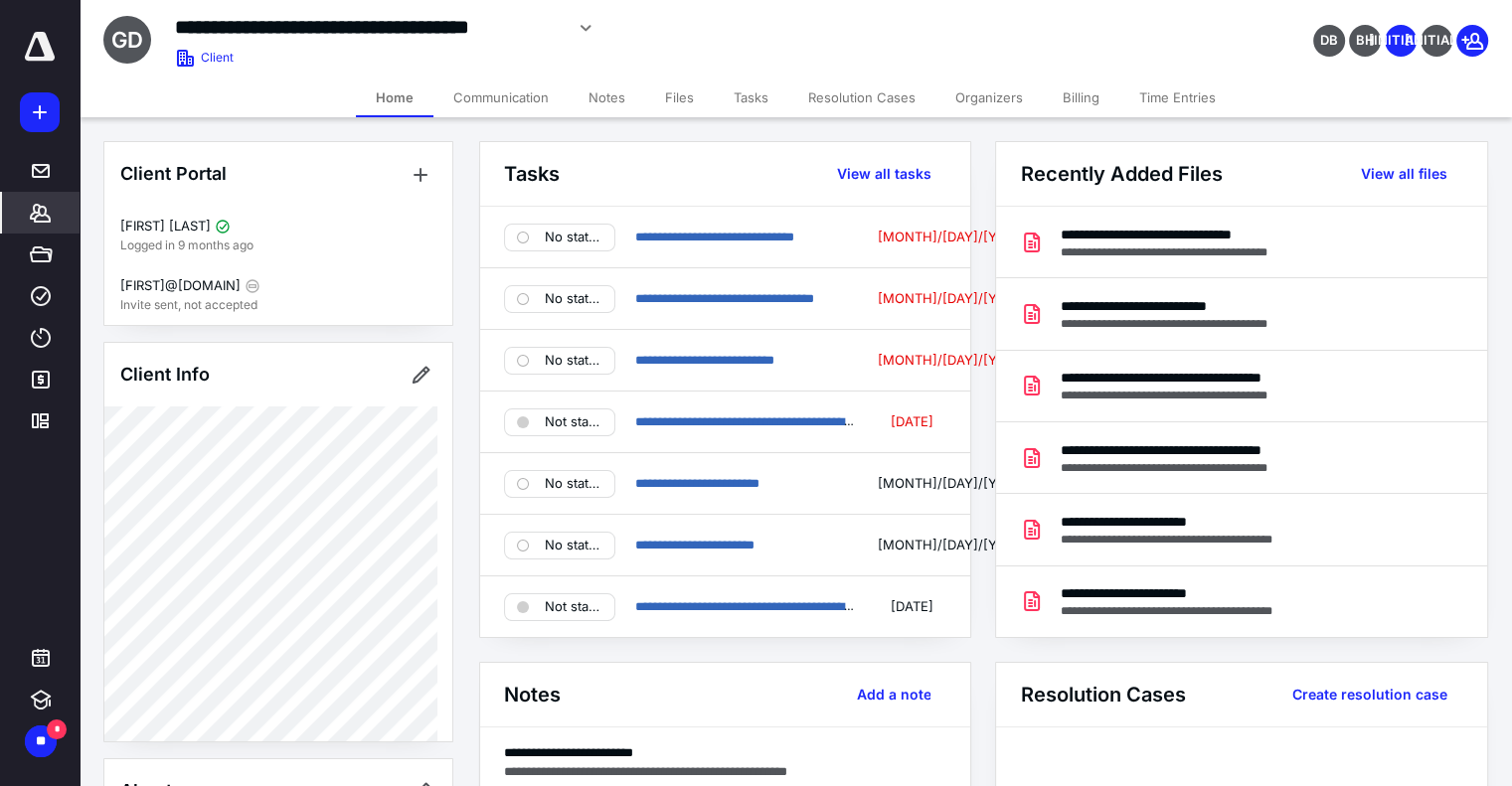click on "Files" at bounding box center [679, 97] 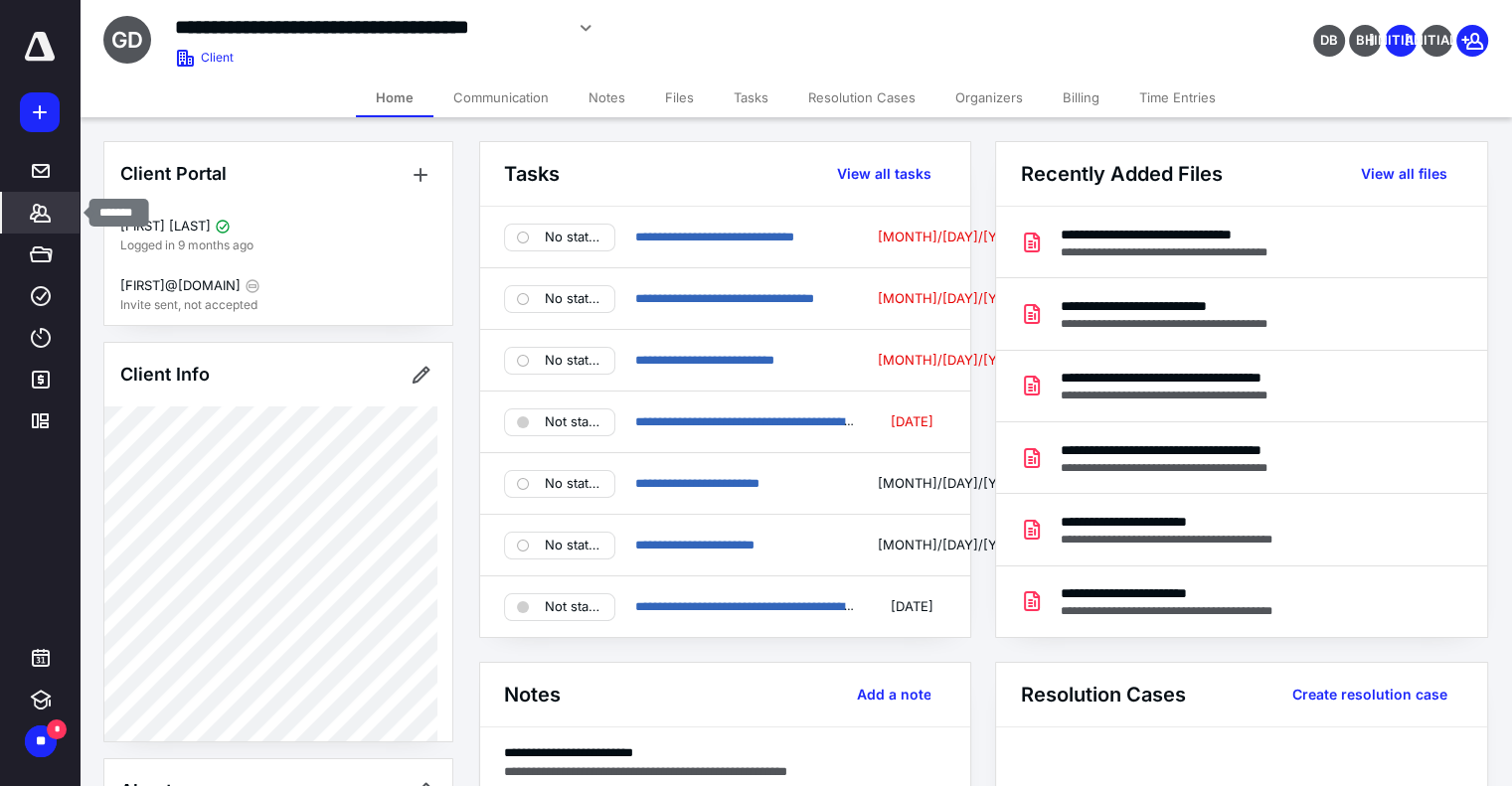 click 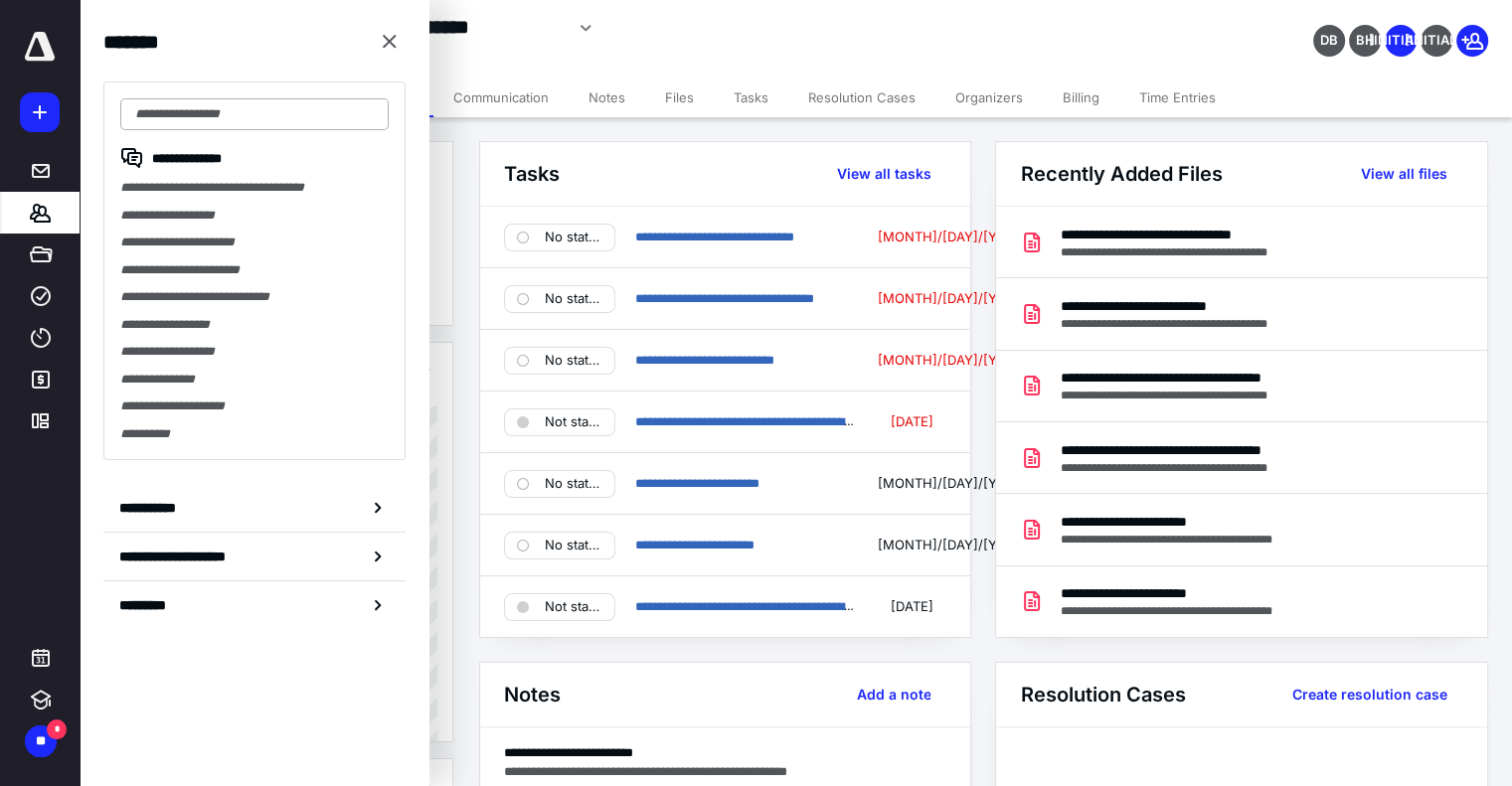 click at bounding box center (254, 114) 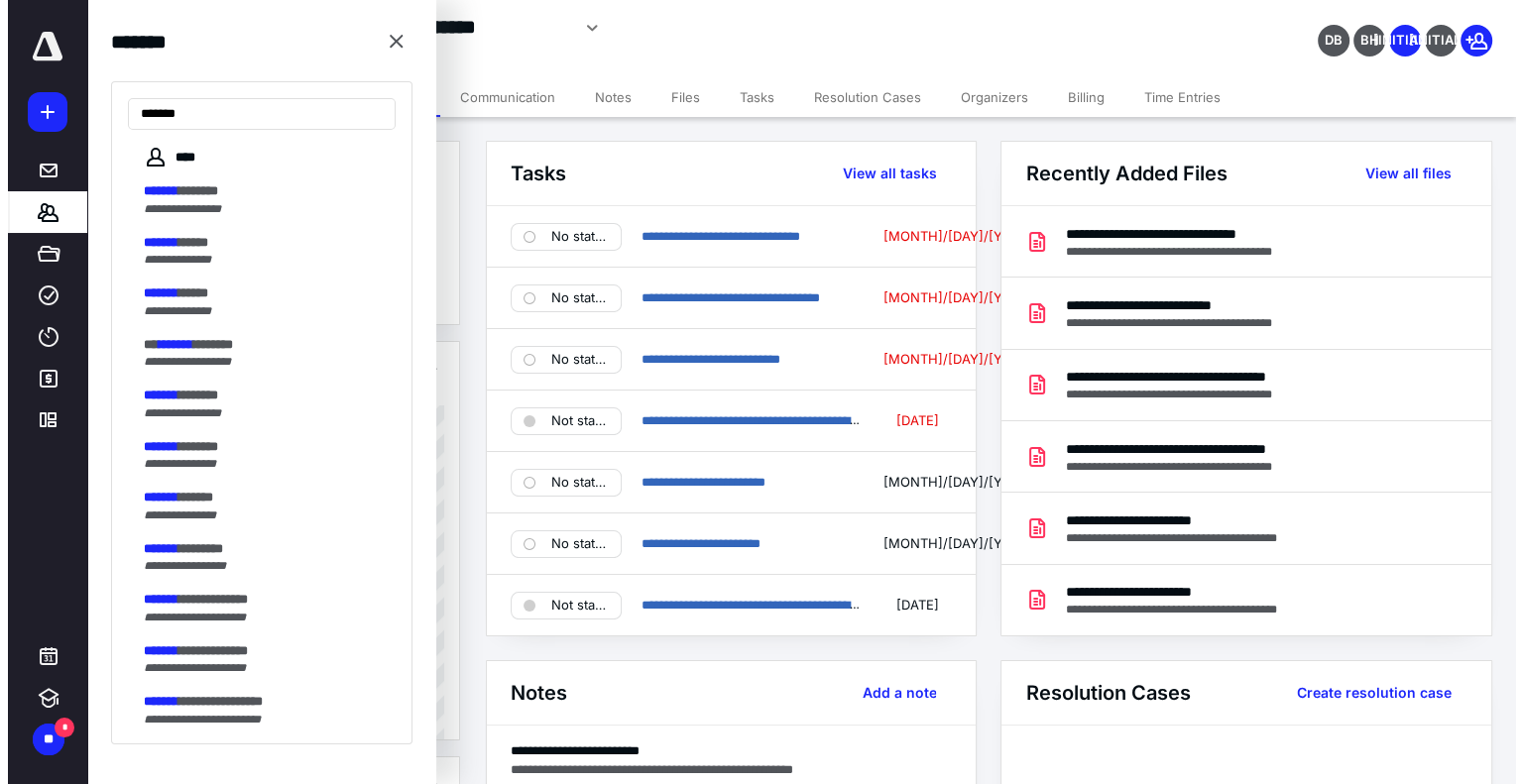 scroll, scrollTop: 198, scrollLeft: 0, axis: vertical 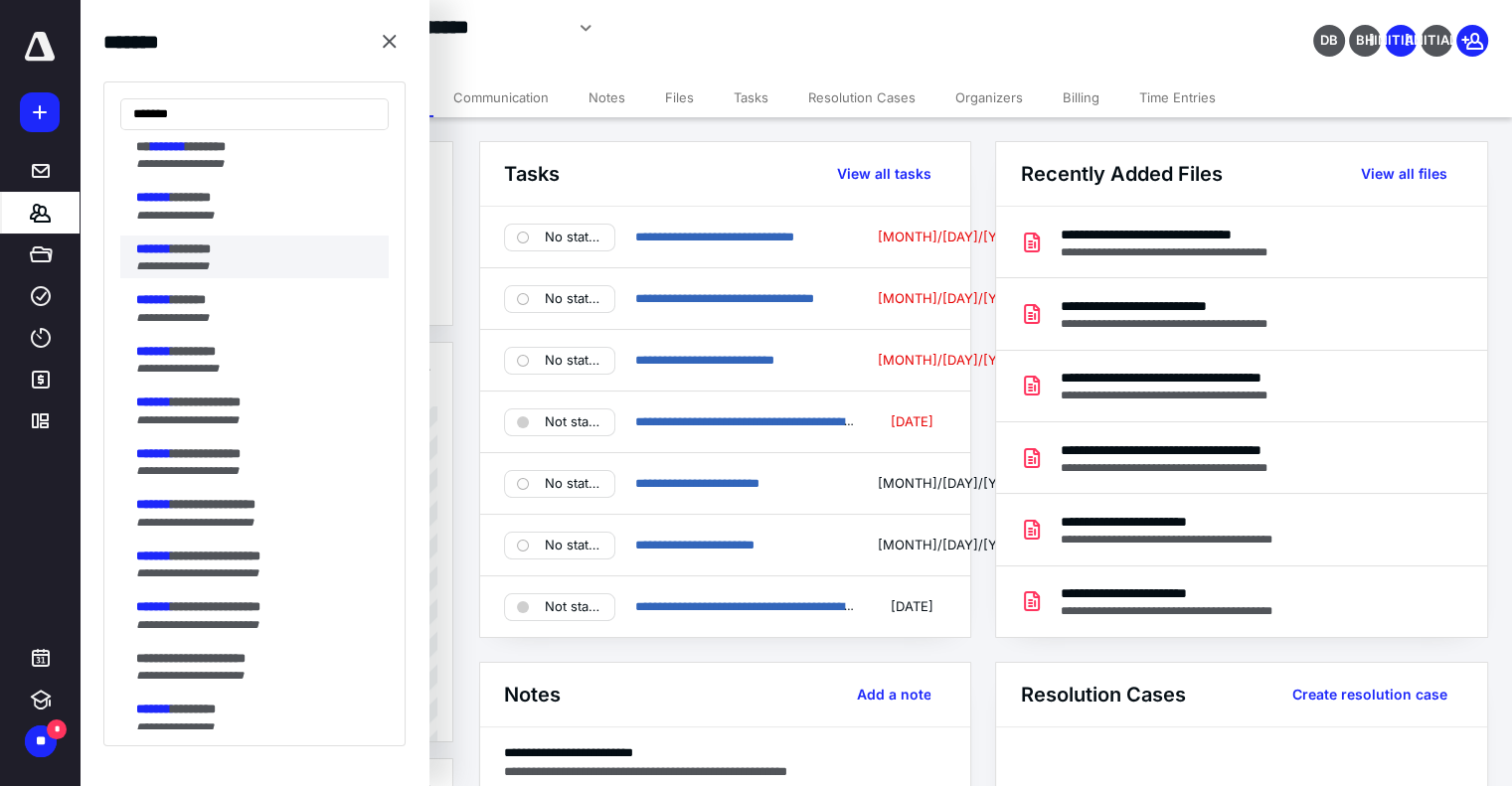 type on "*******" 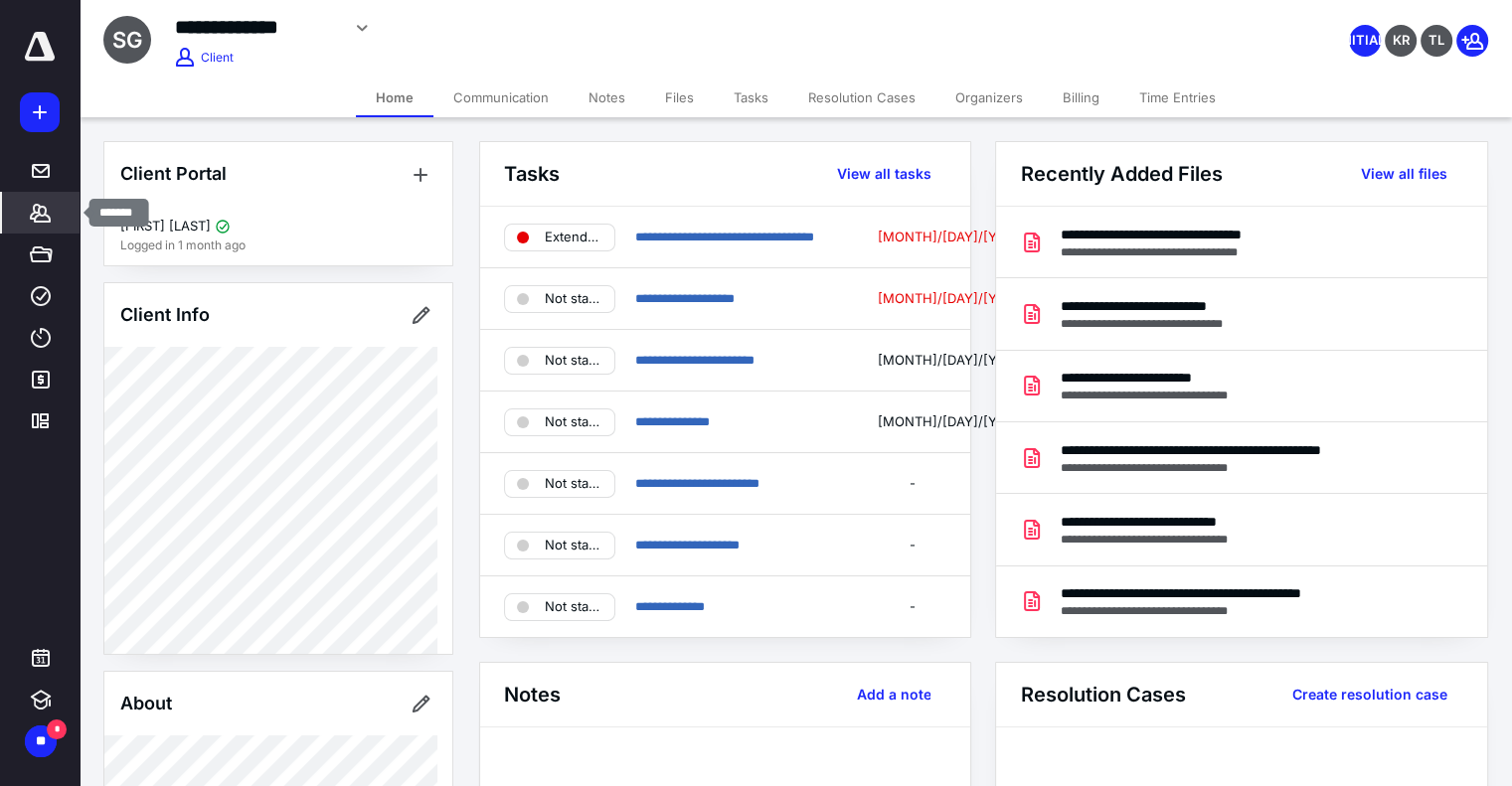 click 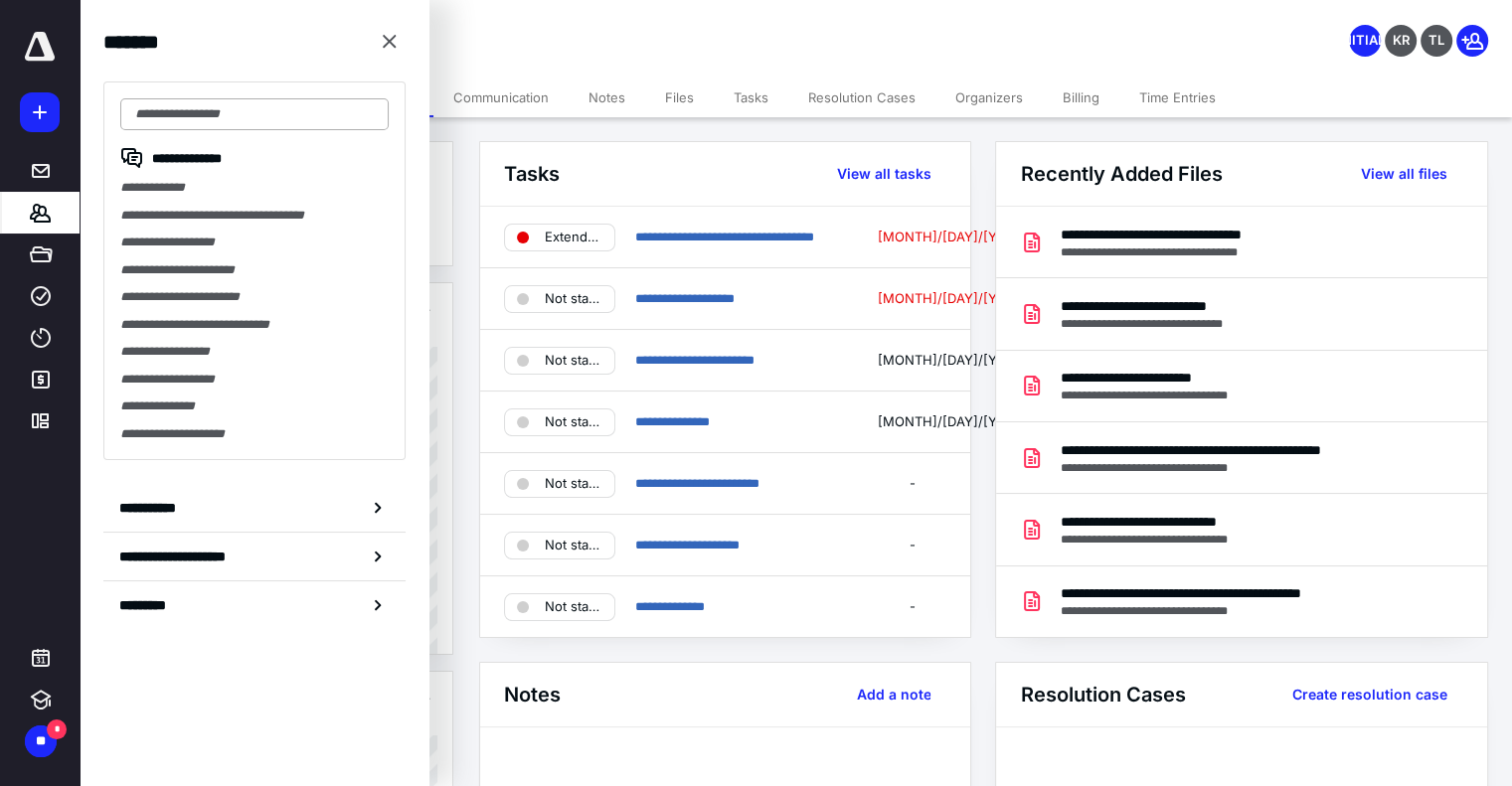 click at bounding box center [254, 114] 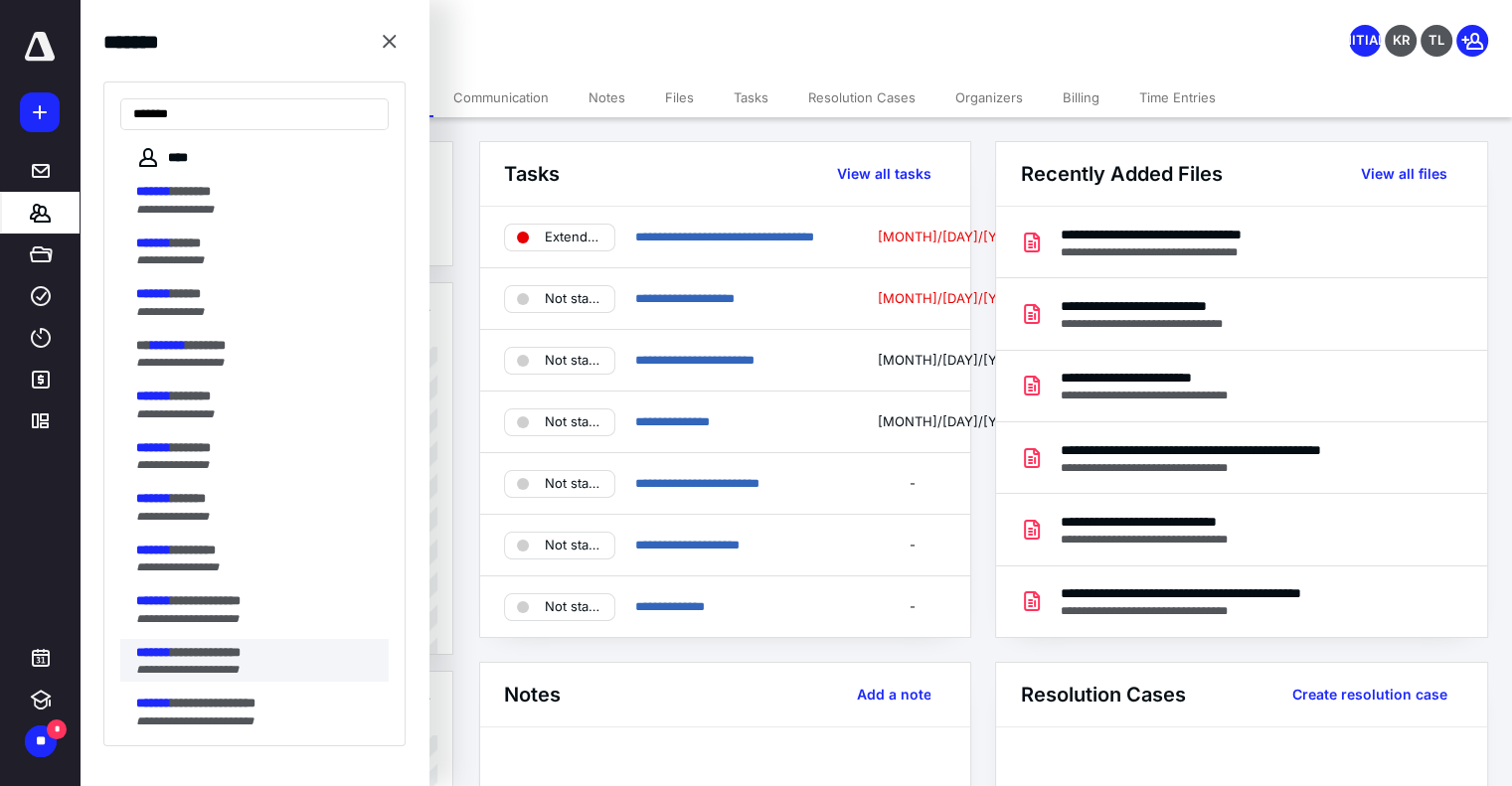 type on "*******" 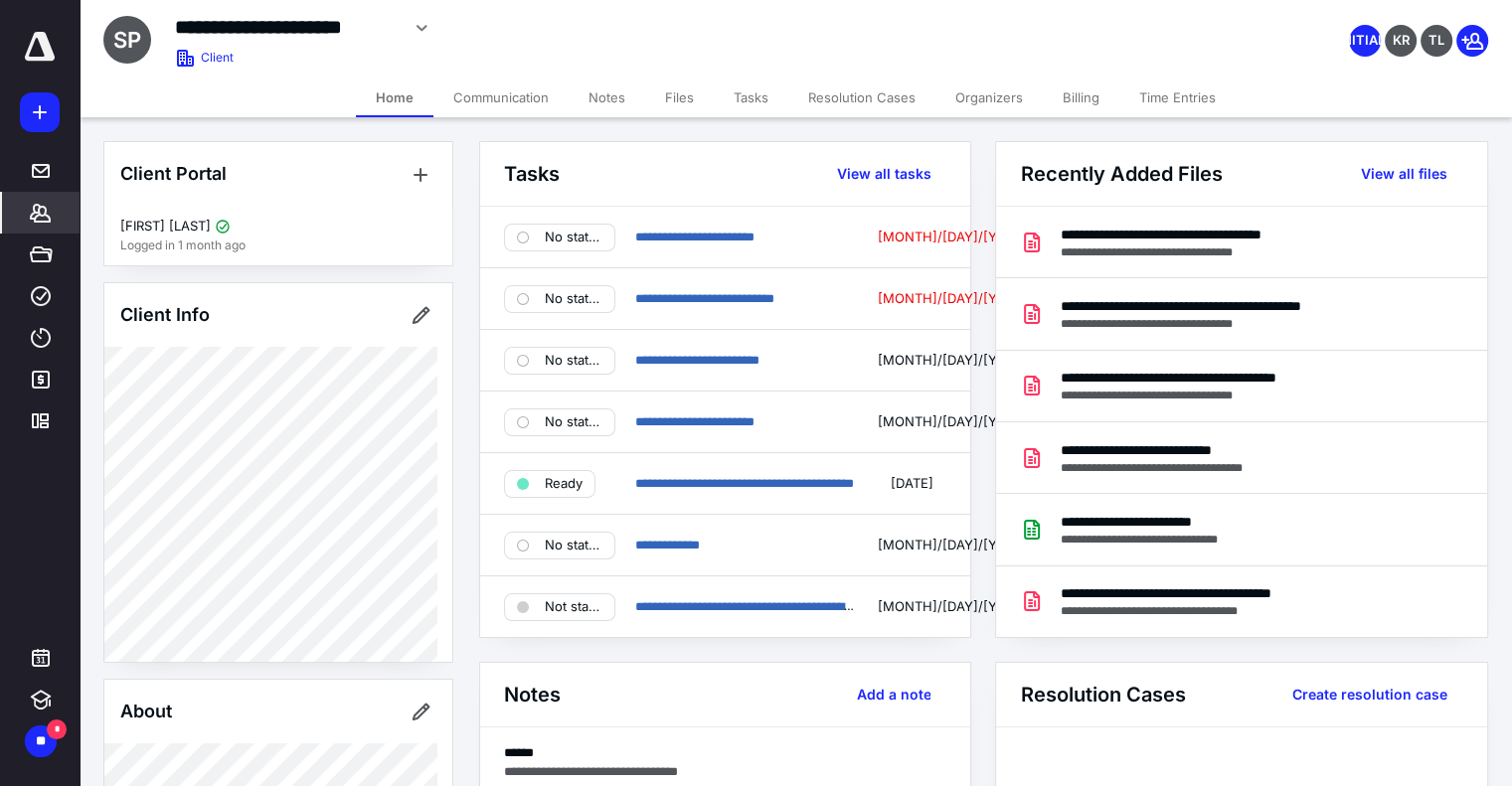 click on "Files" at bounding box center (679, 97) 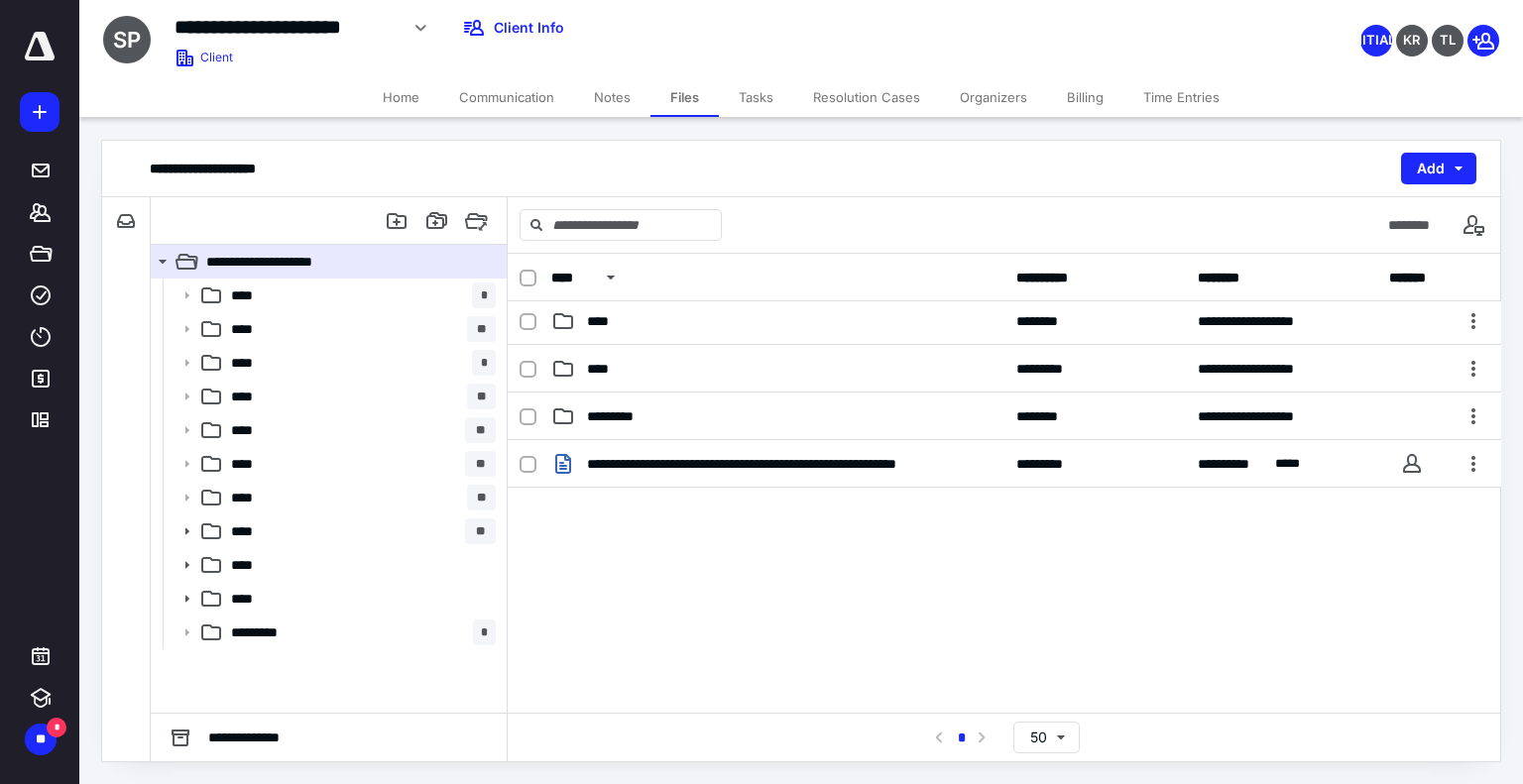 scroll, scrollTop: 396, scrollLeft: 0, axis: vertical 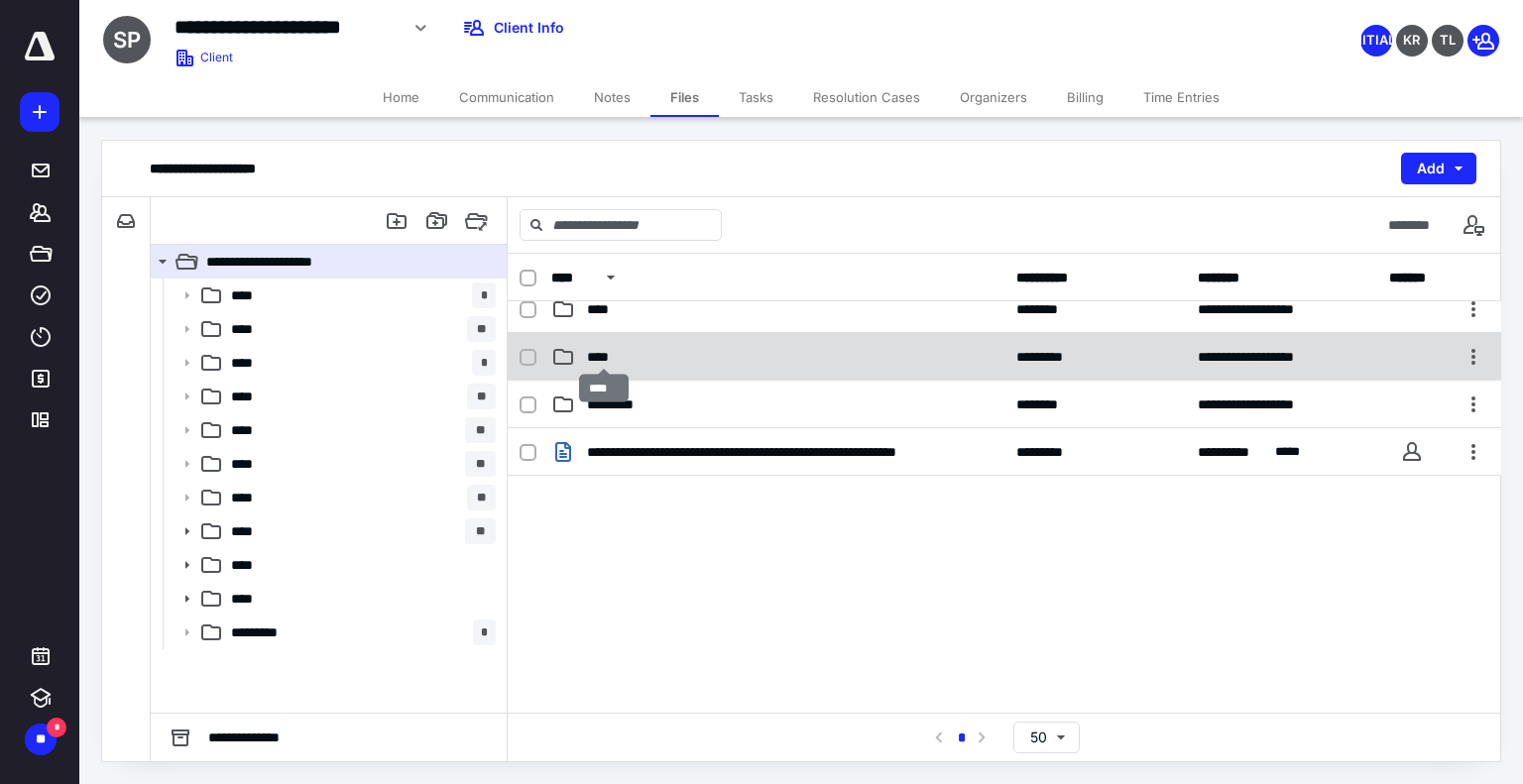 click on "****" at bounding box center (604, 357) 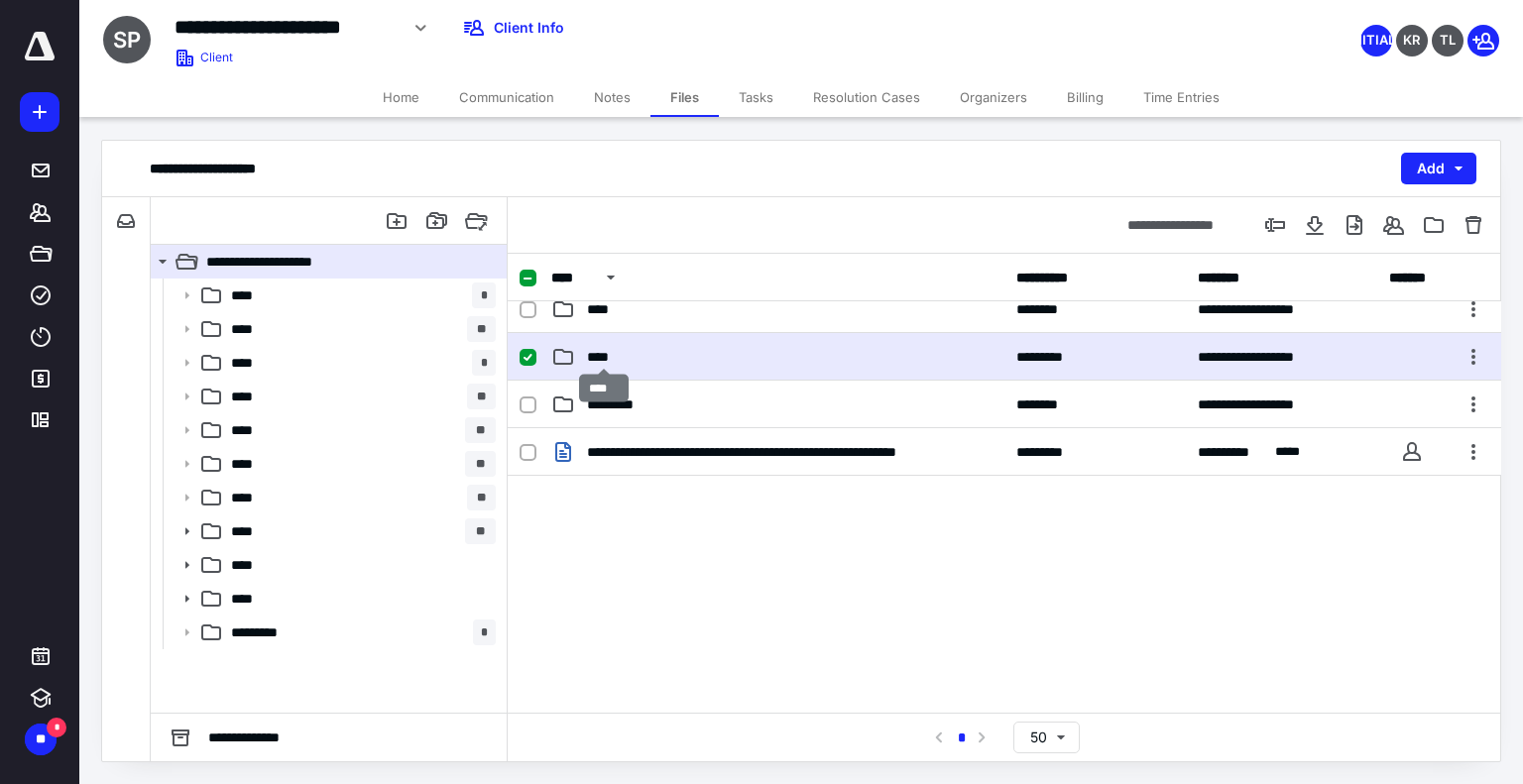 click on "****" at bounding box center [604, 357] 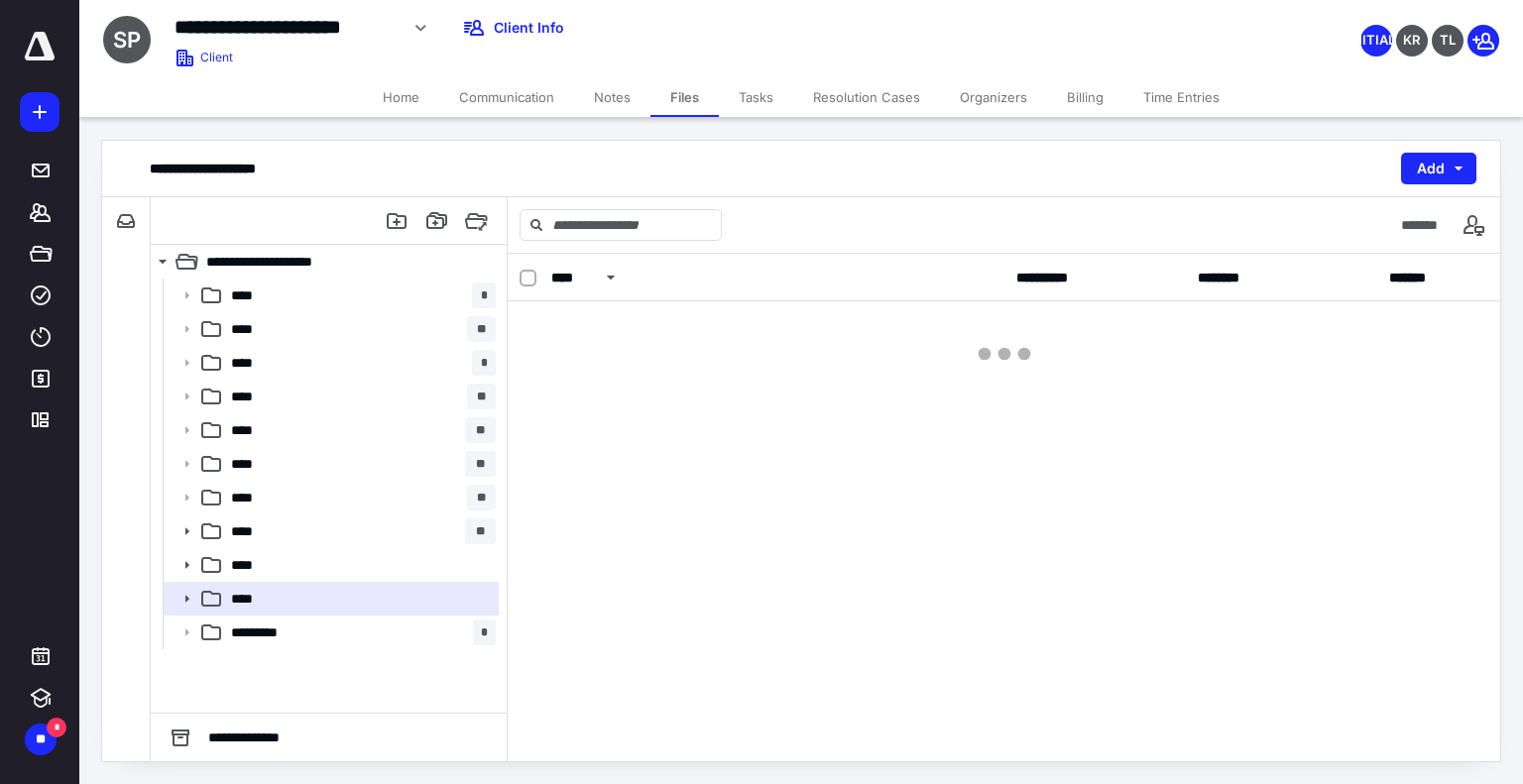 scroll, scrollTop: 0, scrollLeft: 0, axis: both 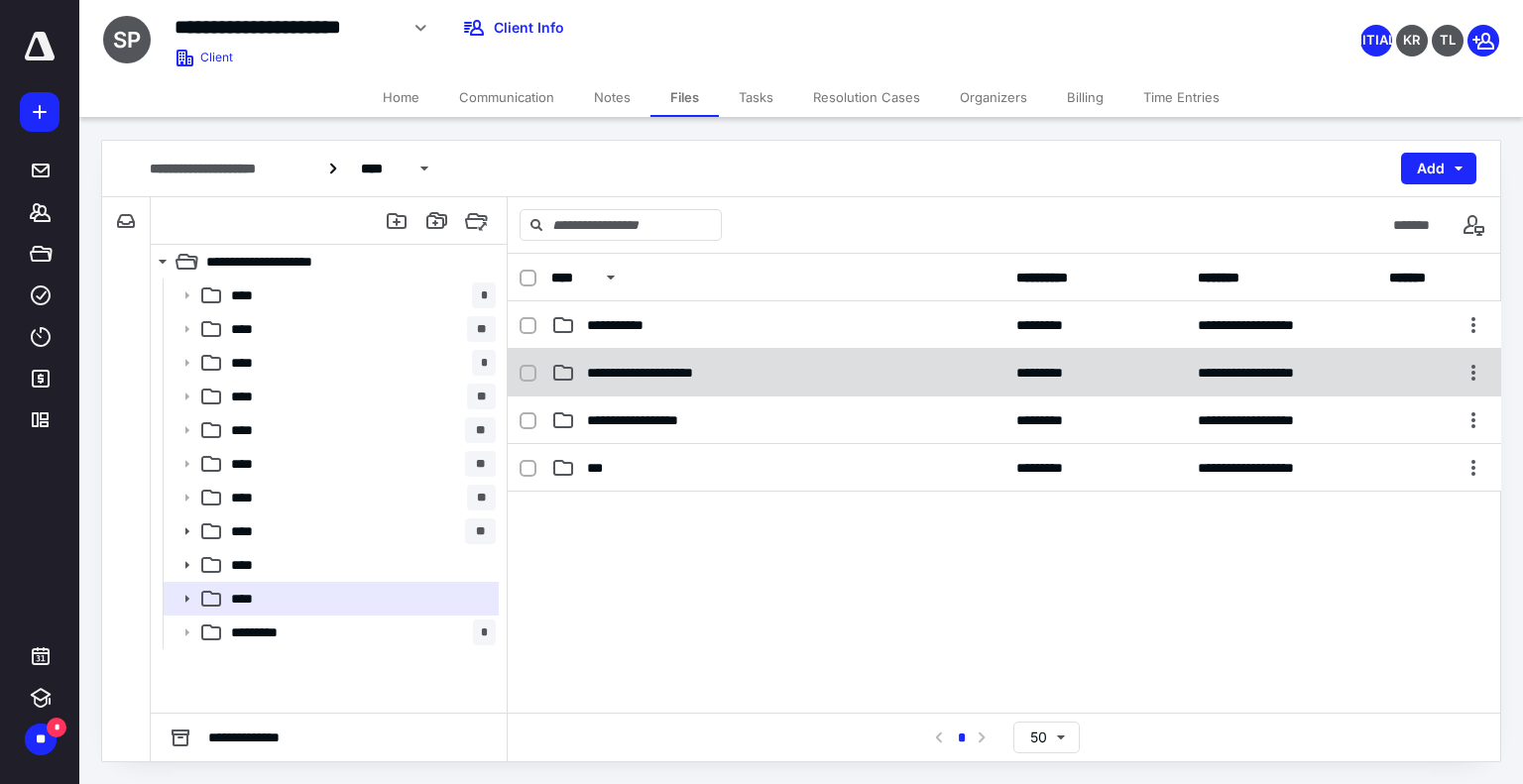 click on "**********" at bounding box center [660, 373] 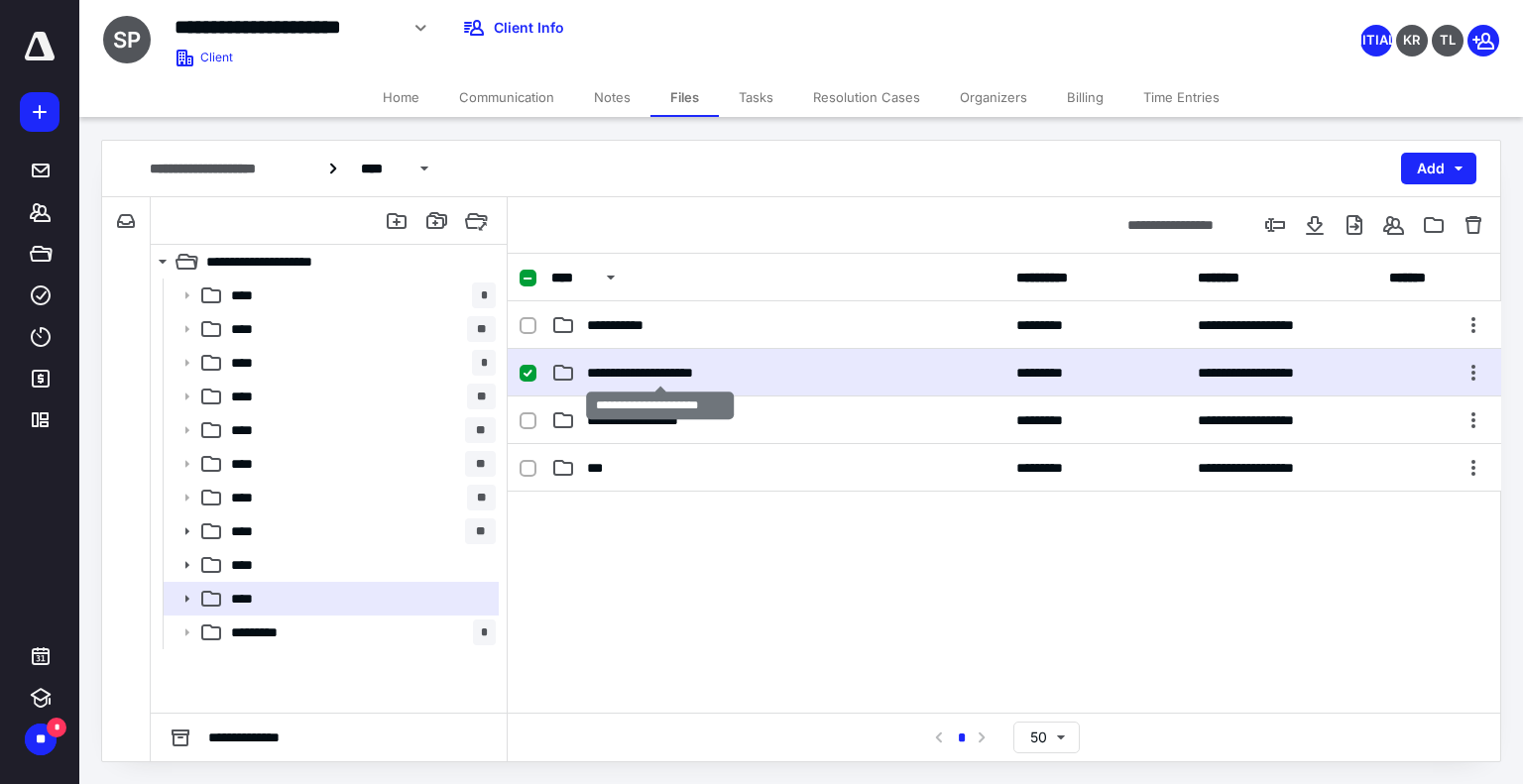 click on "**********" at bounding box center [660, 373] 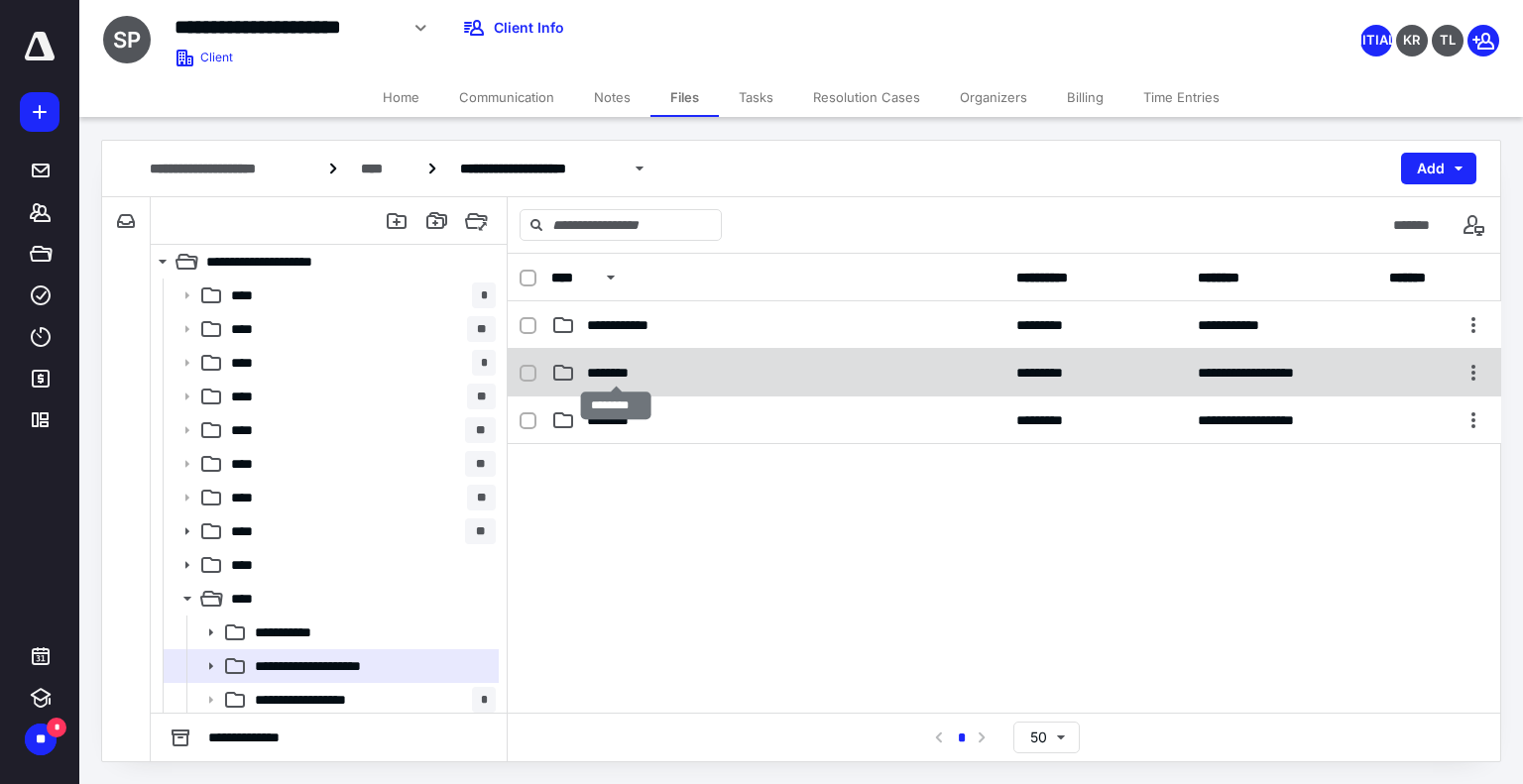 click on "********" at bounding box center [616, 373] 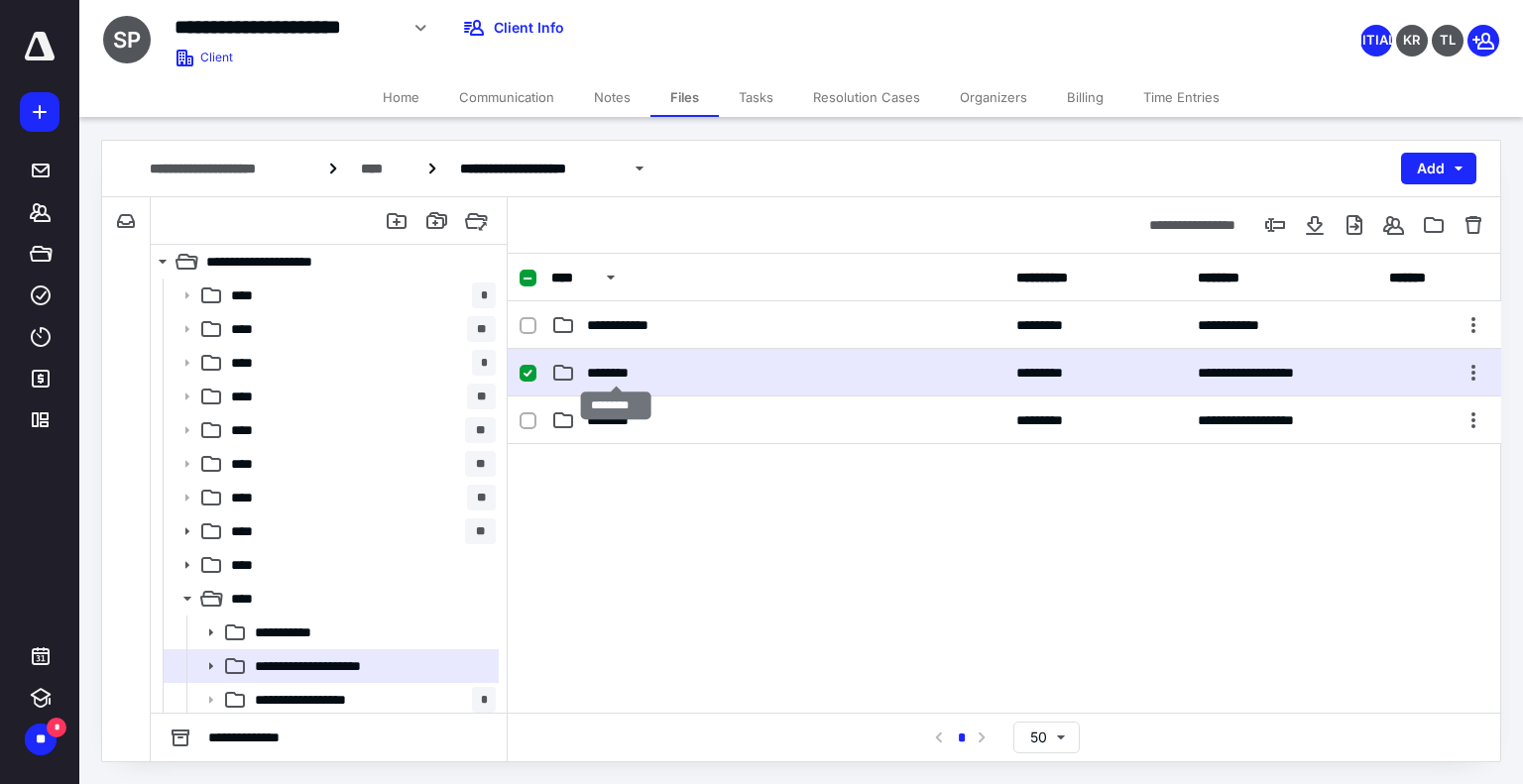 checkbox on "true" 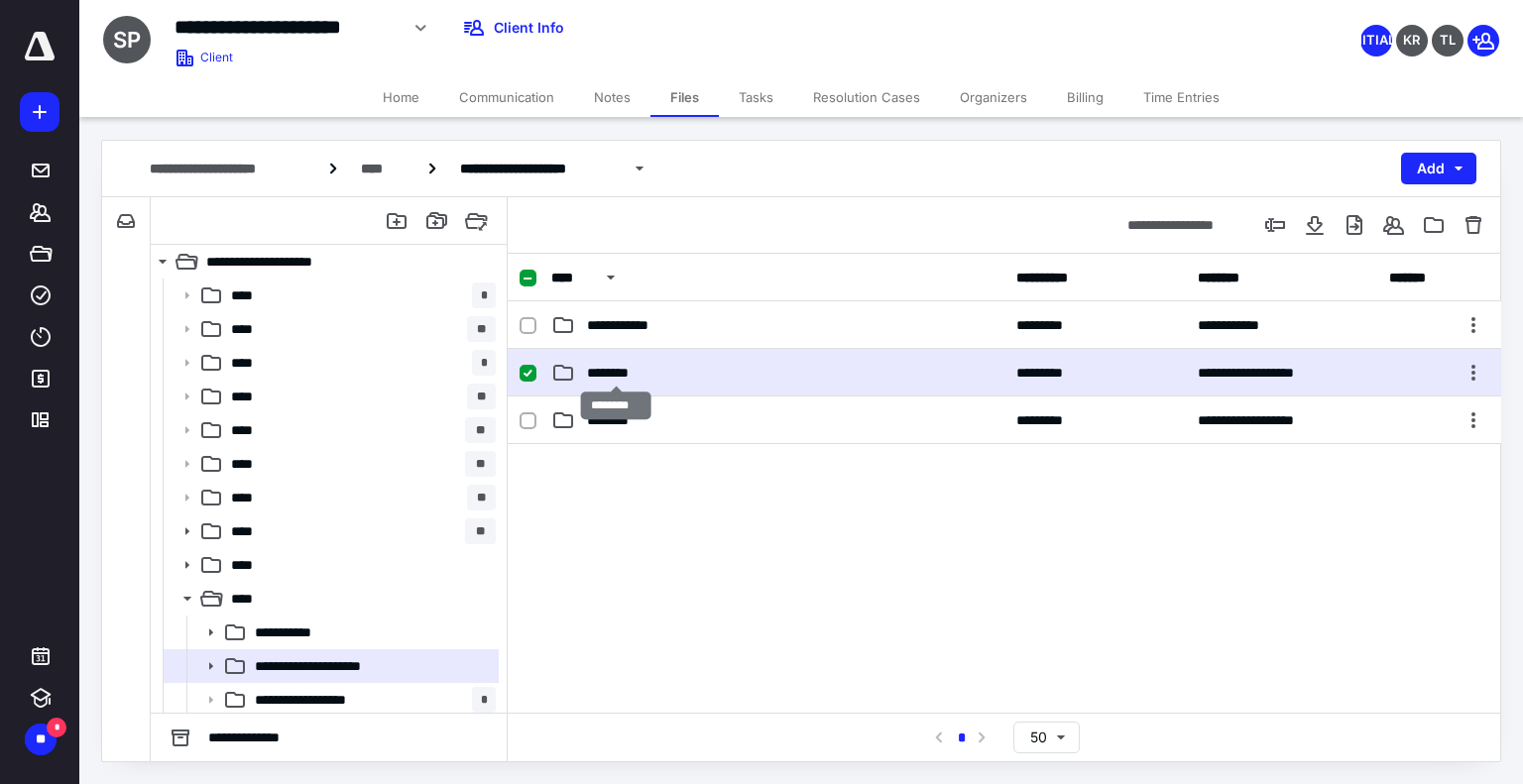 click on "********" at bounding box center (616, 373) 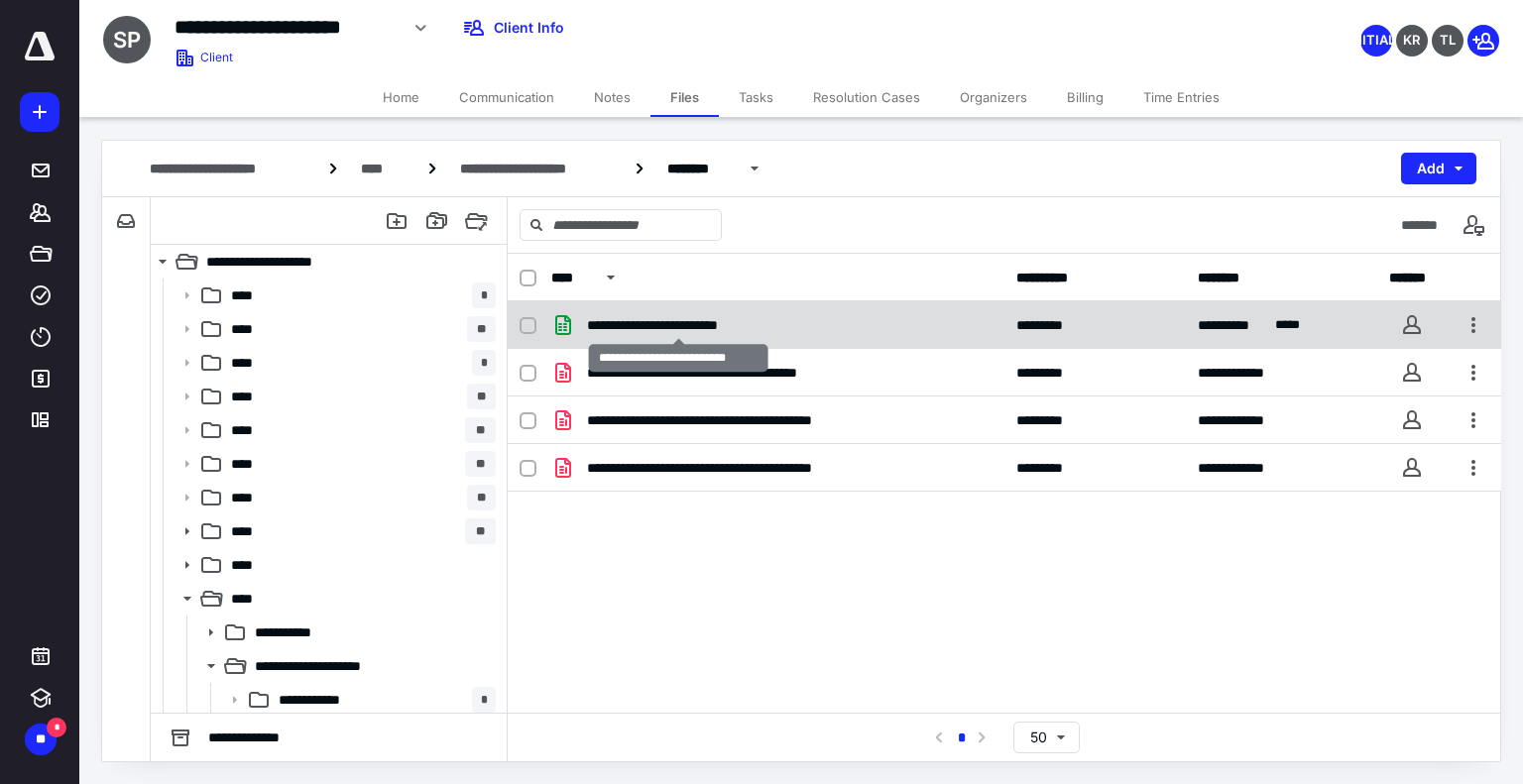 click on "**********" at bounding box center [678, 325] 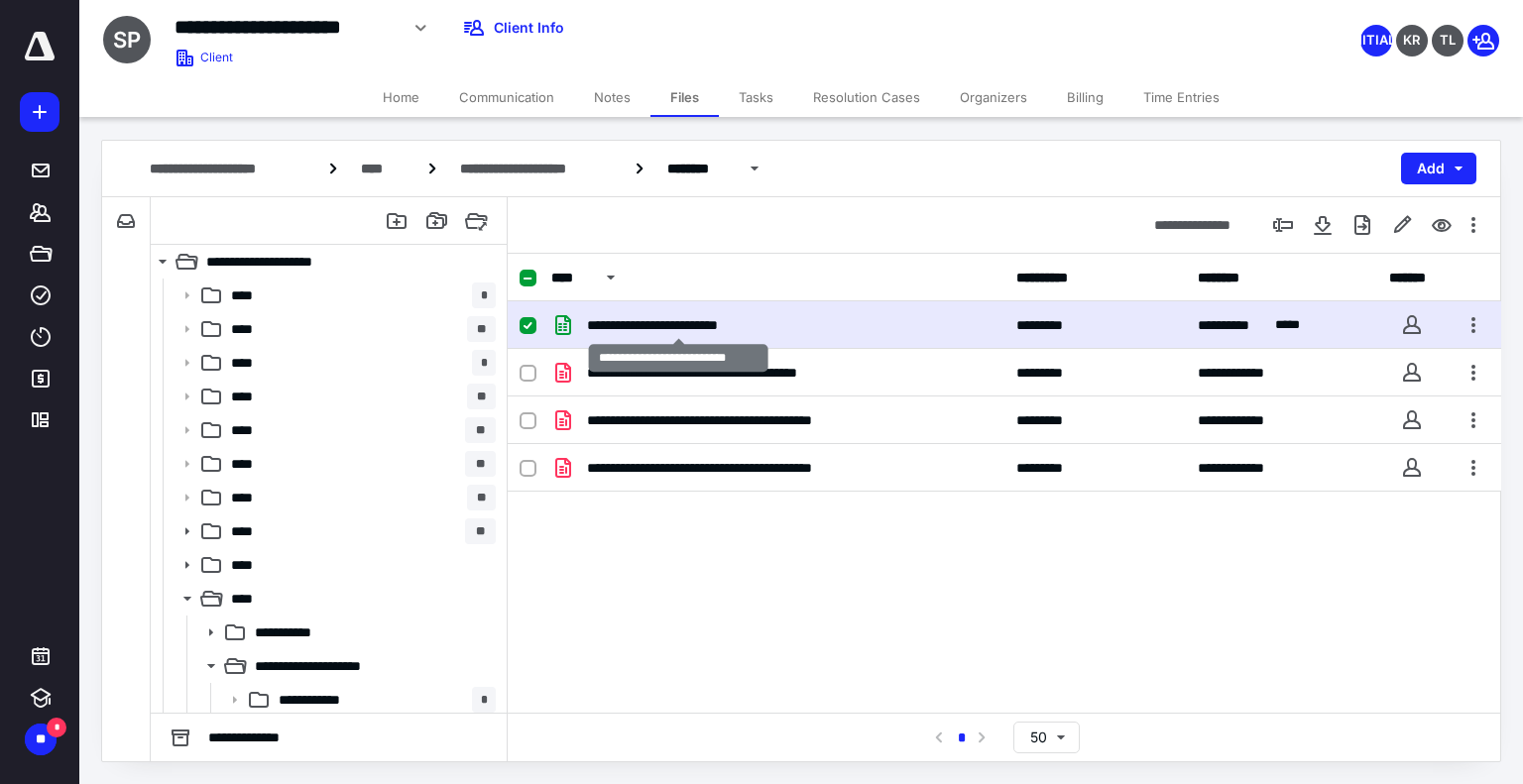 click on "**********" at bounding box center [678, 325] 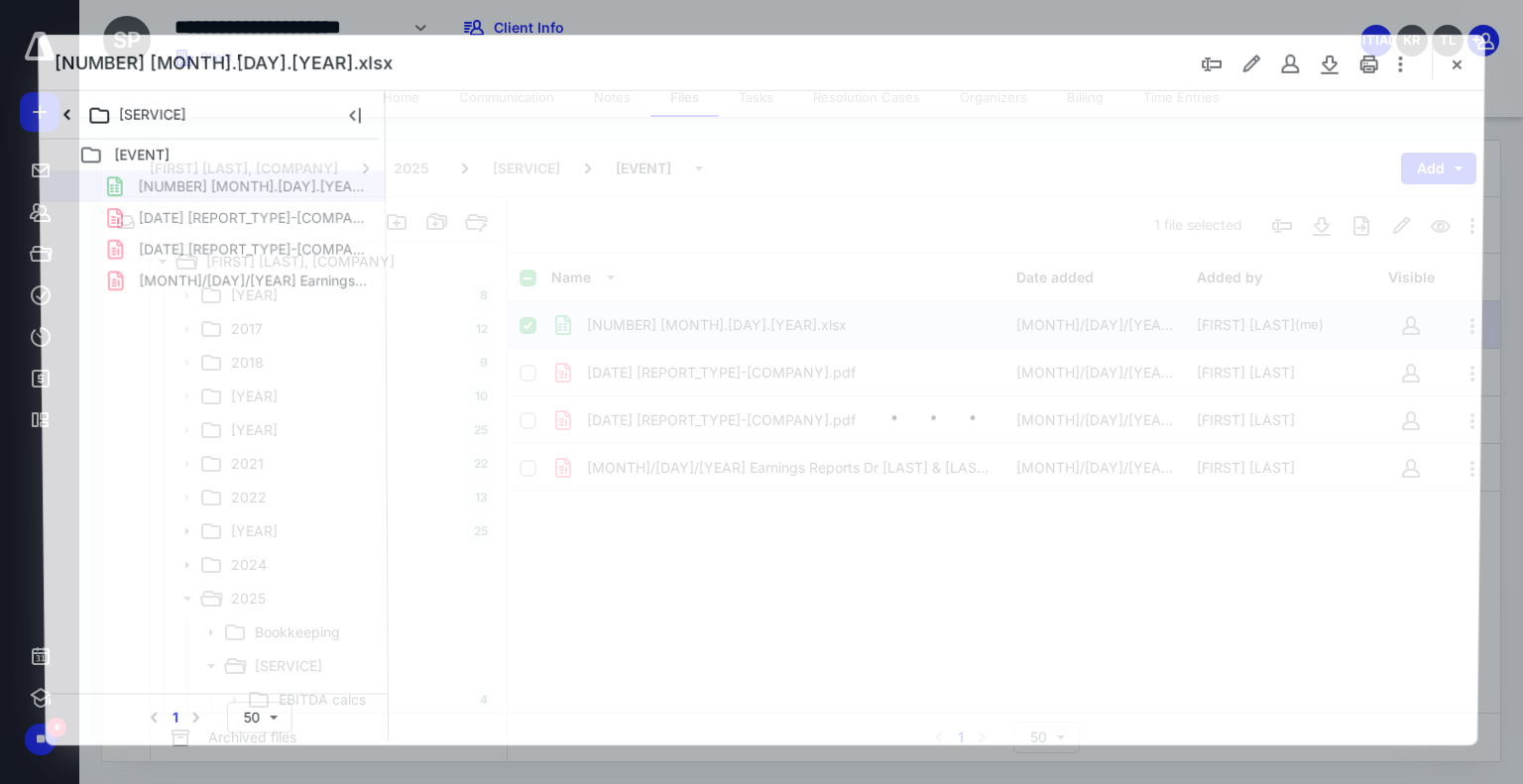 scroll, scrollTop: 0, scrollLeft: 0, axis: both 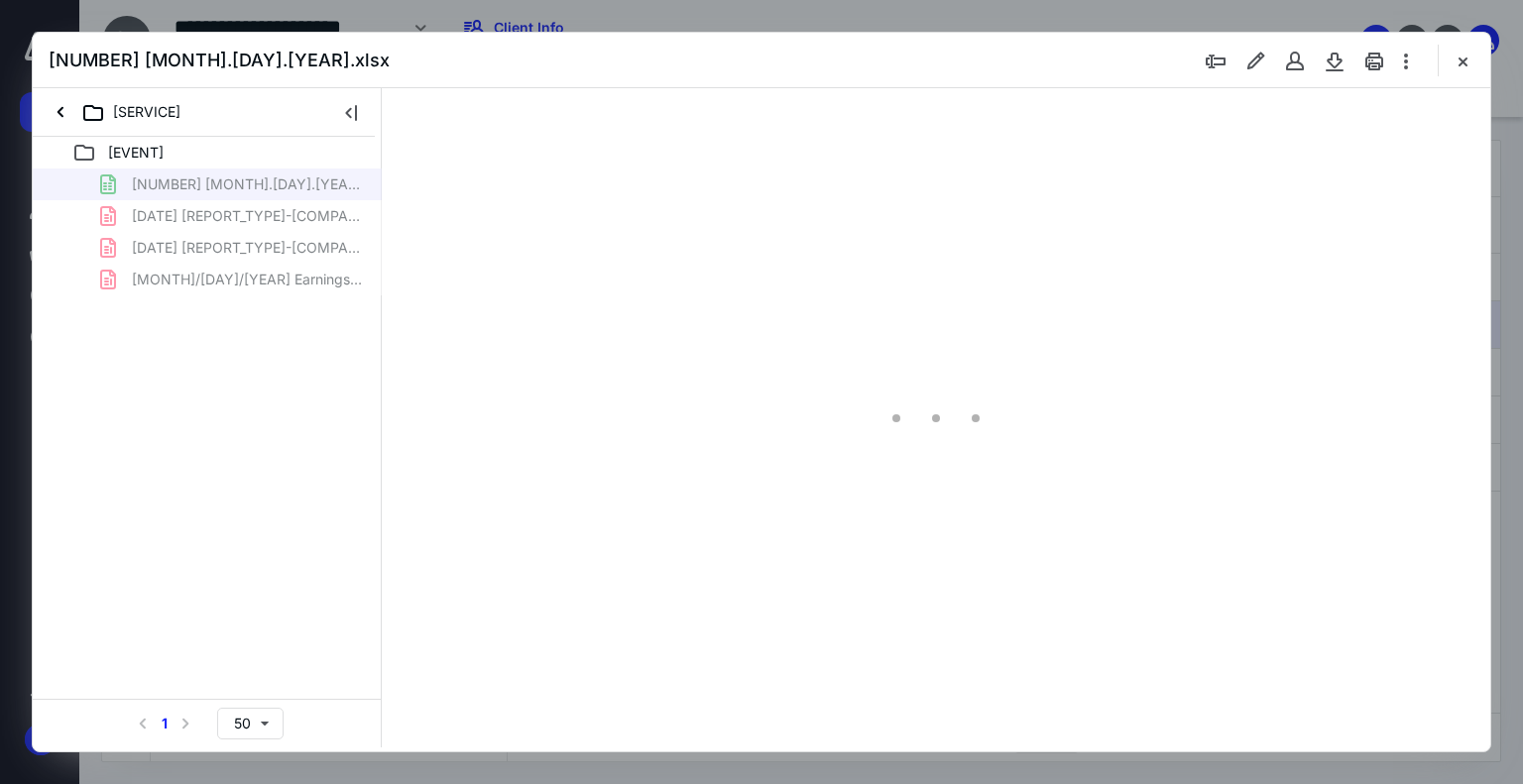 type on "99" 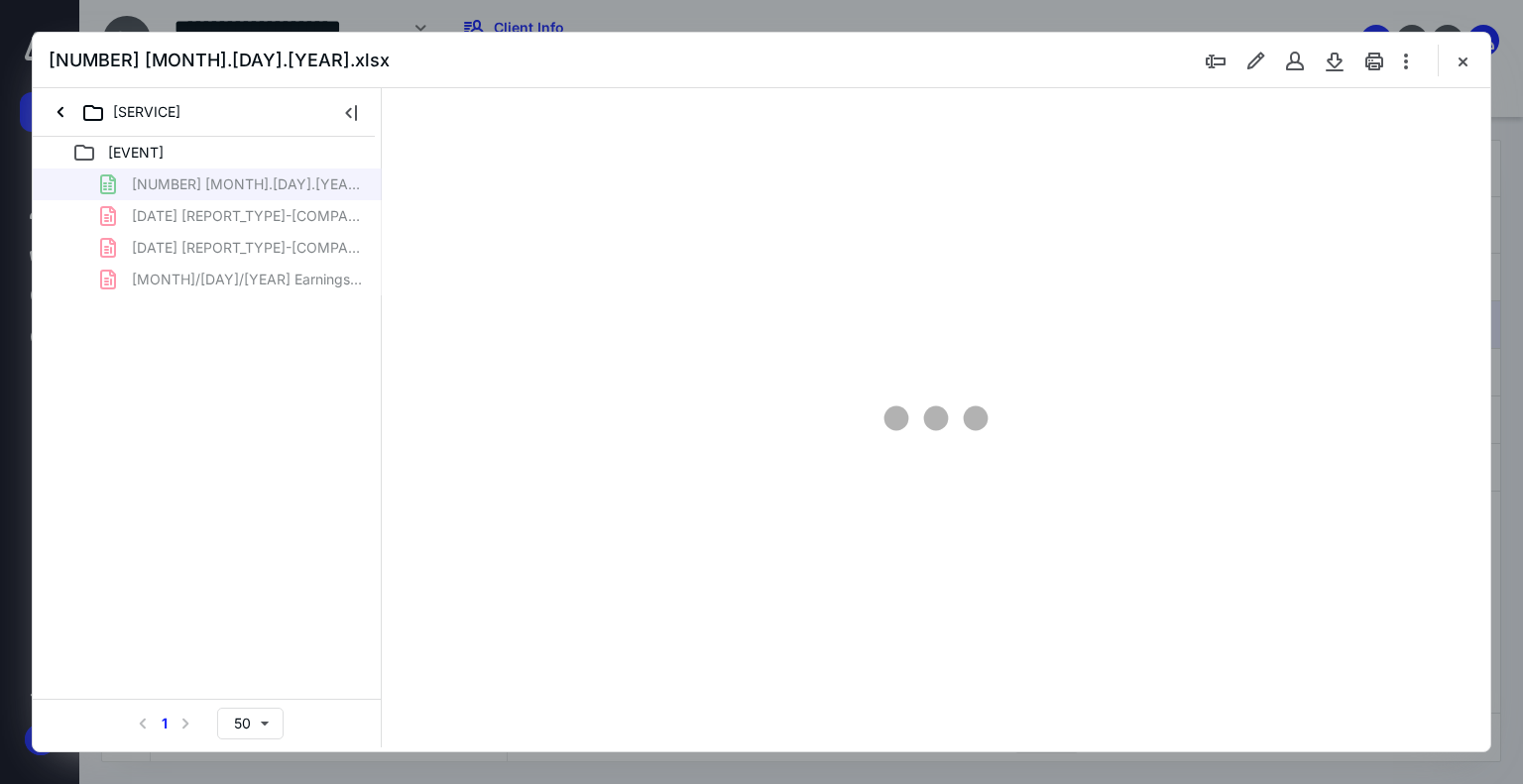 scroll, scrollTop: 79, scrollLeft: 186, axis: both 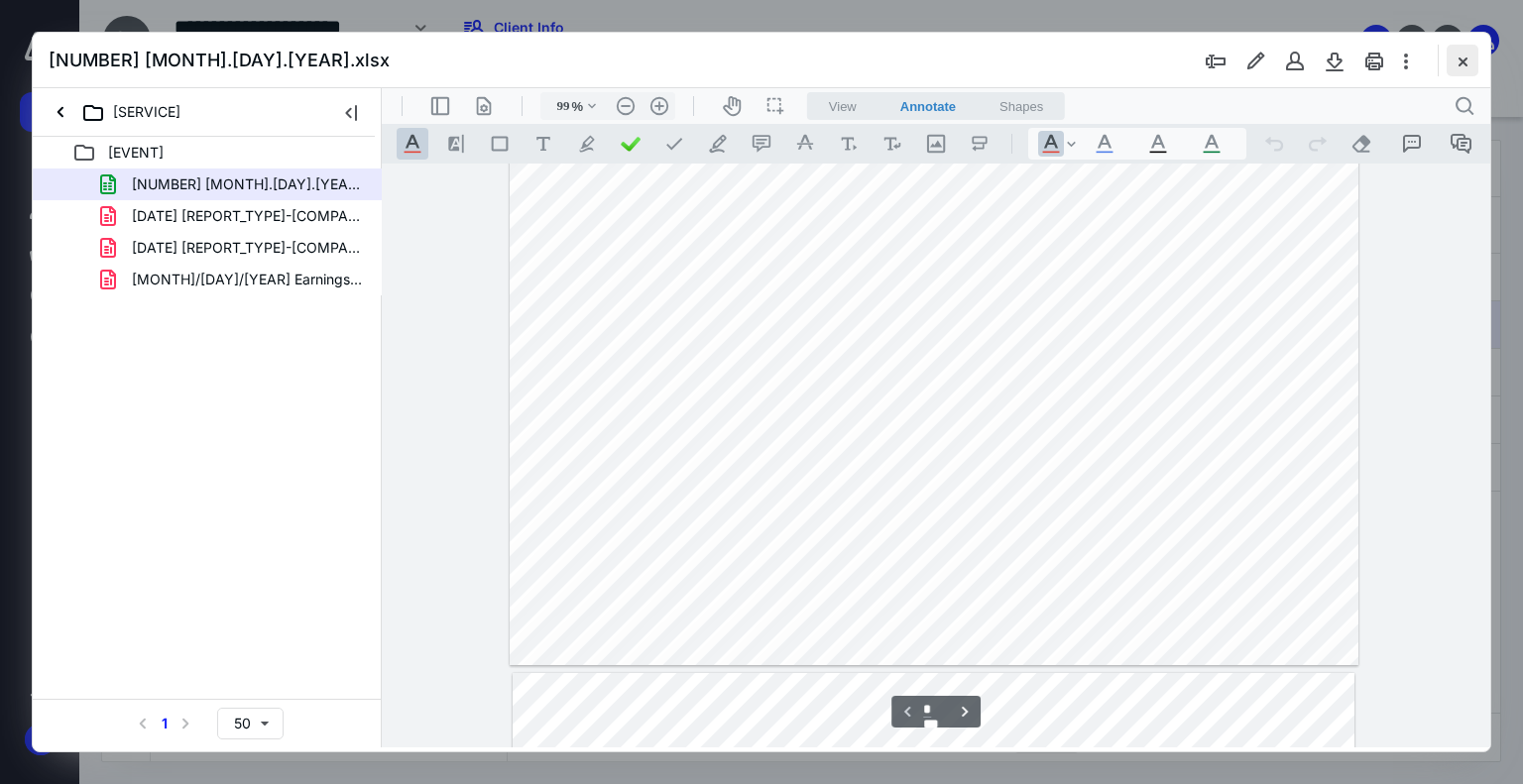 click at bounding box center [1463, 60] 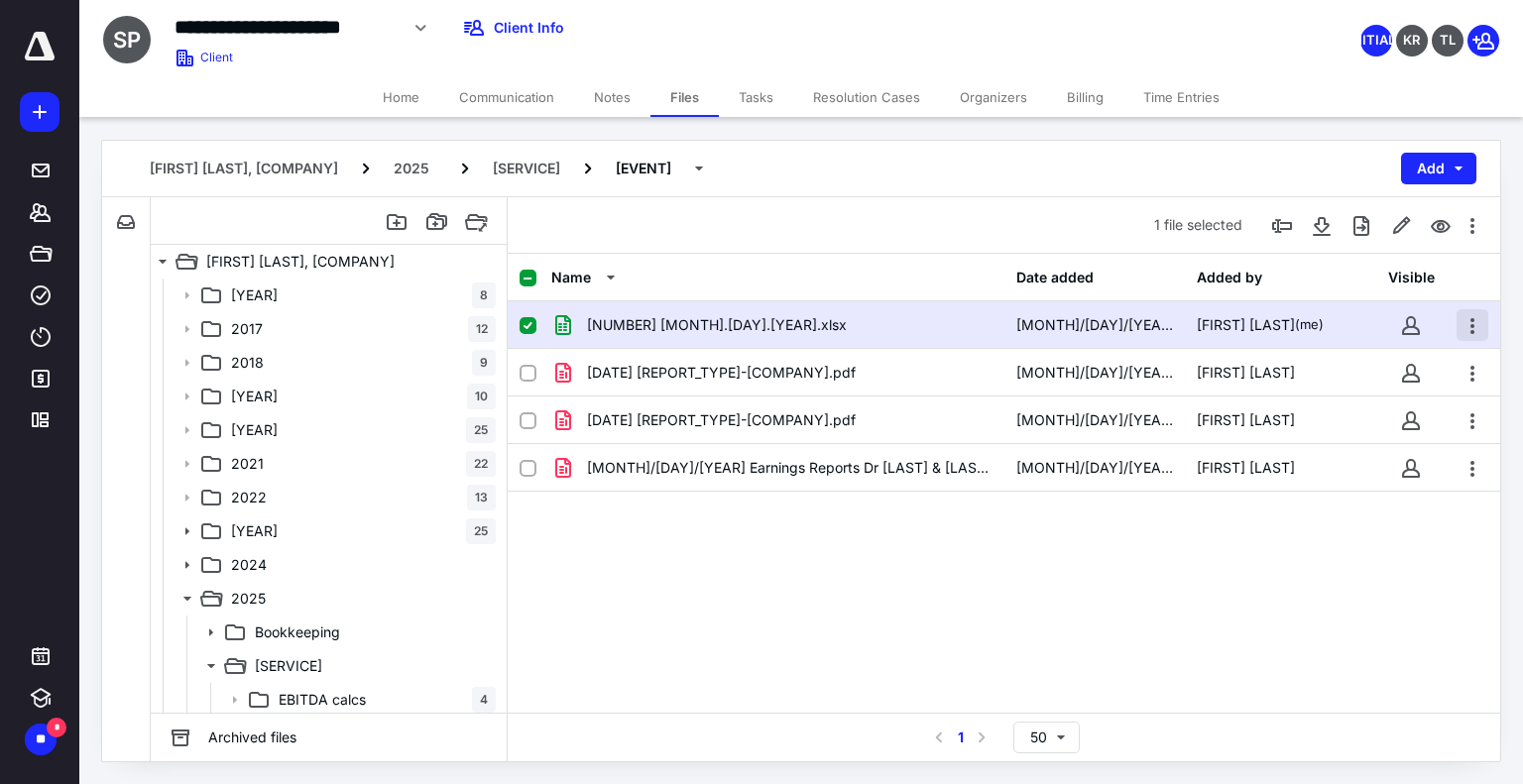 click at bounding box center [1472, 325] 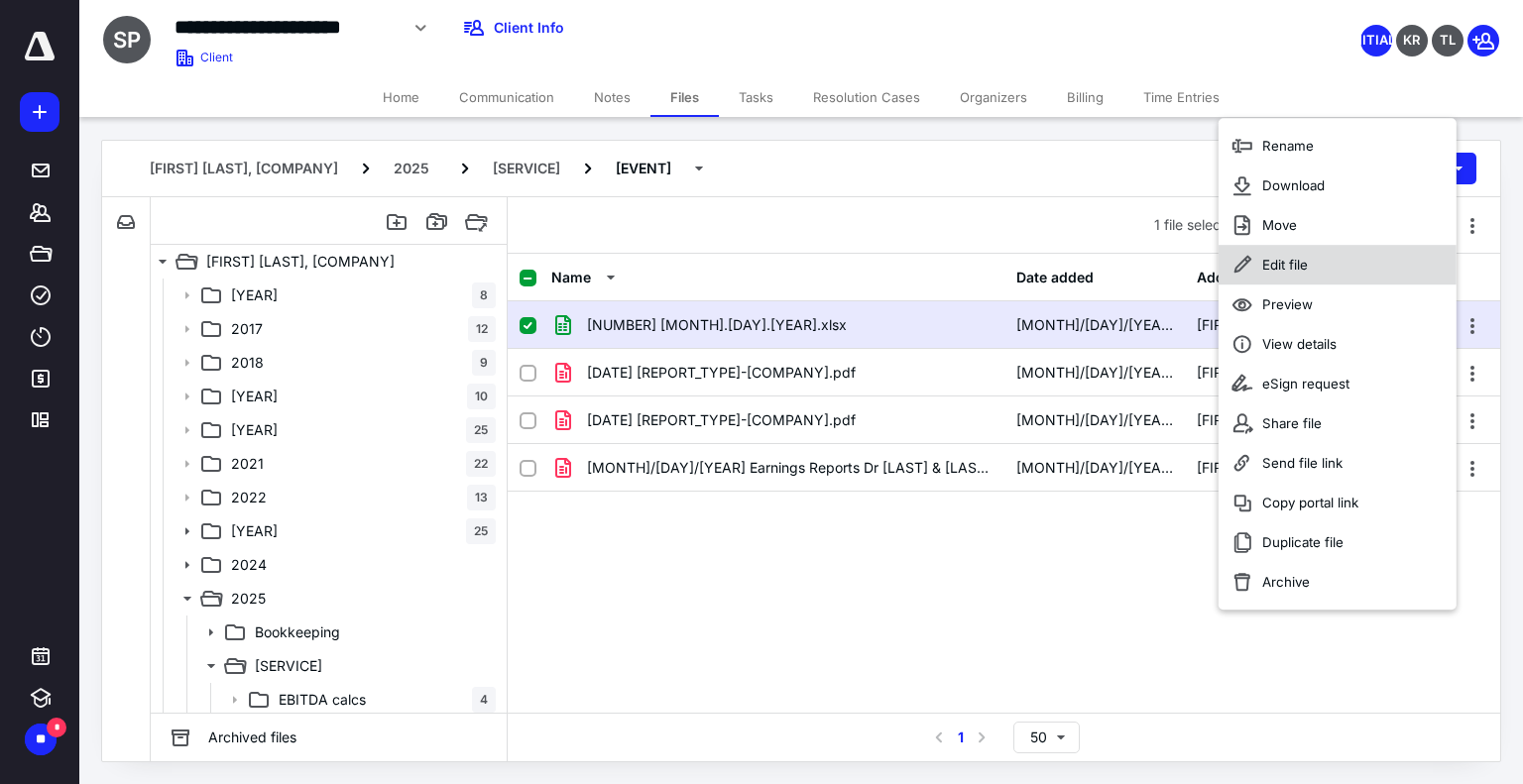 click on "Edit file" at bounding box center (1338, 265) 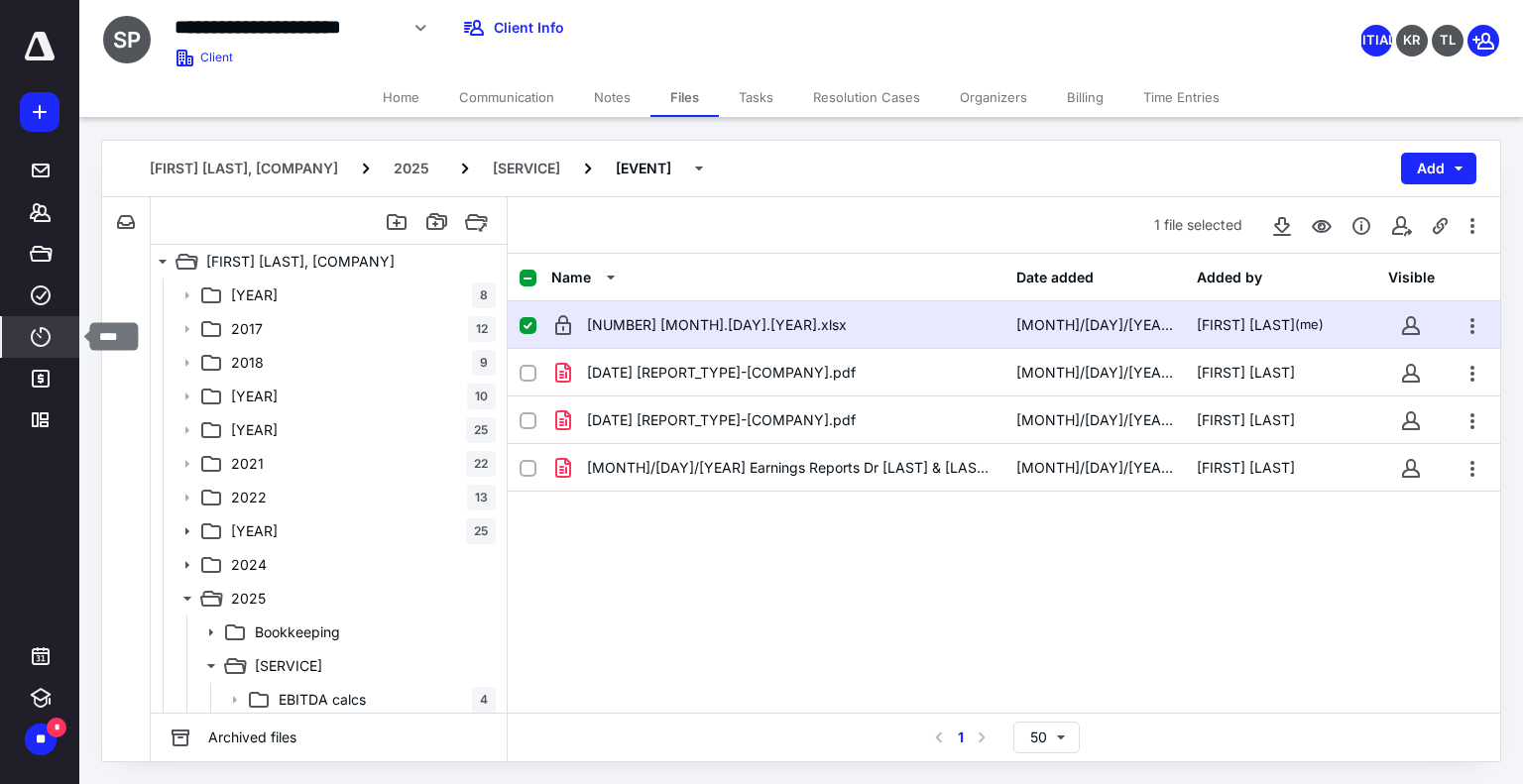 click 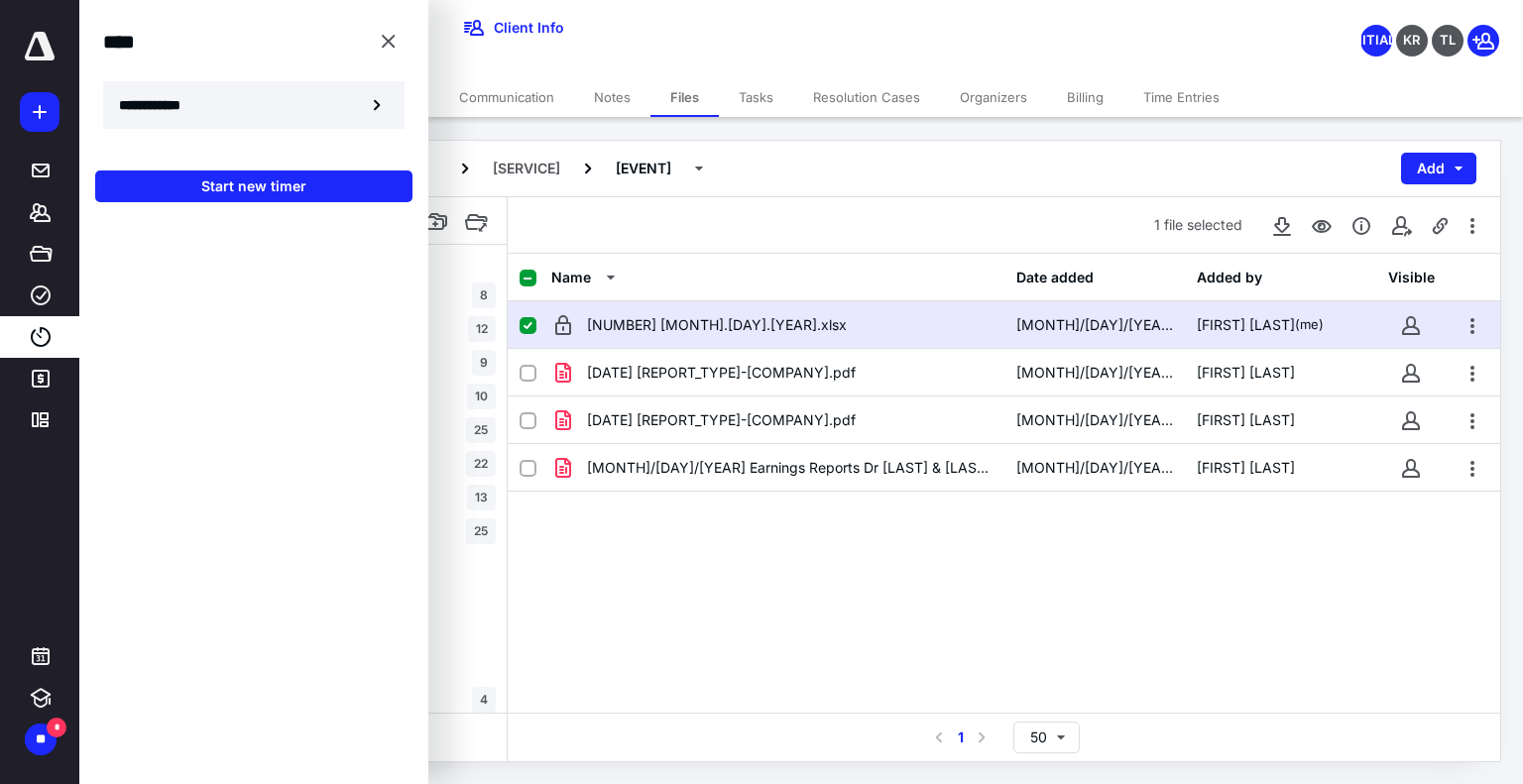click on "**********" at bounding box center (161, 105) 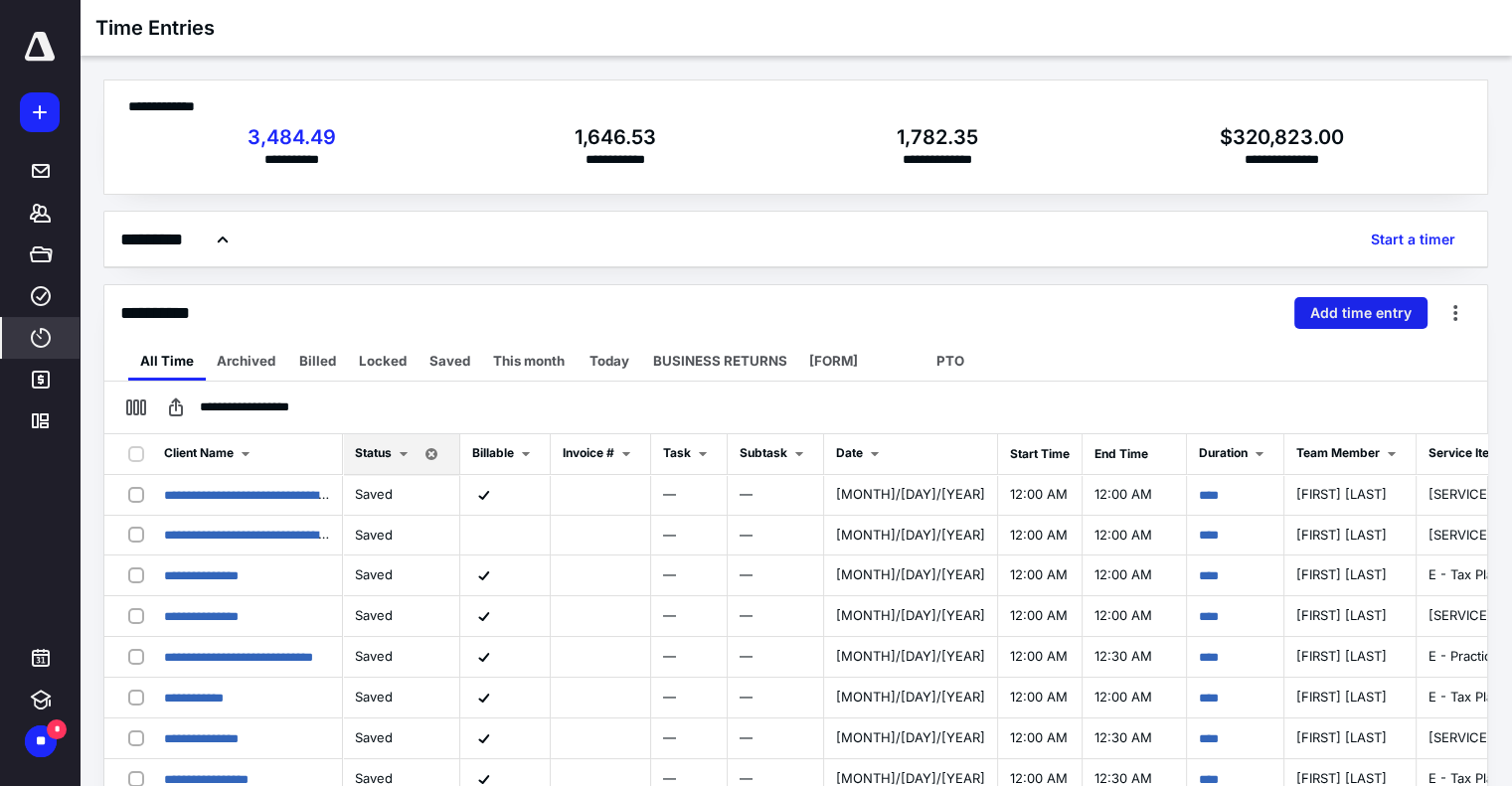 click on "Add time entry" at bounding box center (1361, 313) 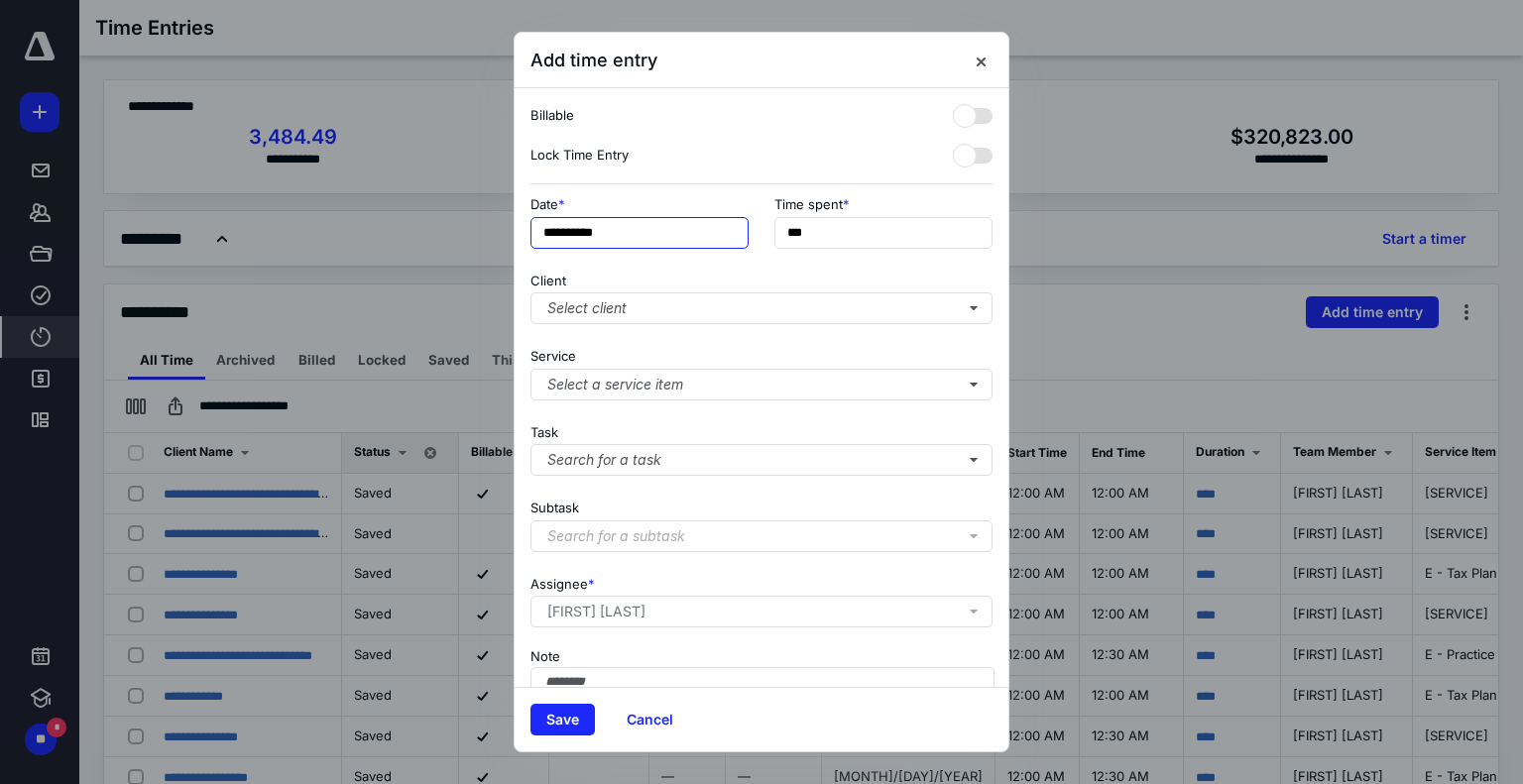 click on "**********" at bounding box center [640, 233] 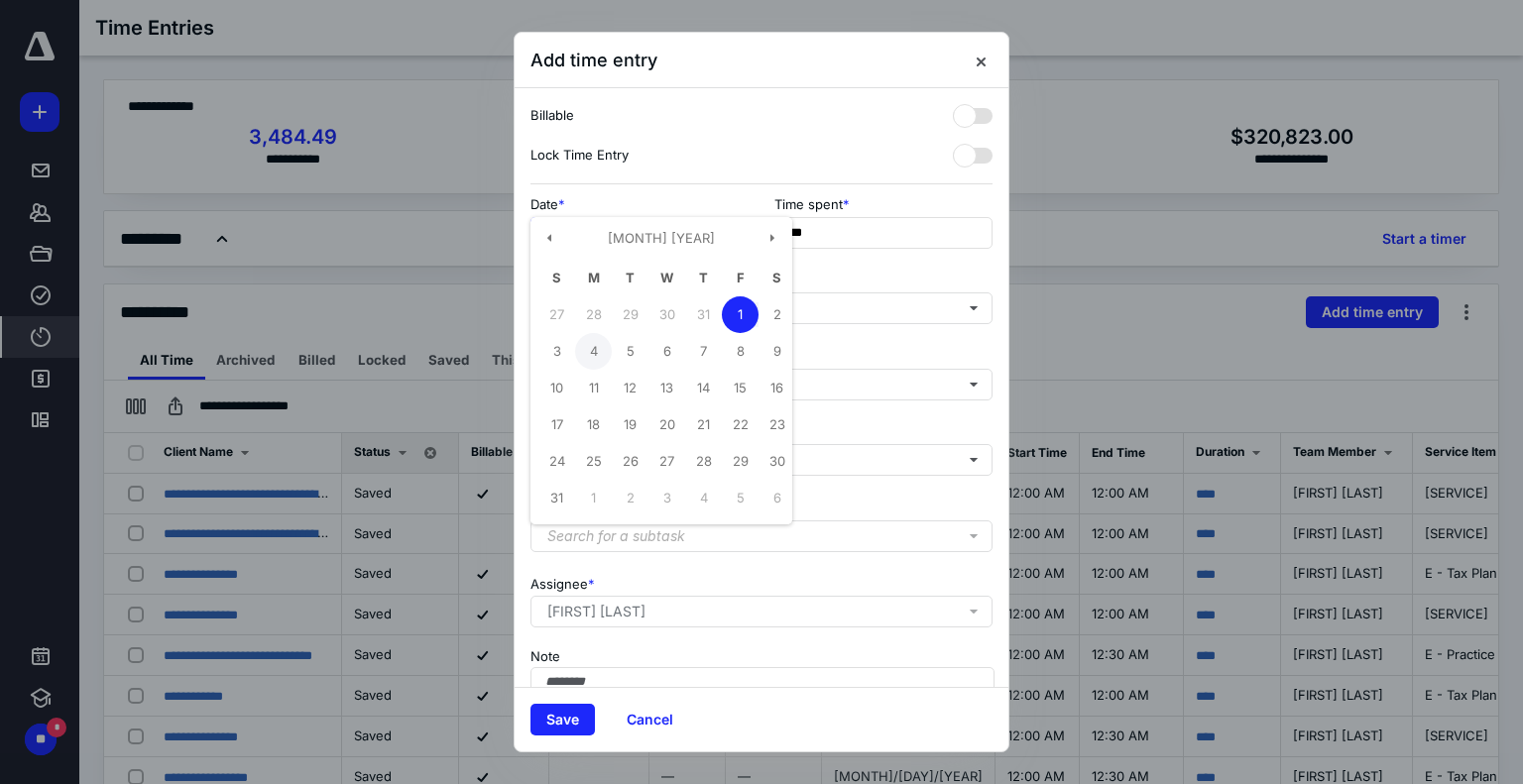 click on "4" at bounding box center (593, 351) 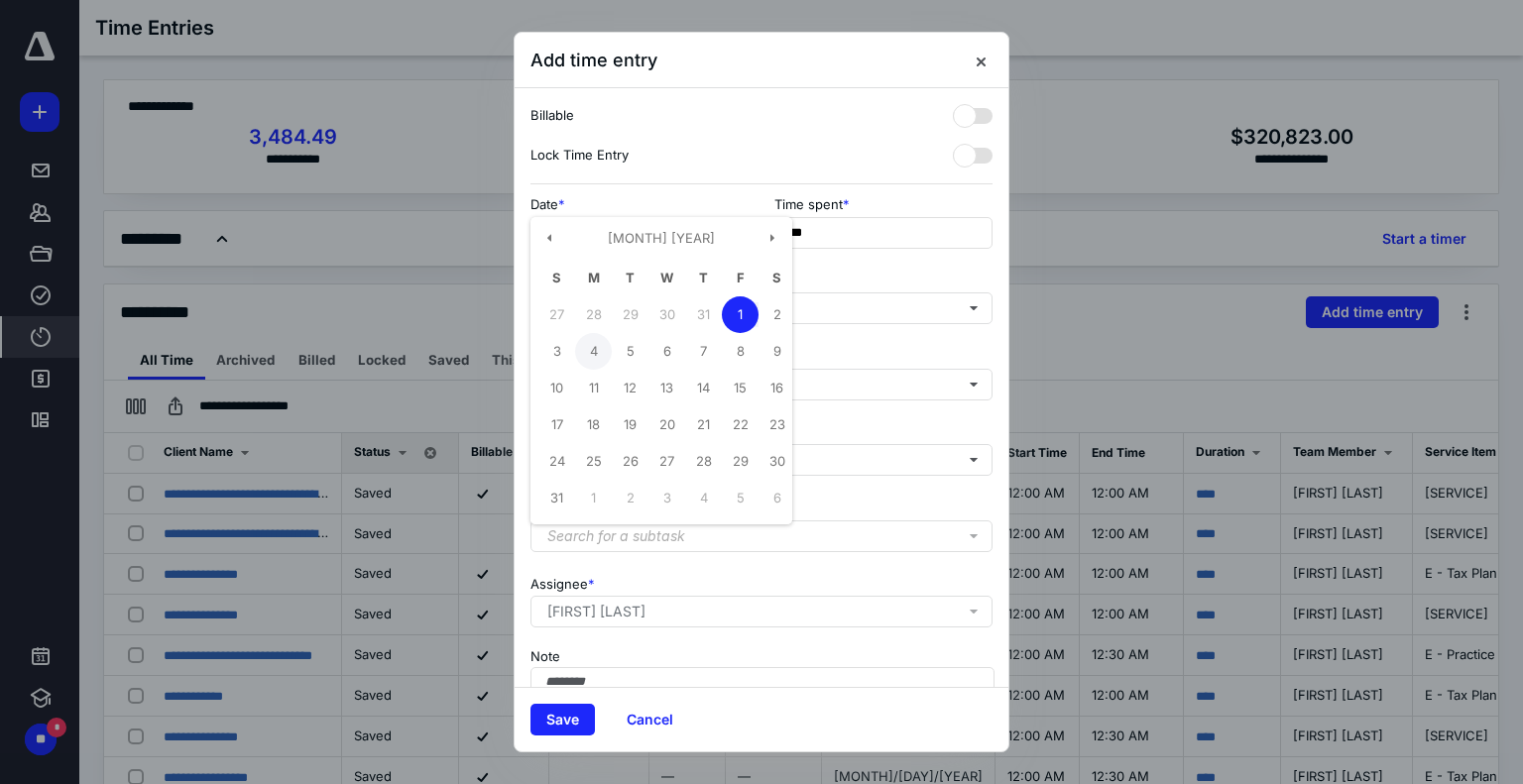 type on "**********" 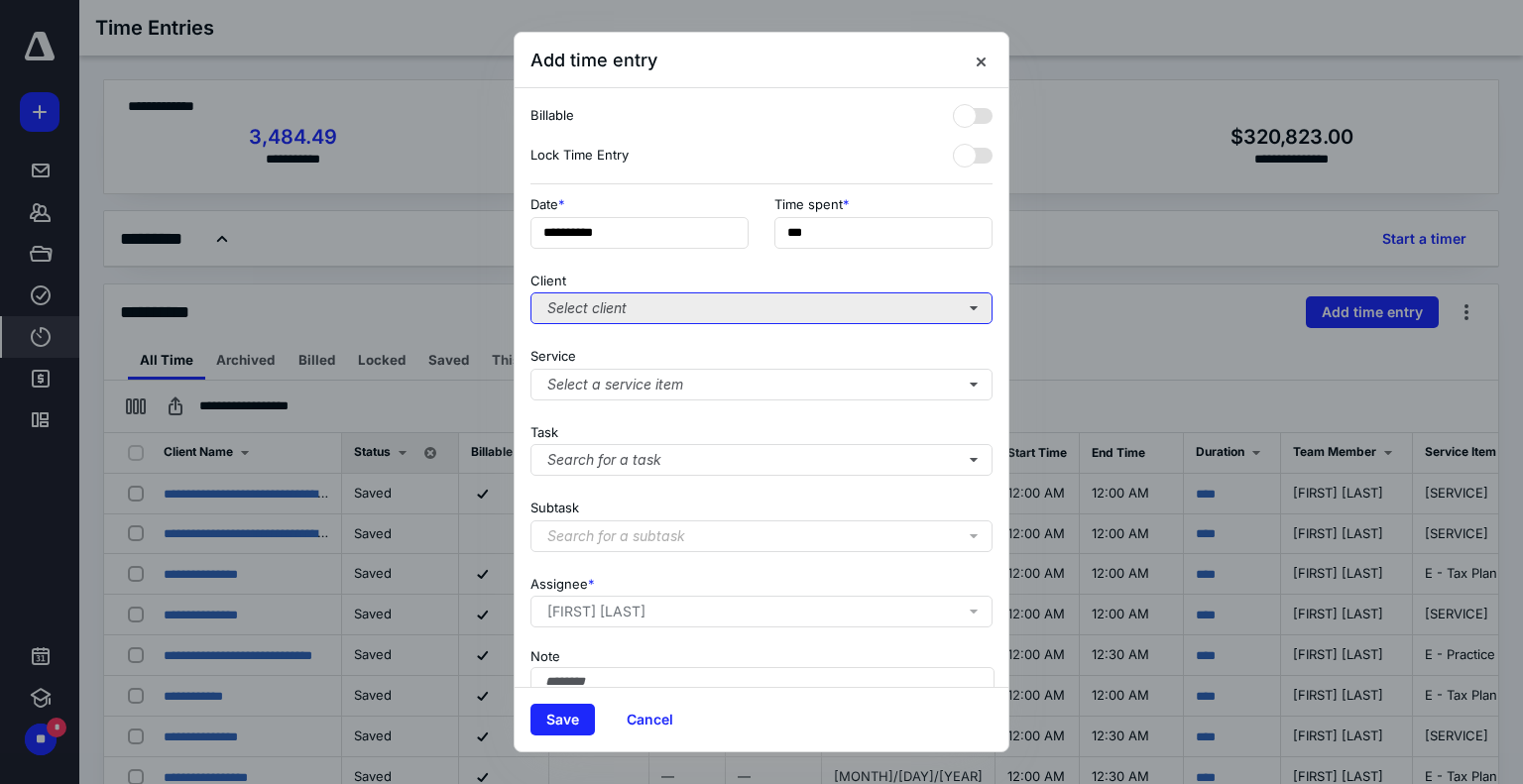 click on "Select client" at bounding box center (762, 308) 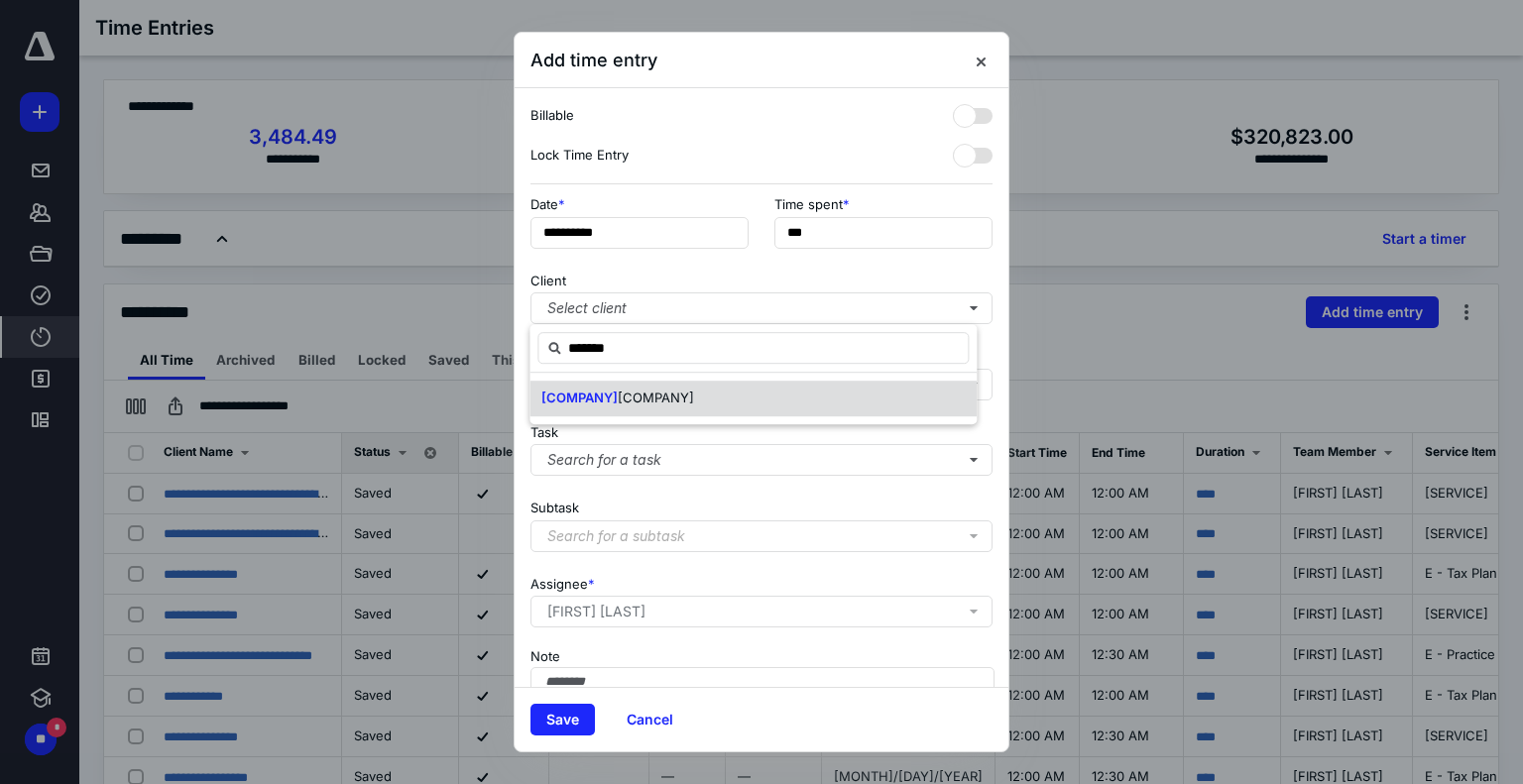 click on "[COMPANY]" at bounding box center (655, 397) 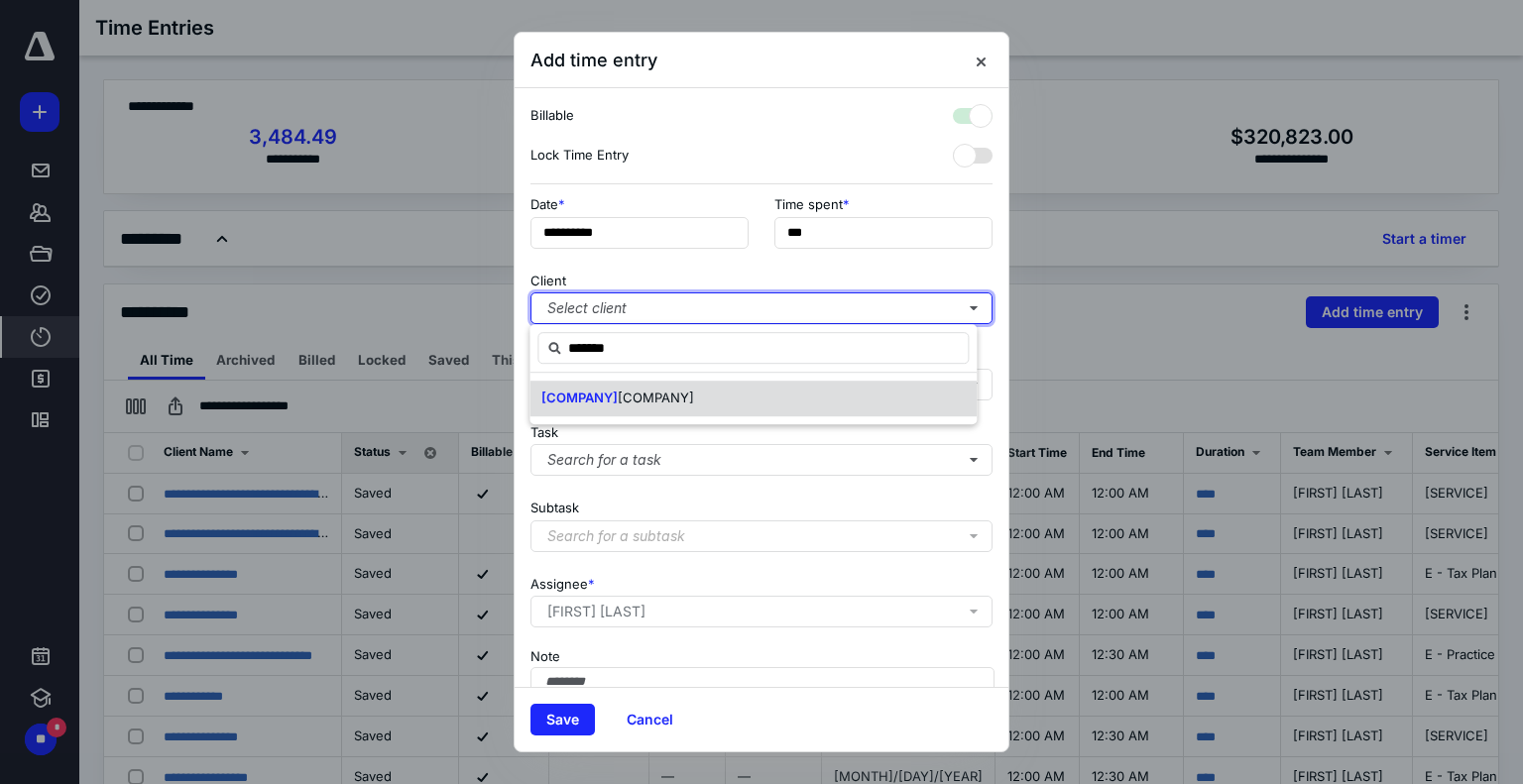 checkbox on "true" 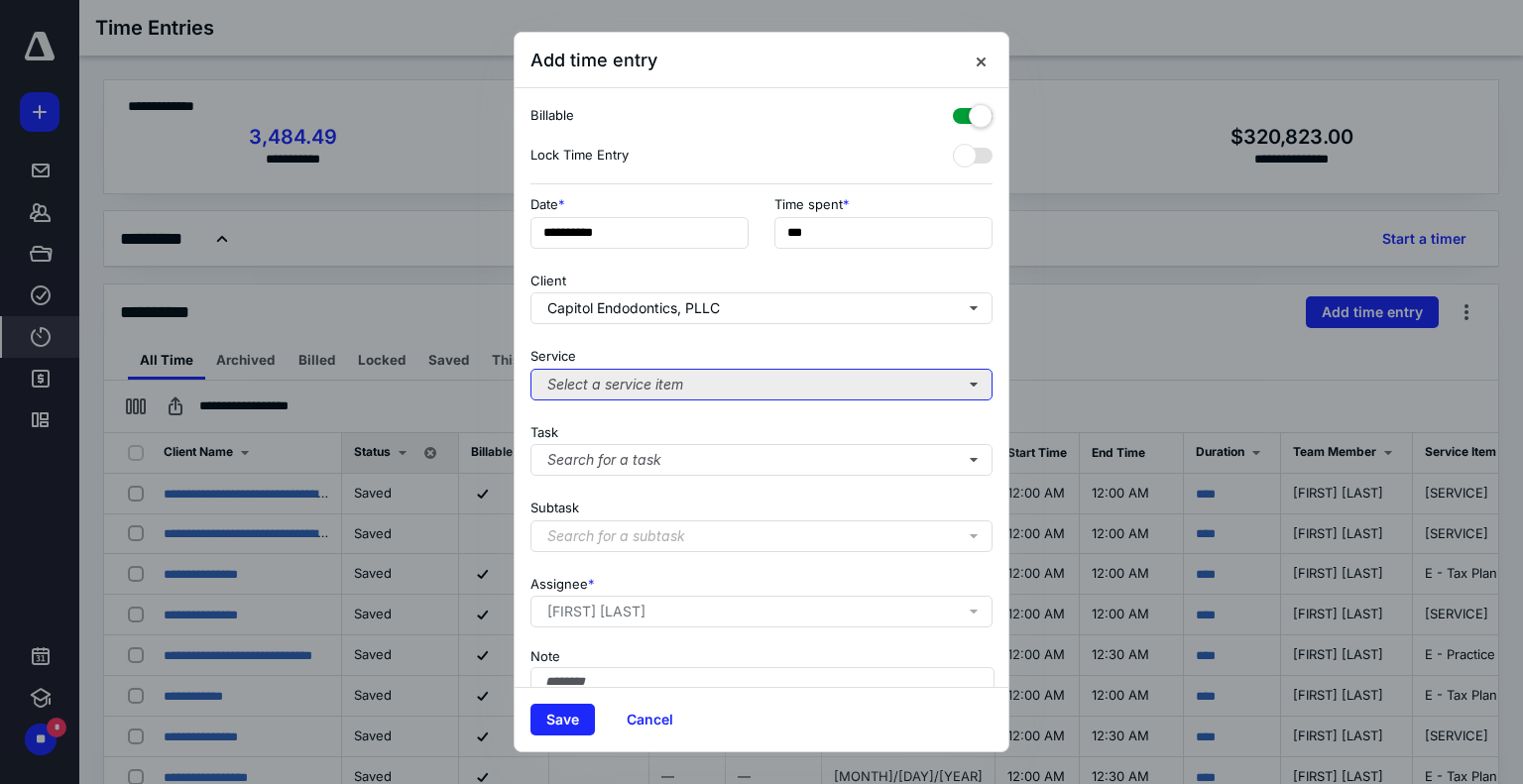 click on "Select a service item" at bounding box center (762, 385) 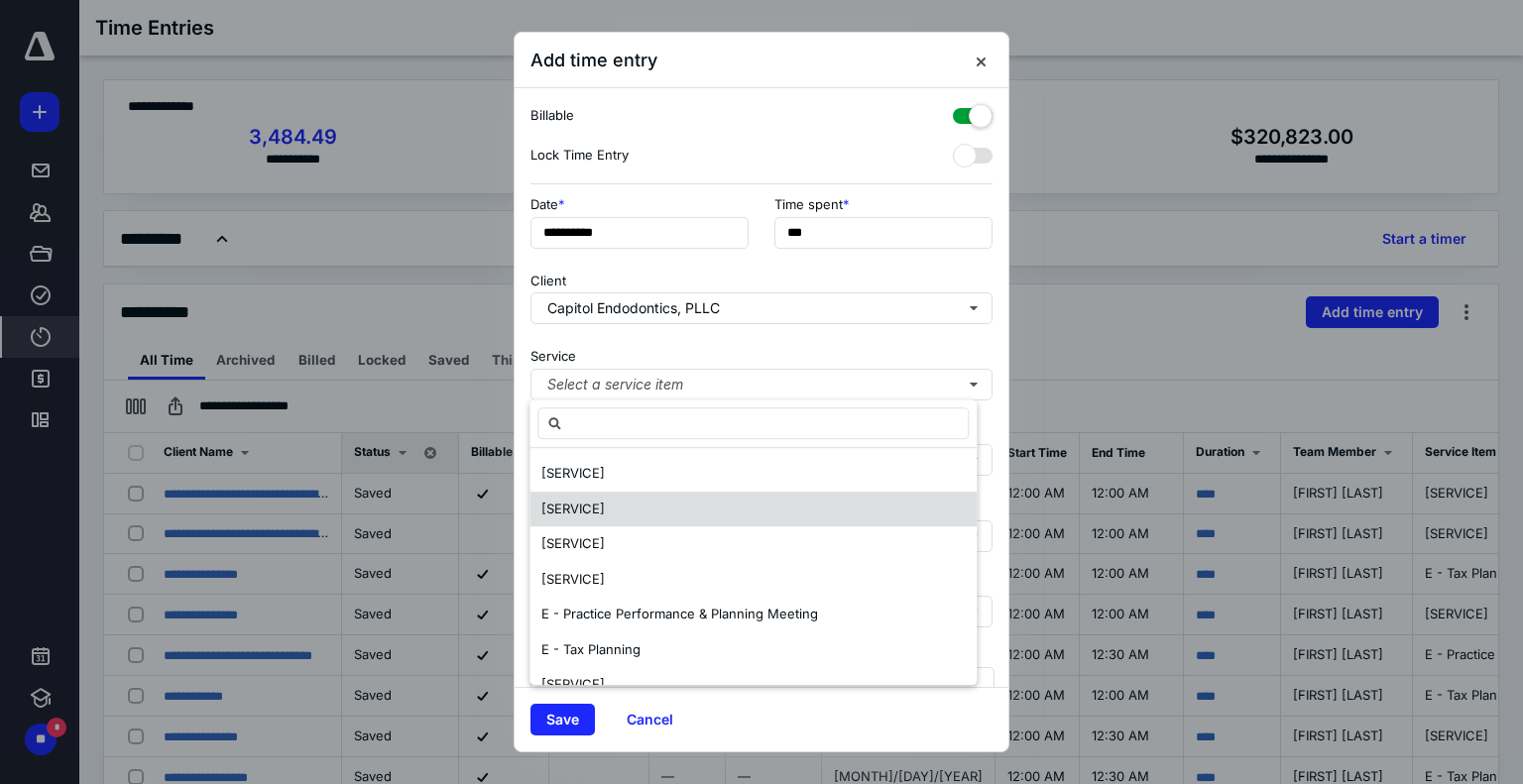 click on "[SERVICE]" at bounding box center [753, 509] 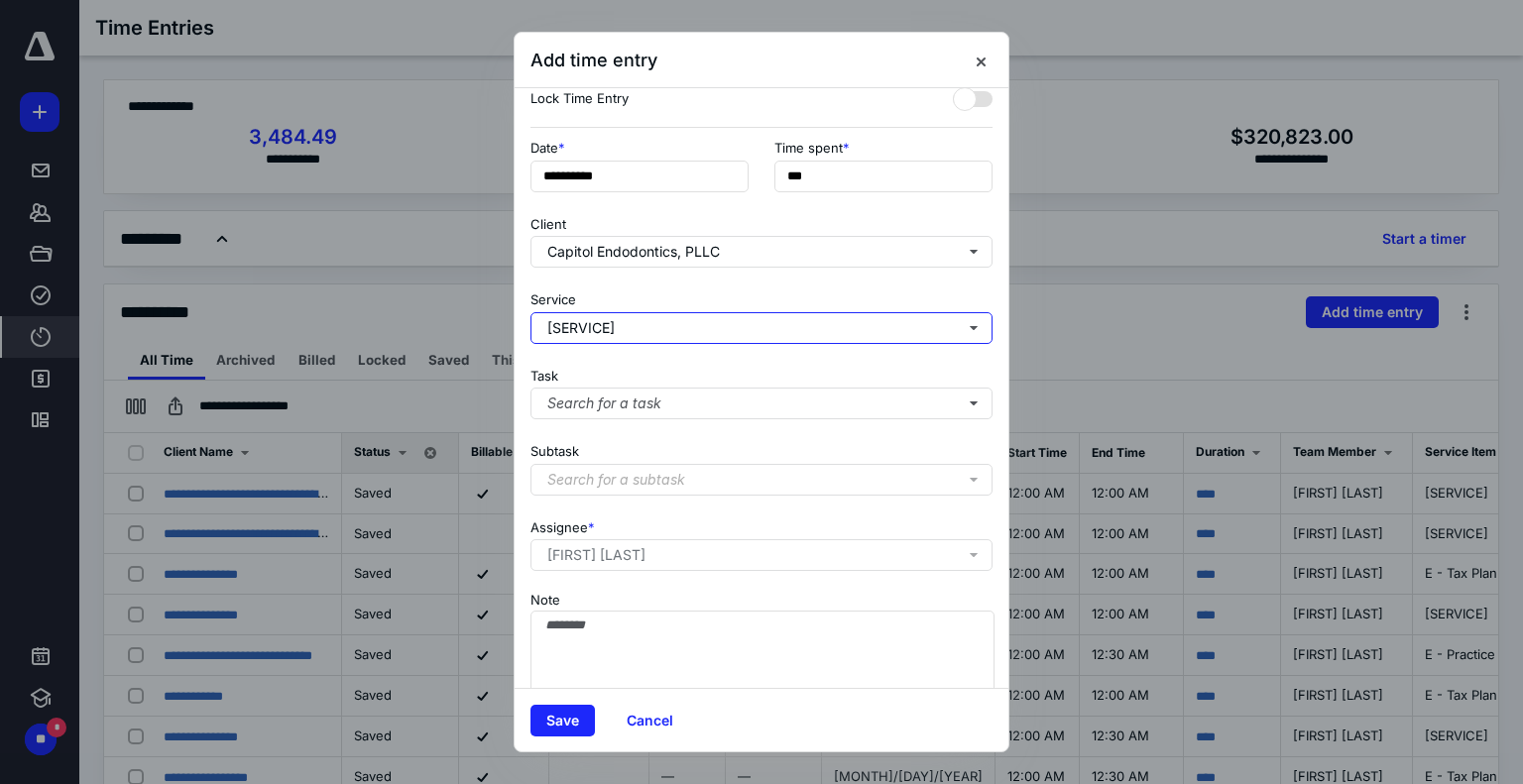 scroll, scrollTop: 108, scrollLeft: 0, axis: vertical 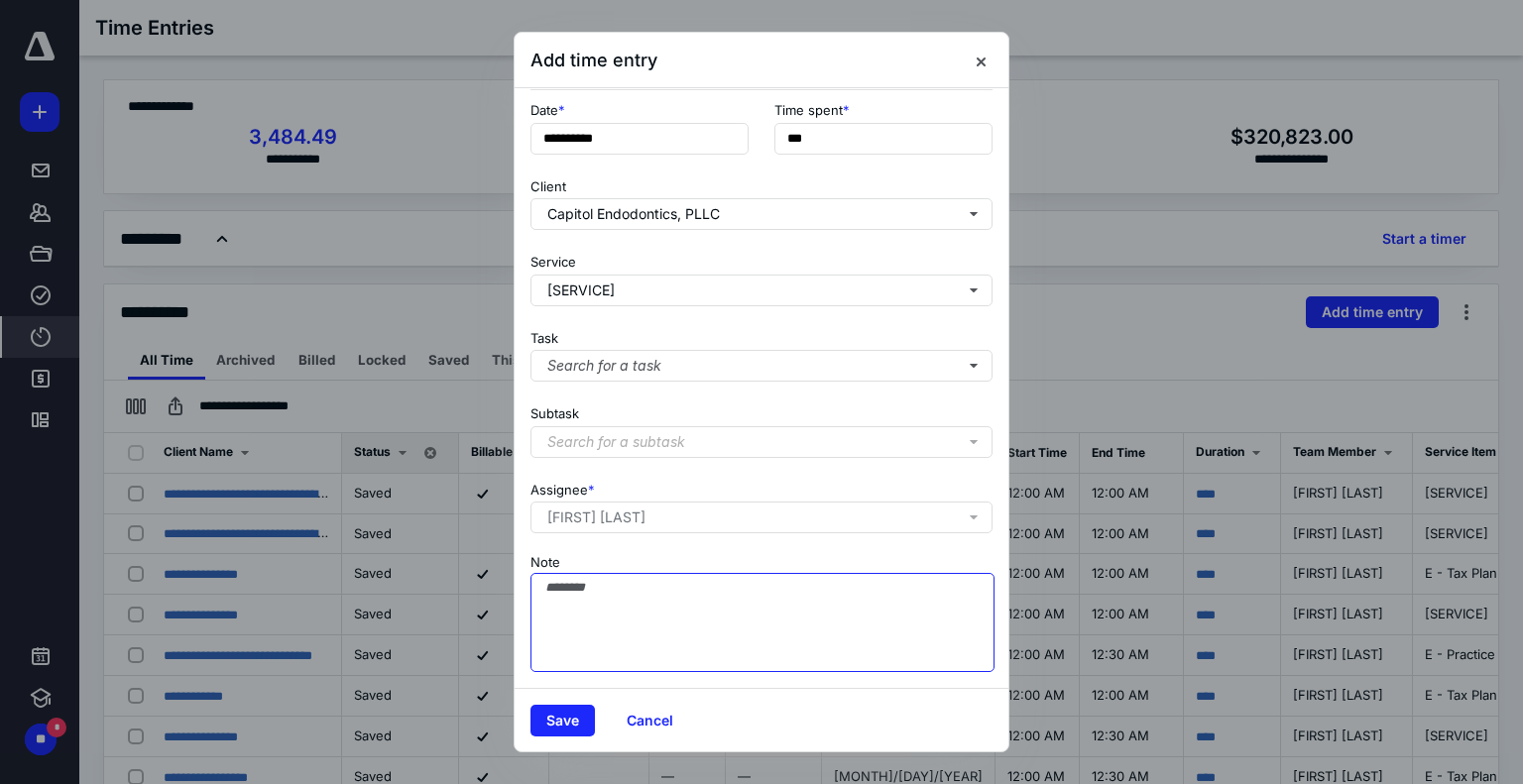 click on "Note" at bounding box center (762, 622) 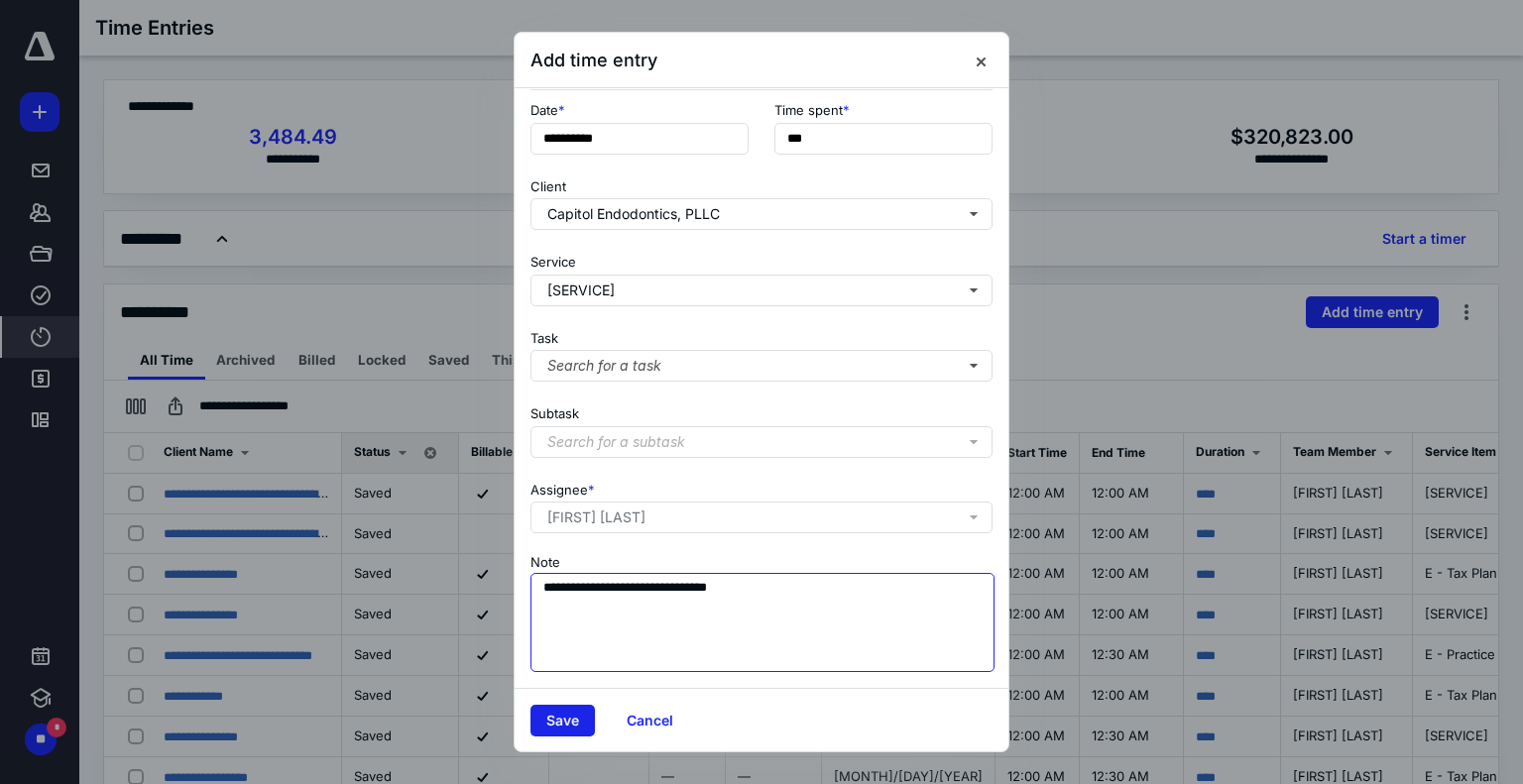 type on "**********" 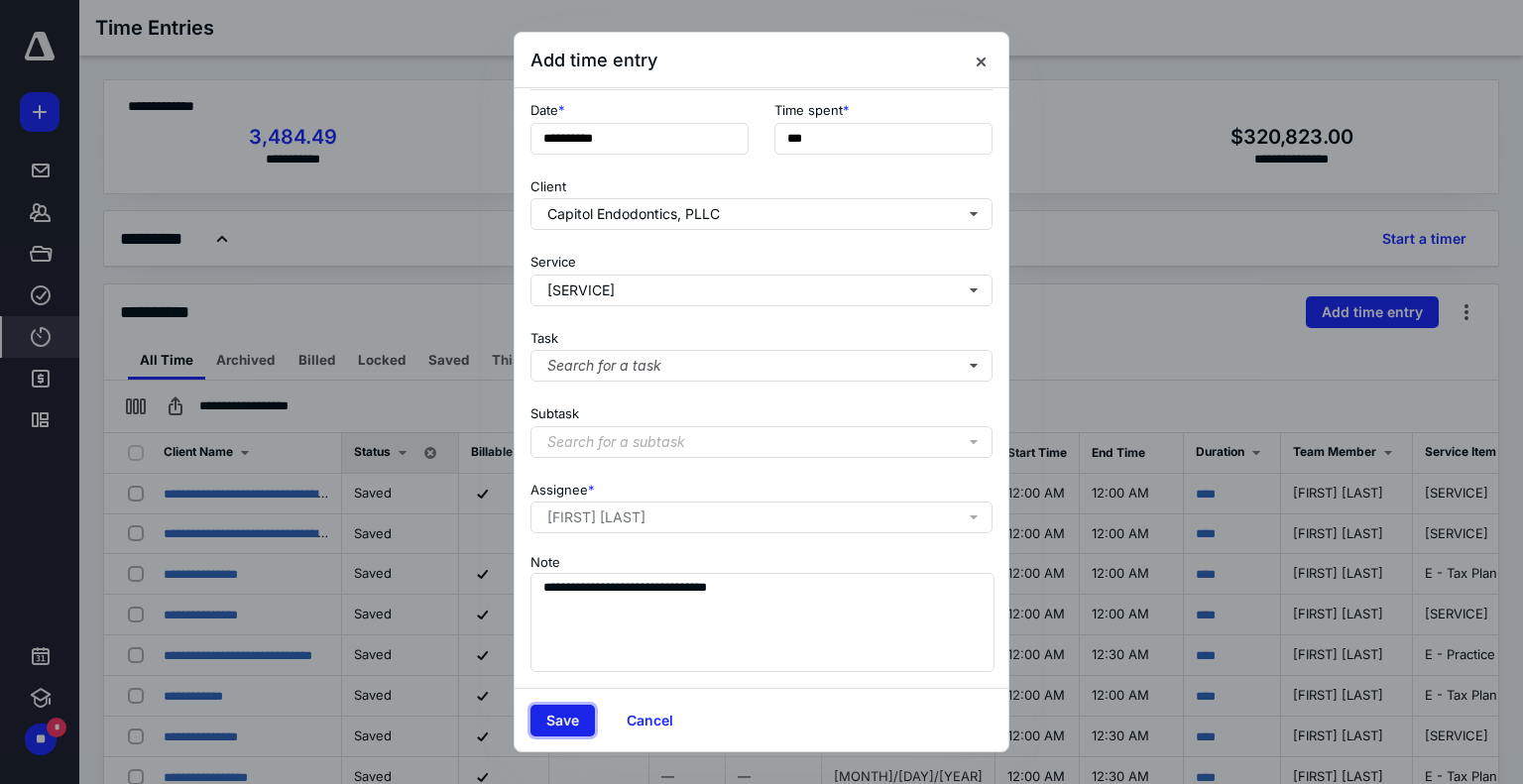 click on "Save" at bounding box center [562, 721] 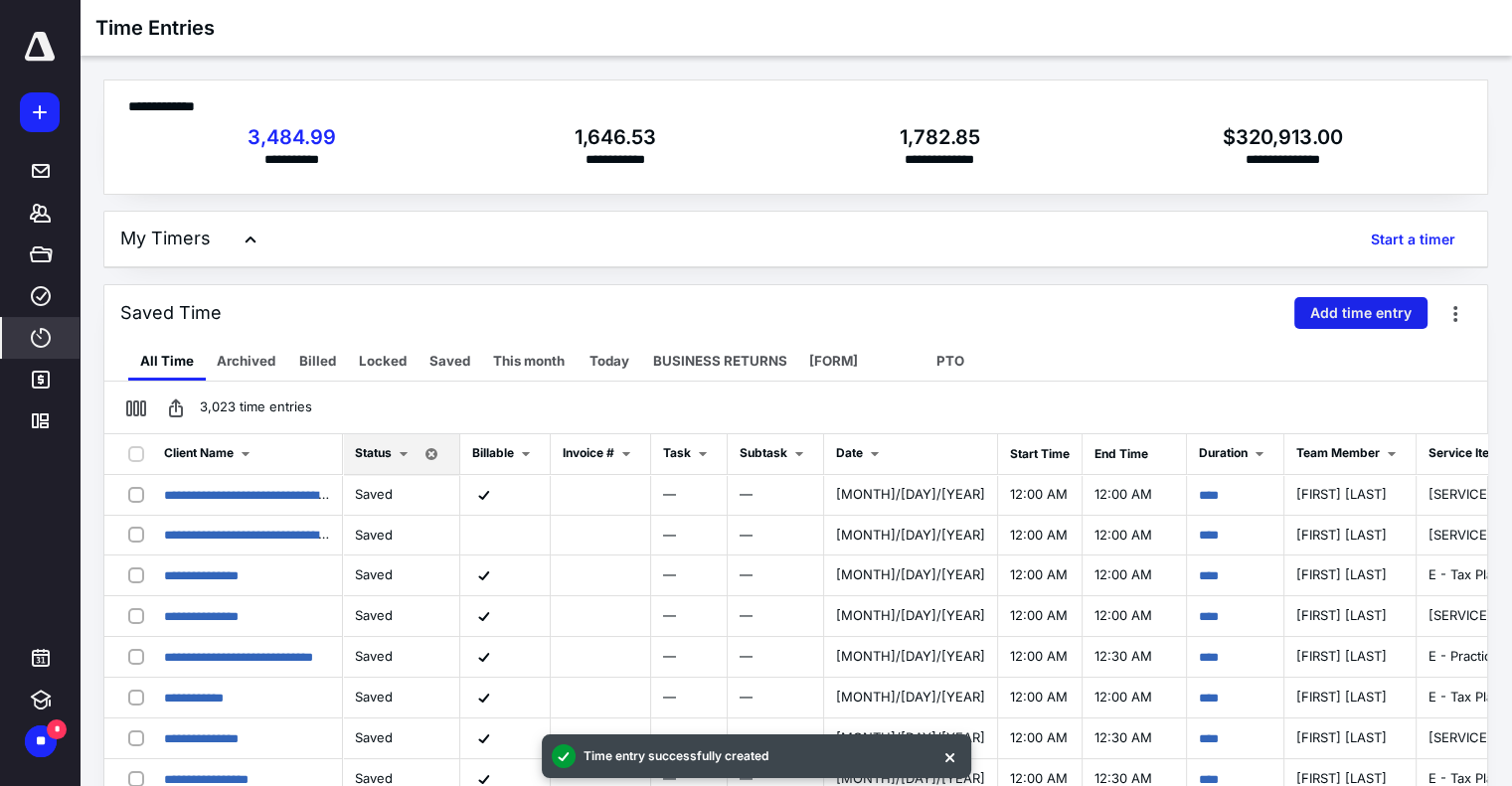 click on "Add time entry" at bounding box center [1361, 313] 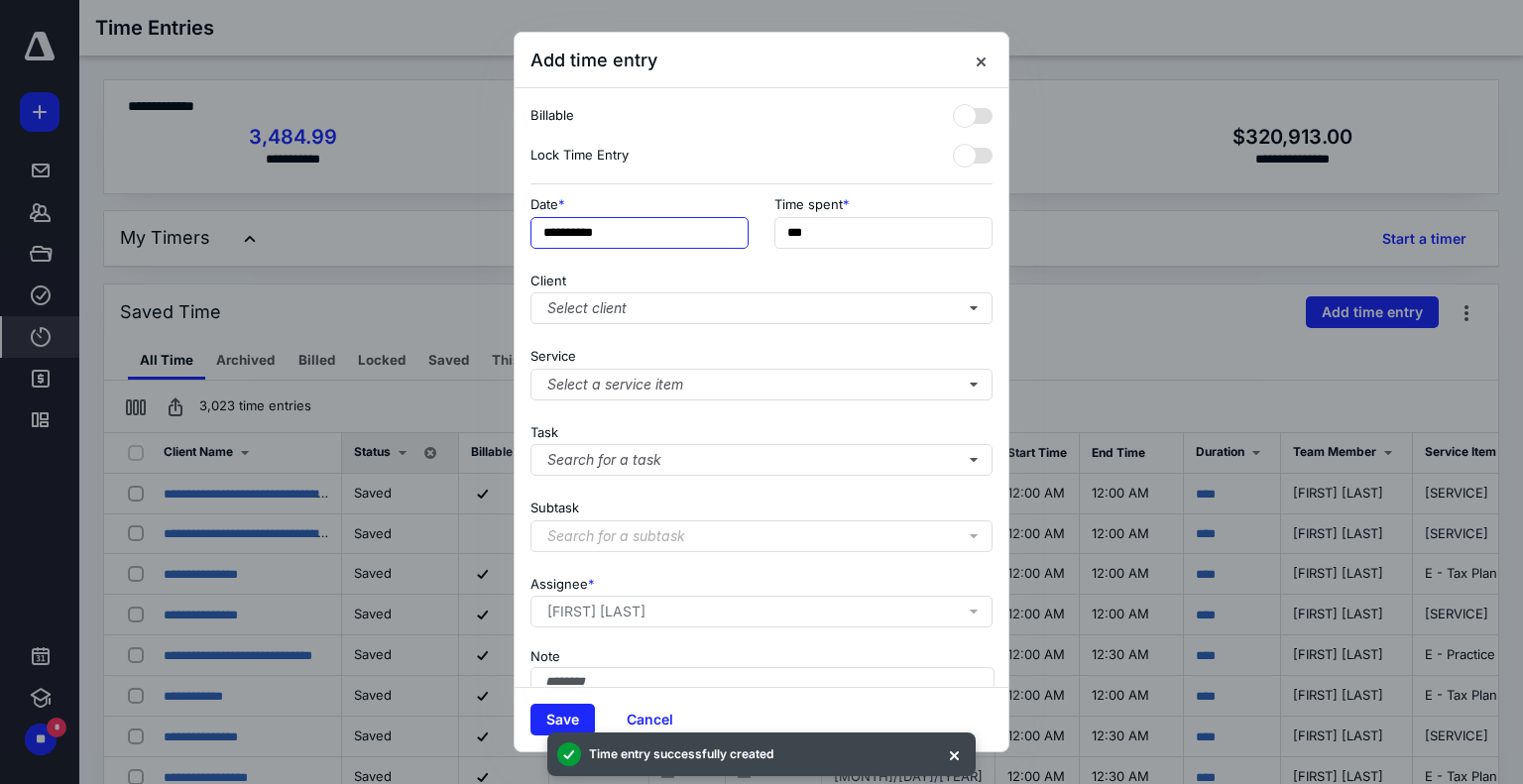 click on "**********" at bounding box center (640, 233) 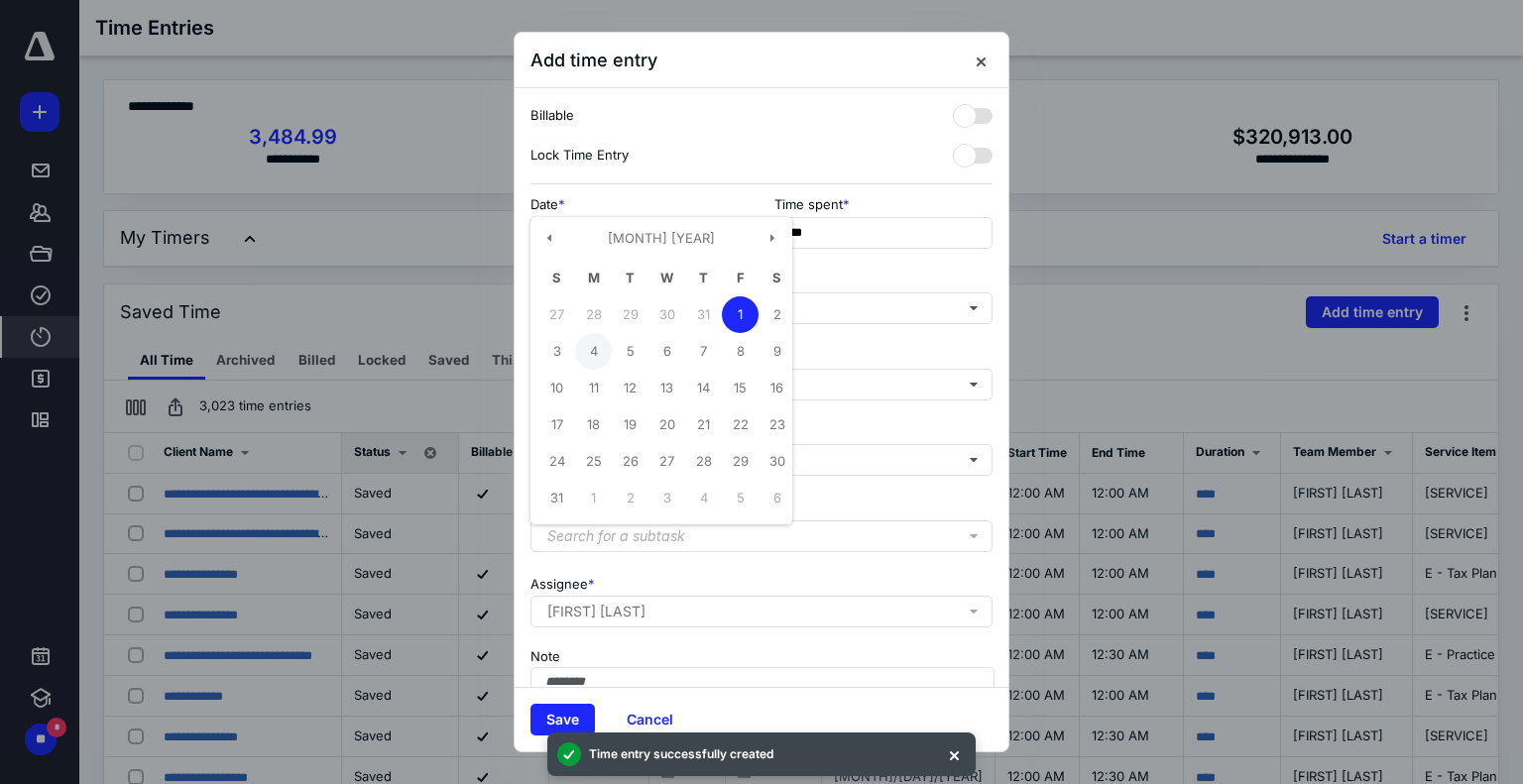 click on "4" at bounding box center [593, 351] 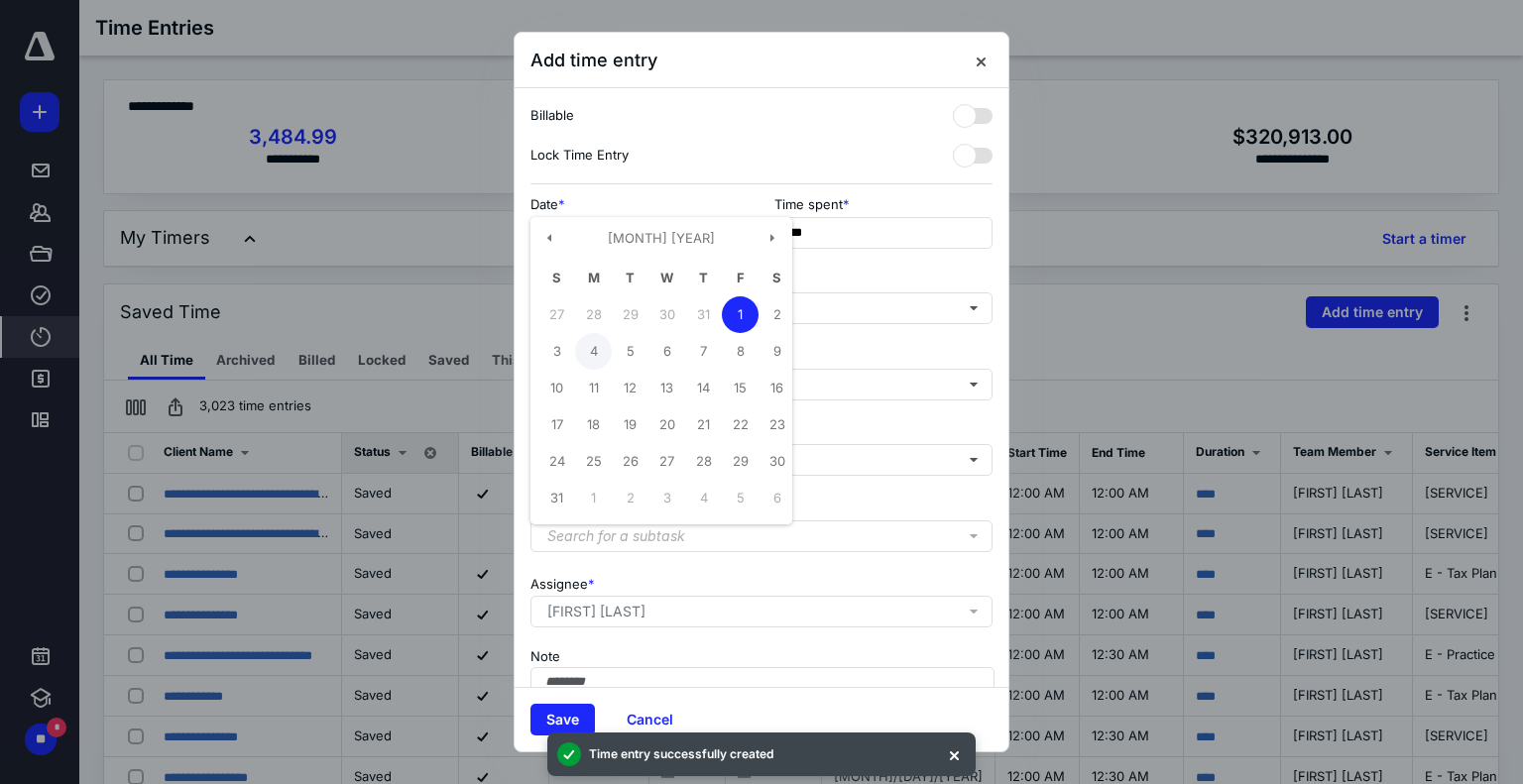 type on "**********" 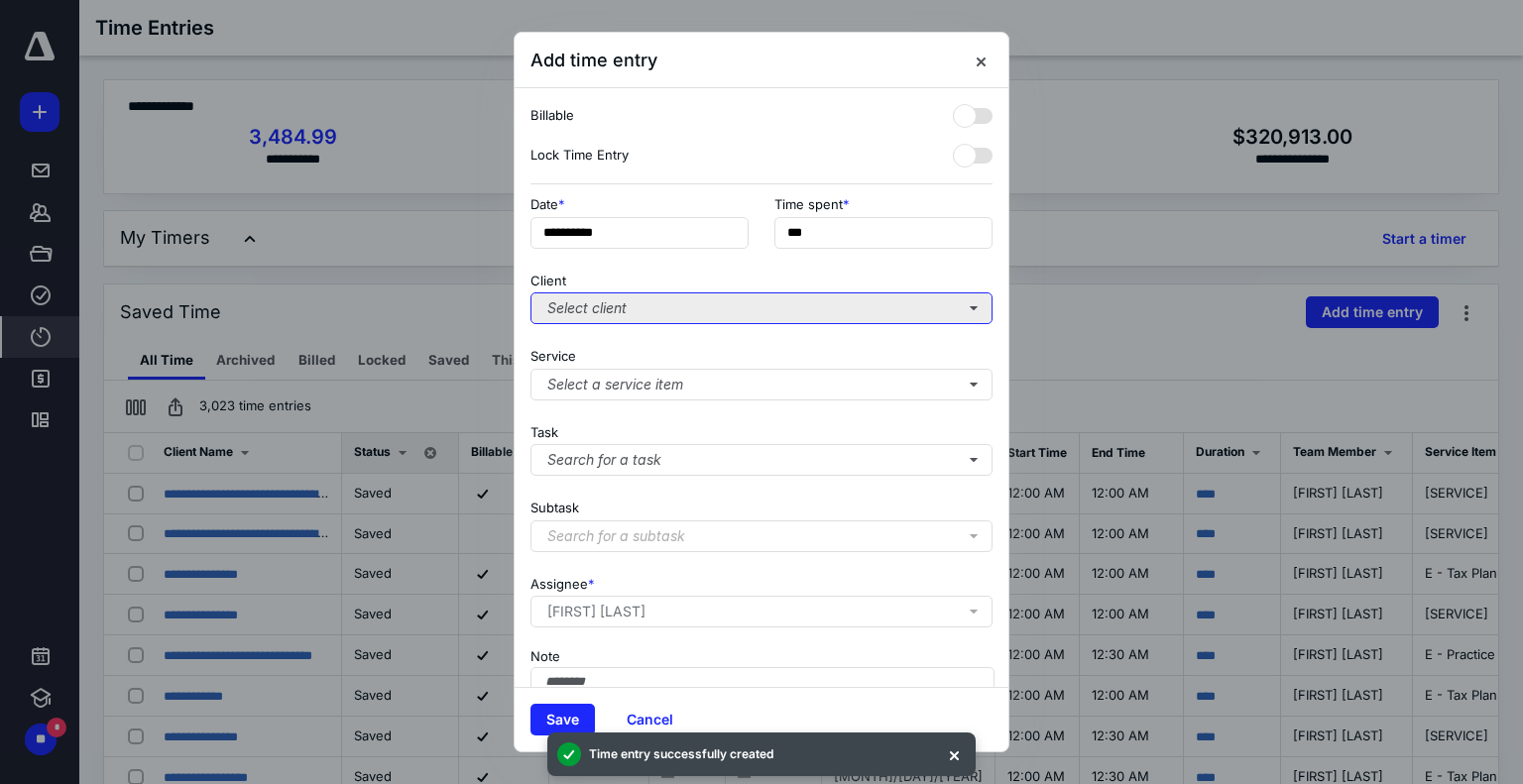 click on "Select client" at bounding box center (762, 308) 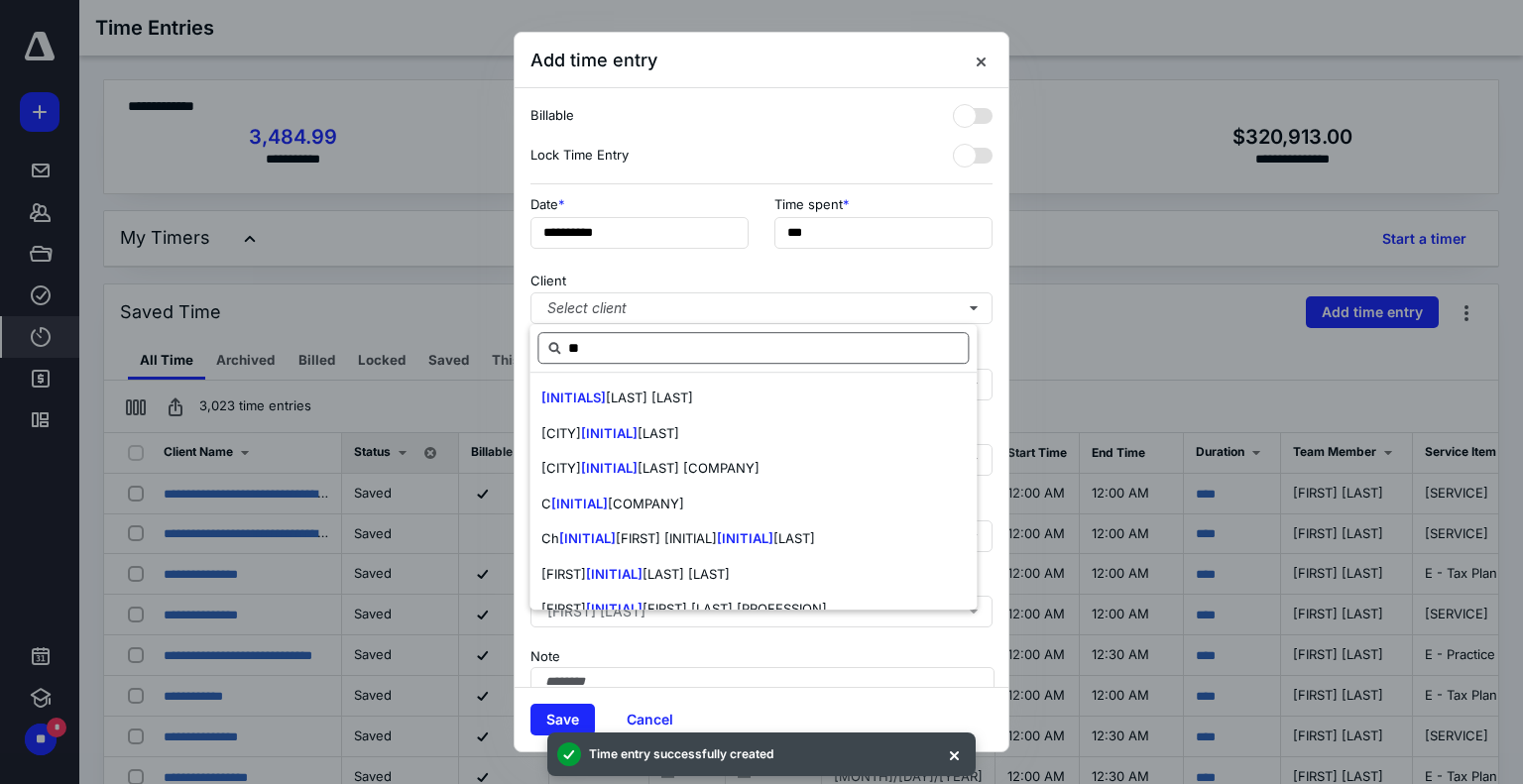 type on "*" 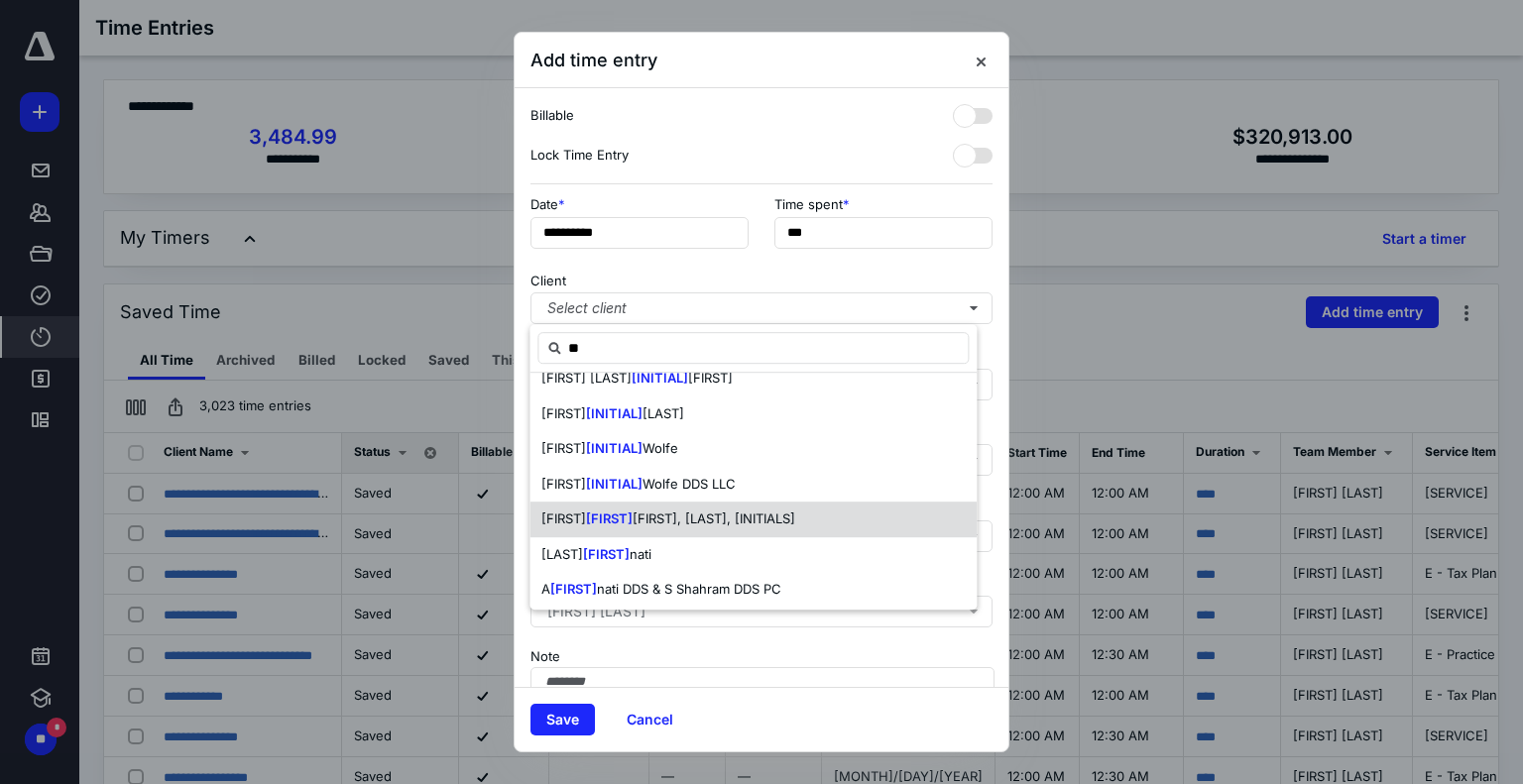 scroll, scrollTop: 198, scrollLeft: 0, axis: vertical 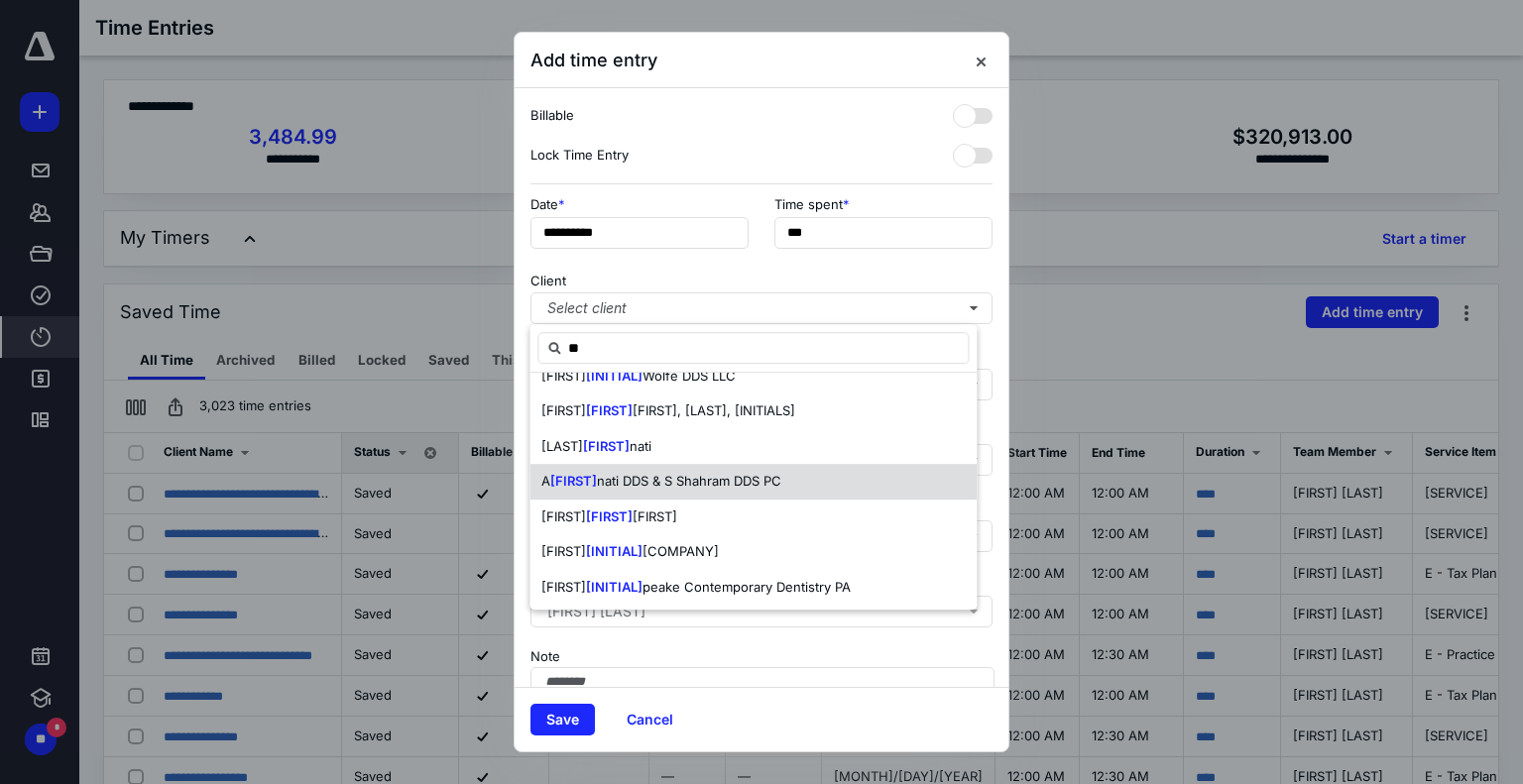 click on "nati DDS & S Shahram DDS PC" at bounding box center (689, 481) 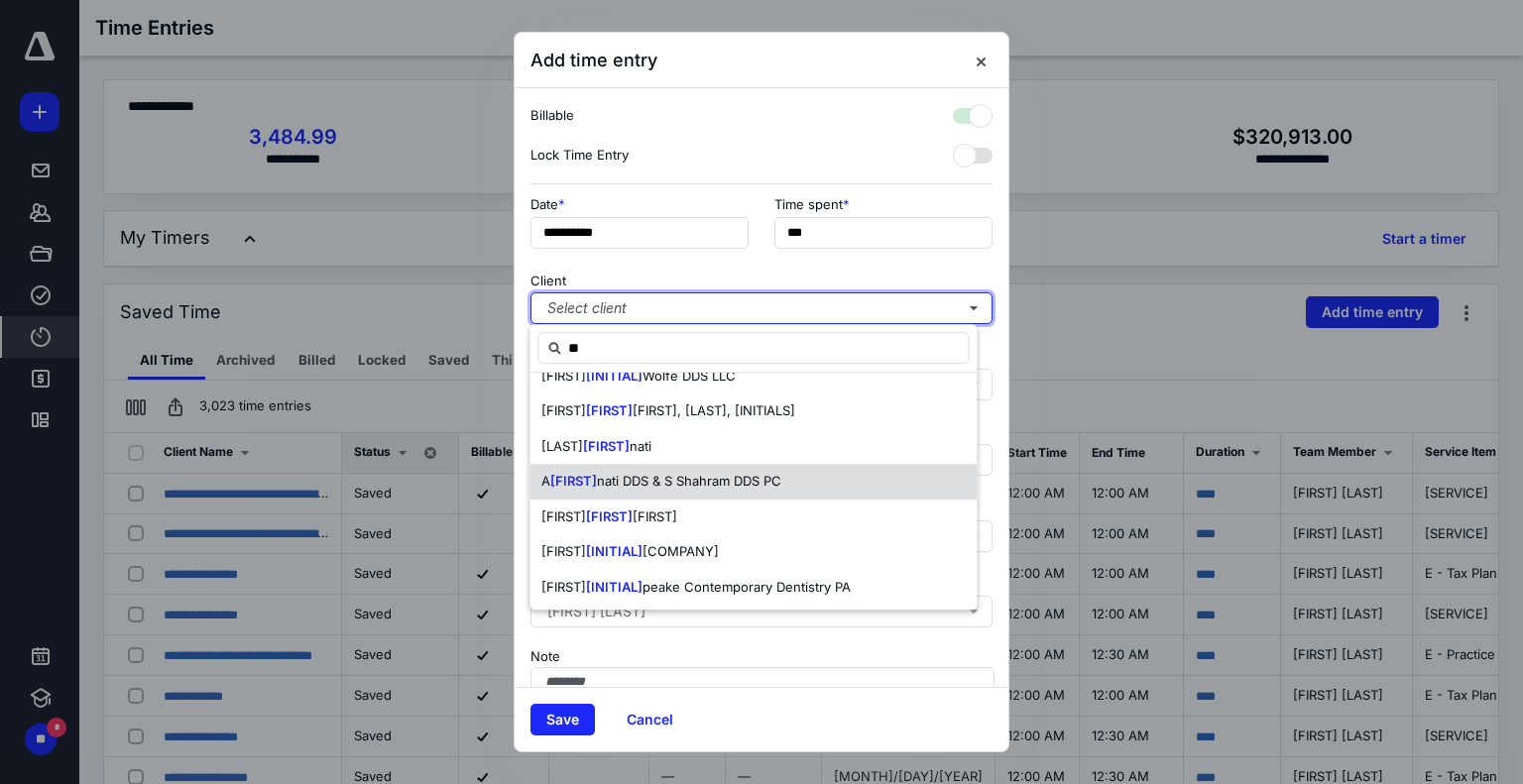 checkbox on "true" 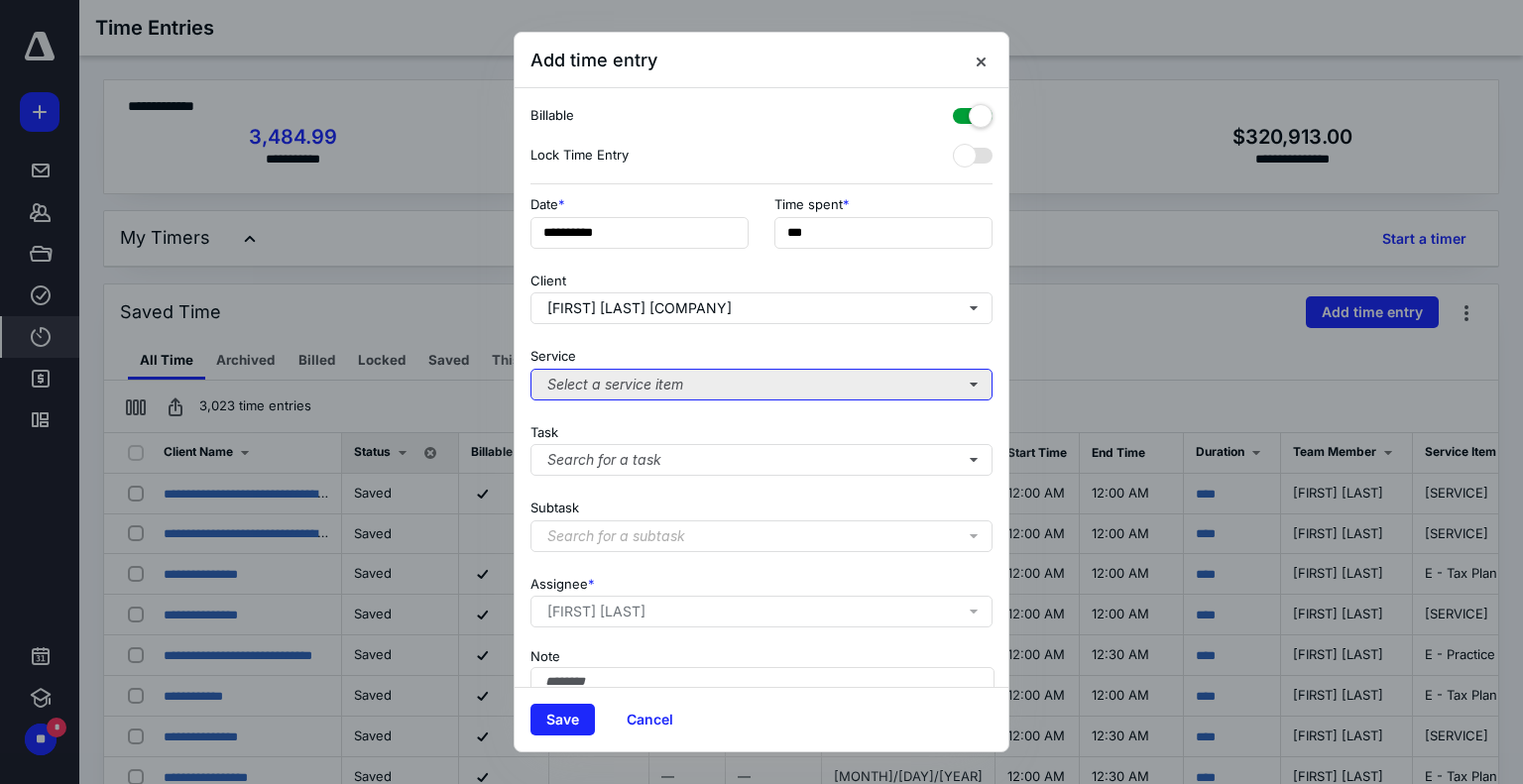 click on "Select a service item" at bounding box center [762, 385] 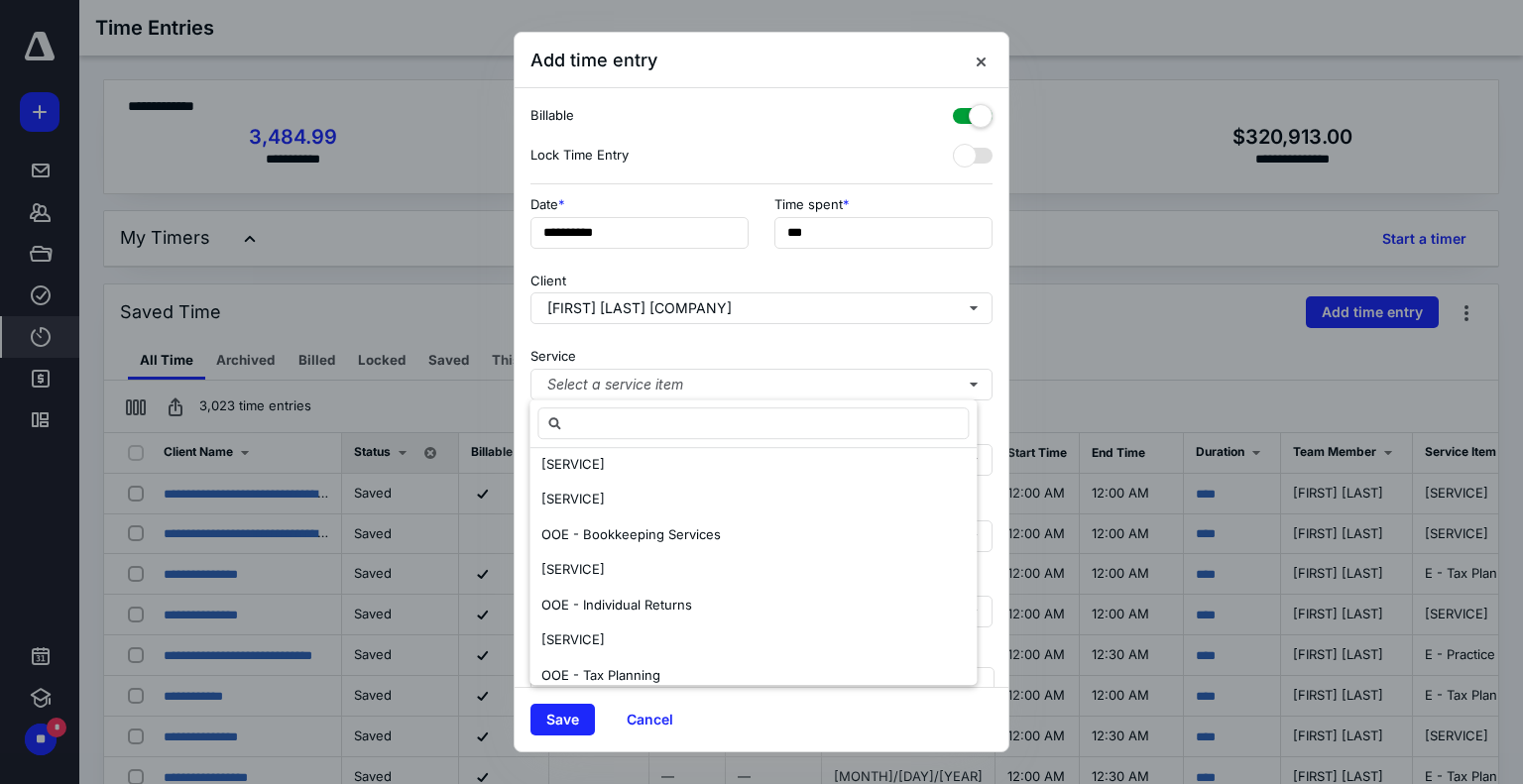 scroll, scrollTop: 496, scrollLeft: 0, axis: vertical 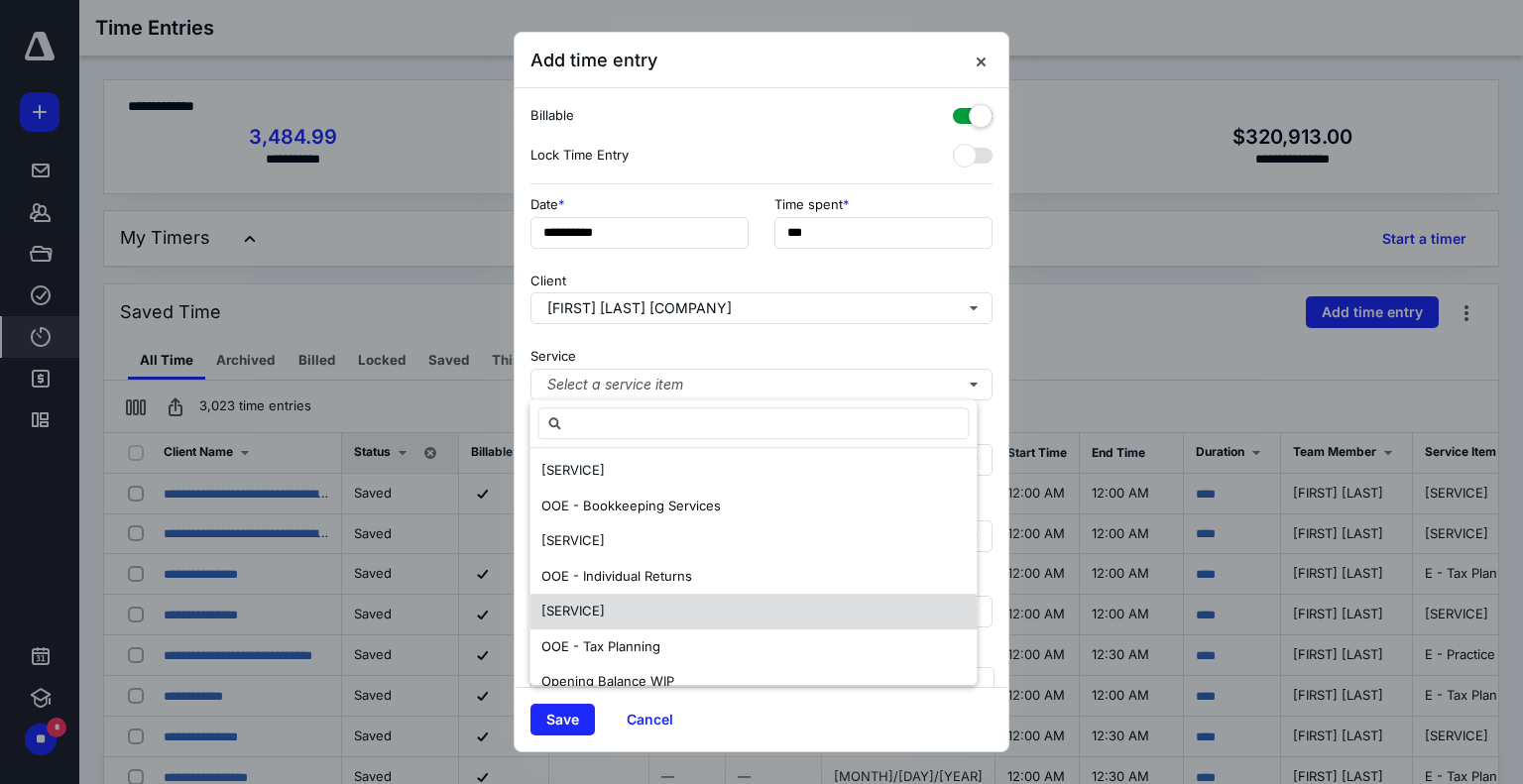 click on "[SERVICE]" at bounding box center (573, 611) 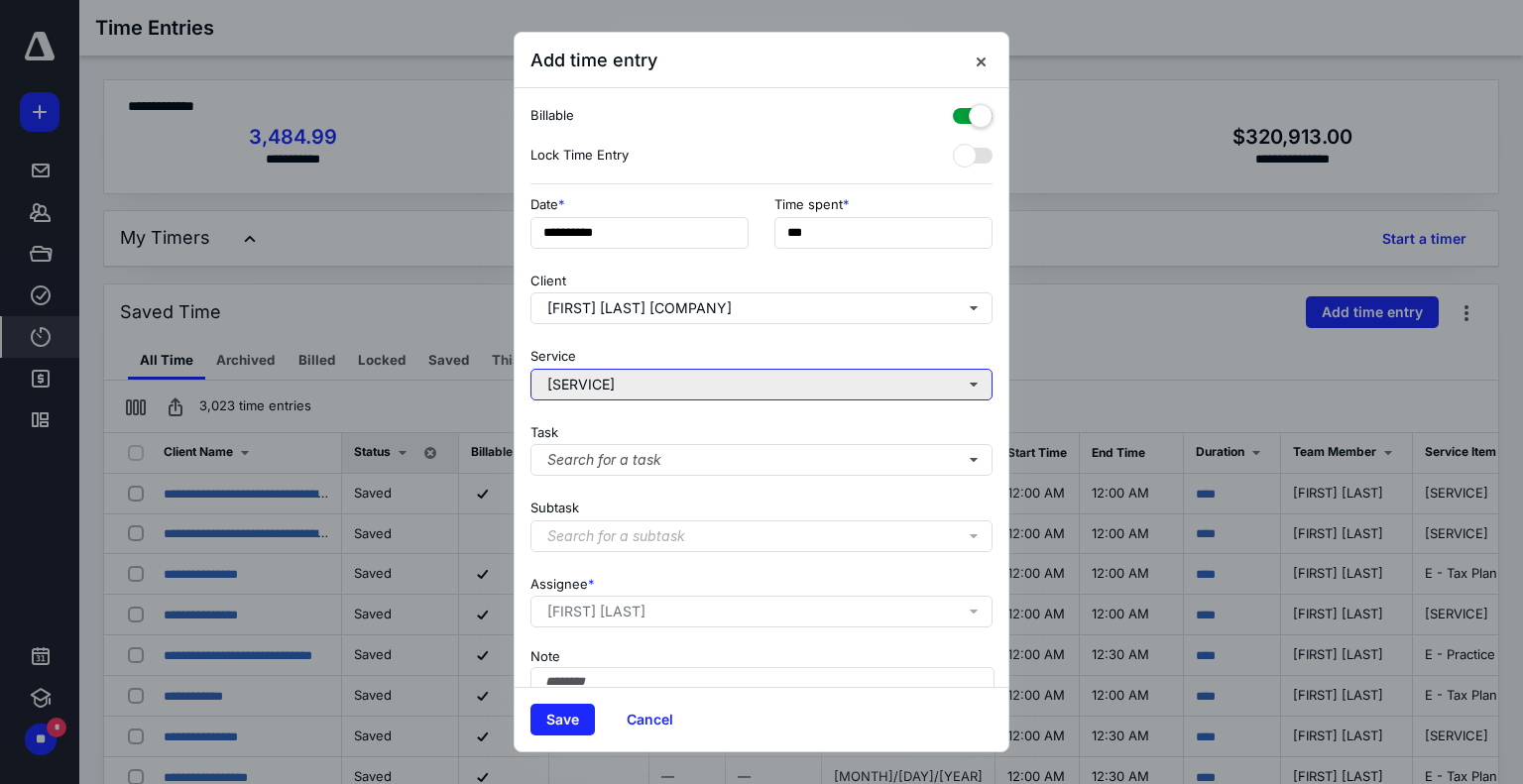 click on "[SERVICE]" at bounding box center (762, 385) 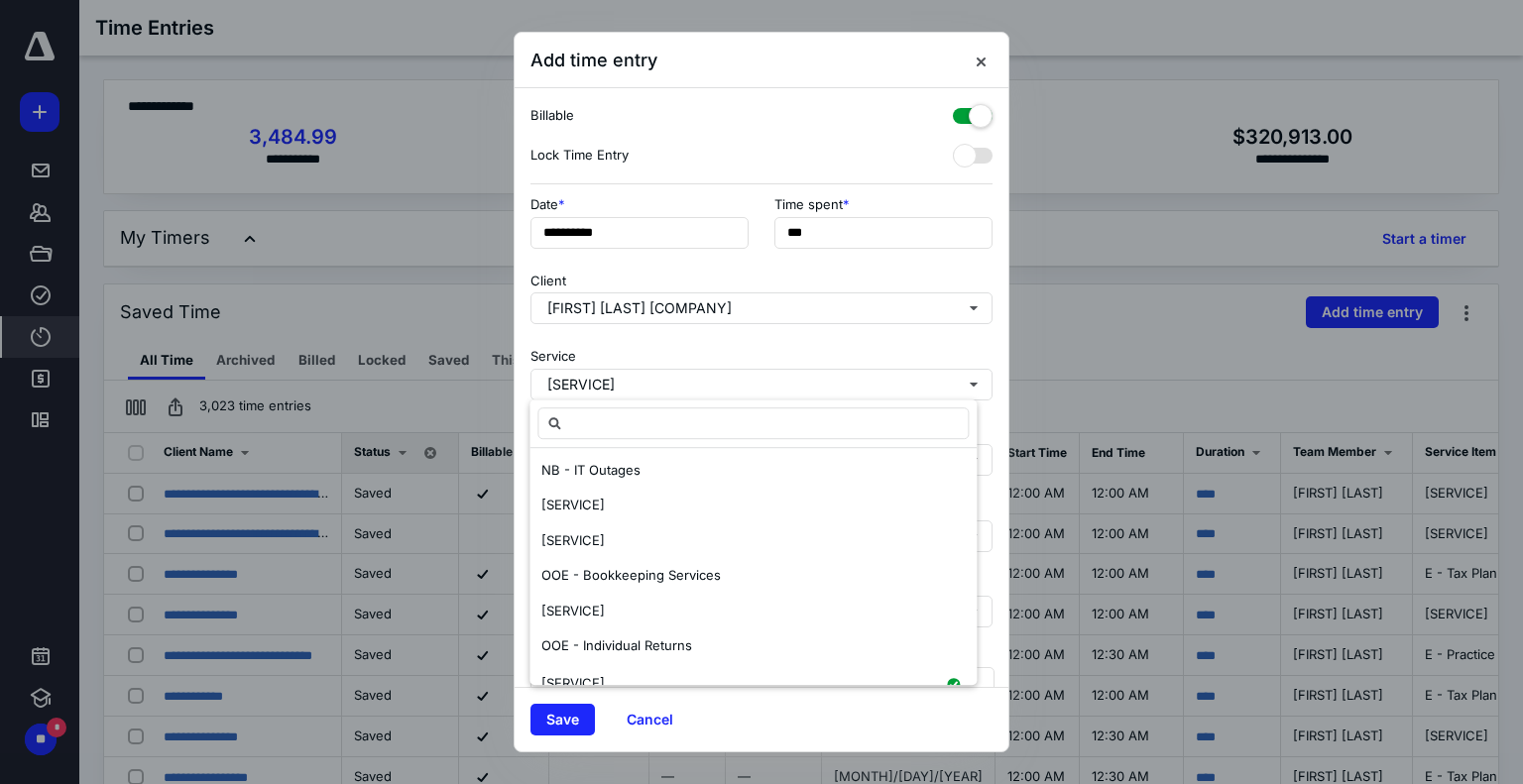 scroll, scrollTop: 496, scrollLeft: 0, axis: vertical 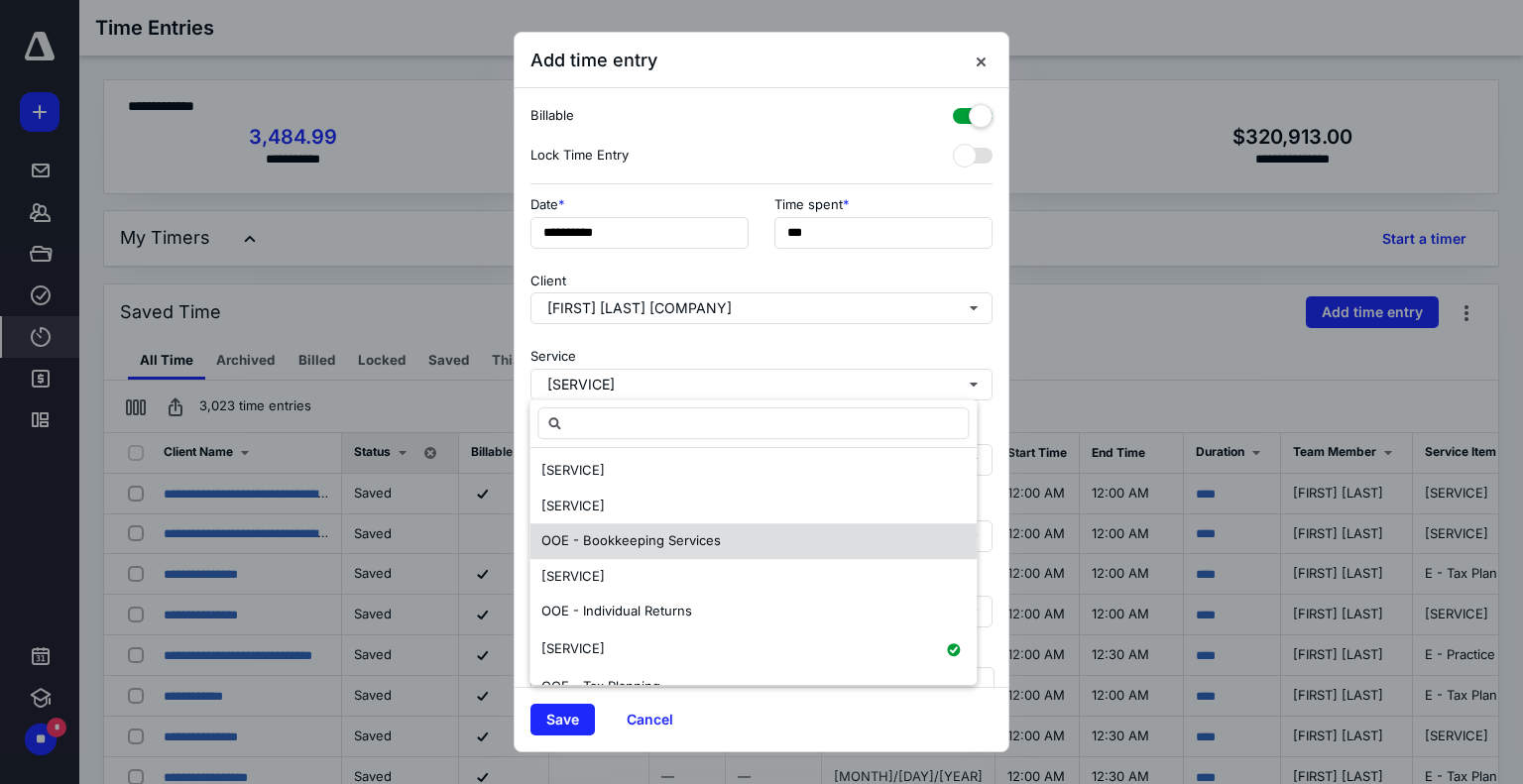 click on "OOE - Bookkeeping Services" at bounding box center [631, 540] 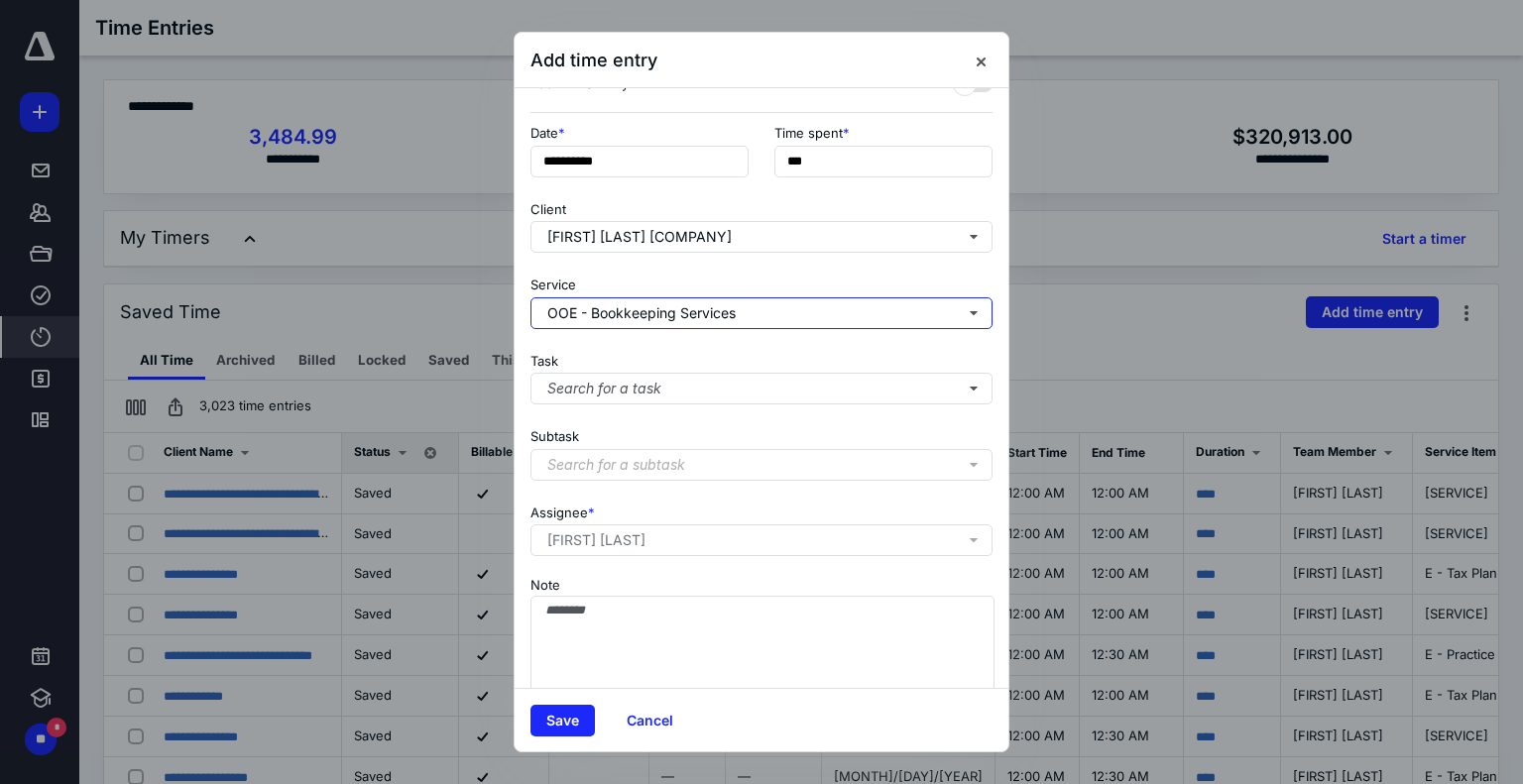 scroll, scrollTop: 108, scrollLeft: 0, axis: vertical 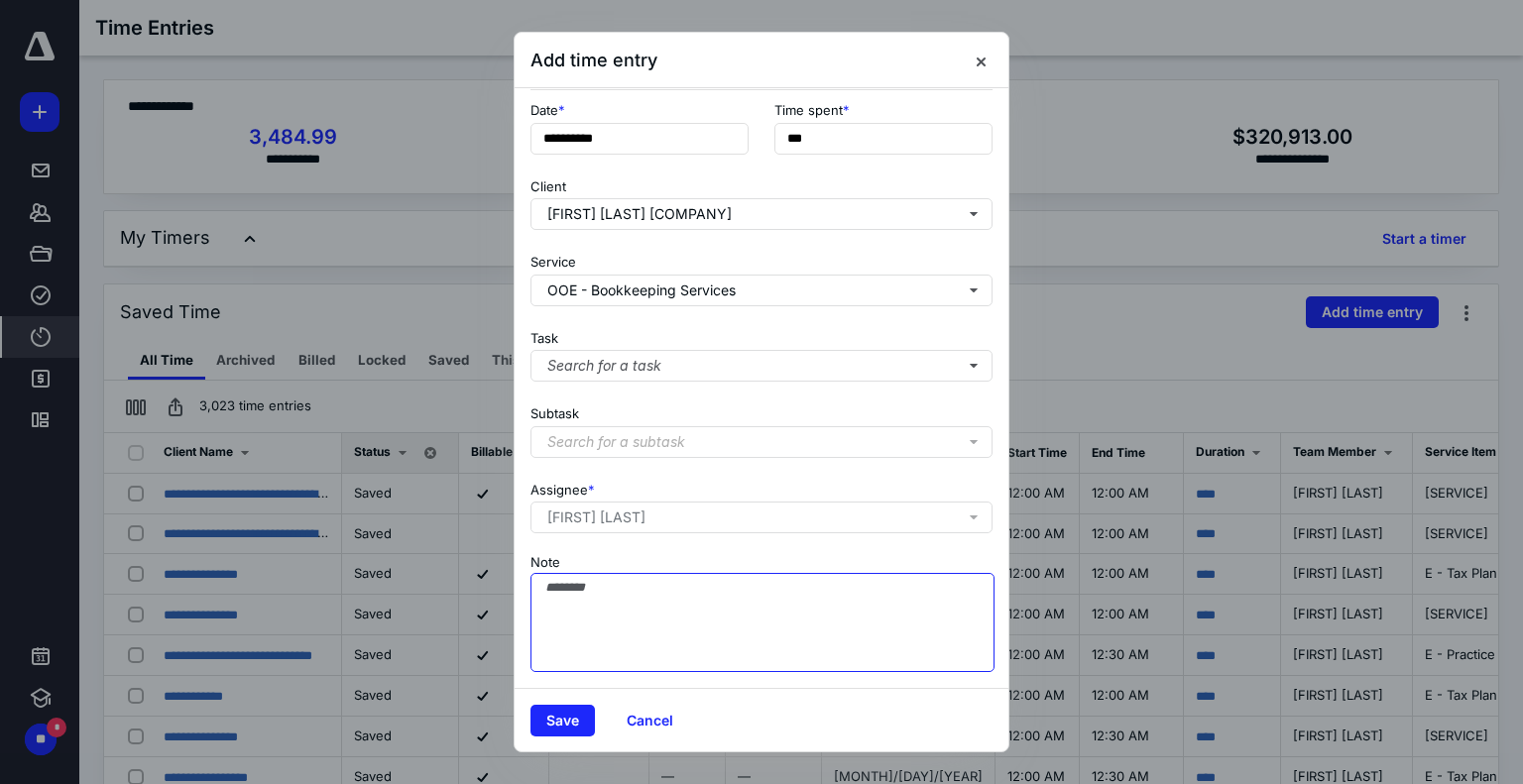 click on "Note" at bounding box center [762, 622] 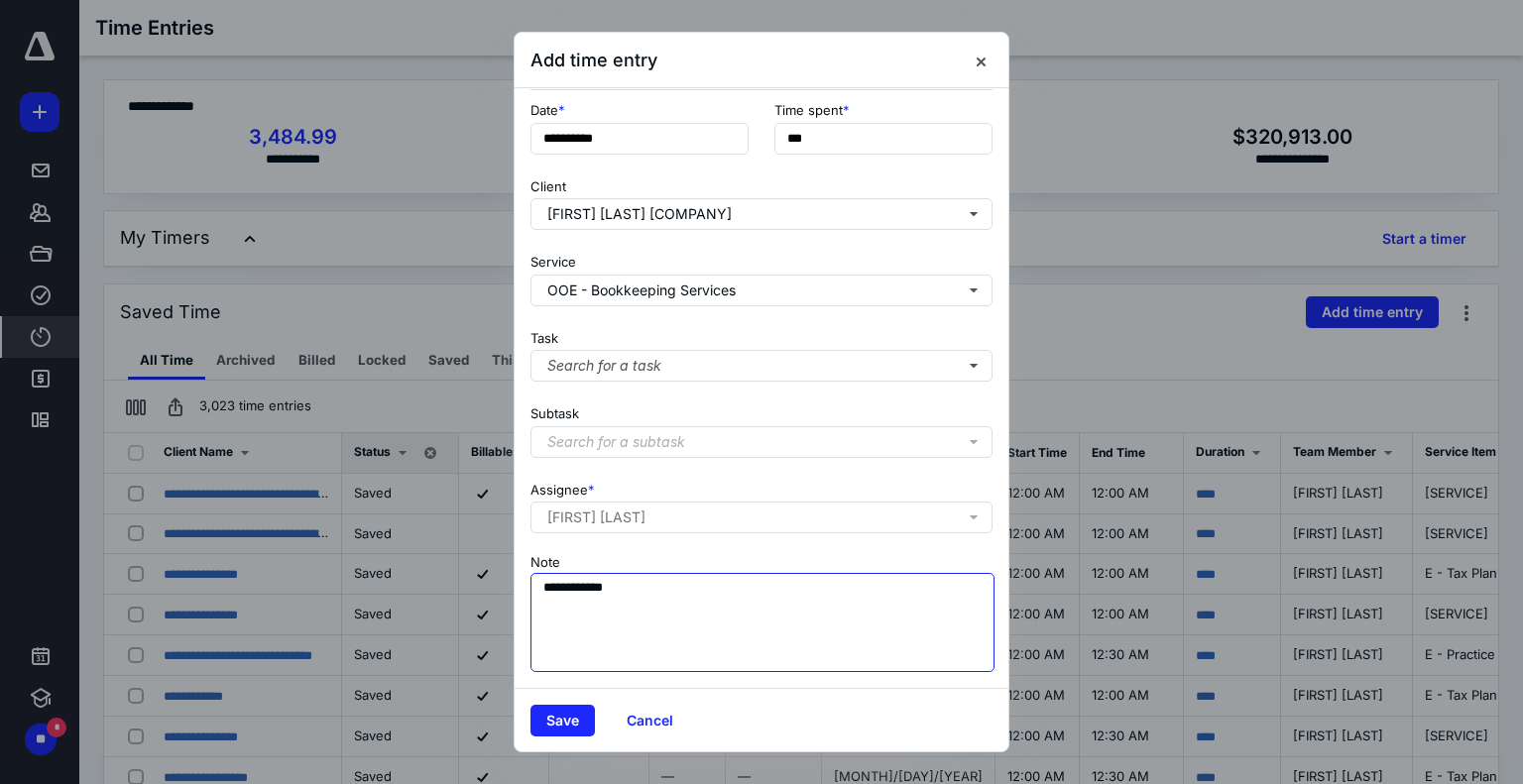 type on "**********" 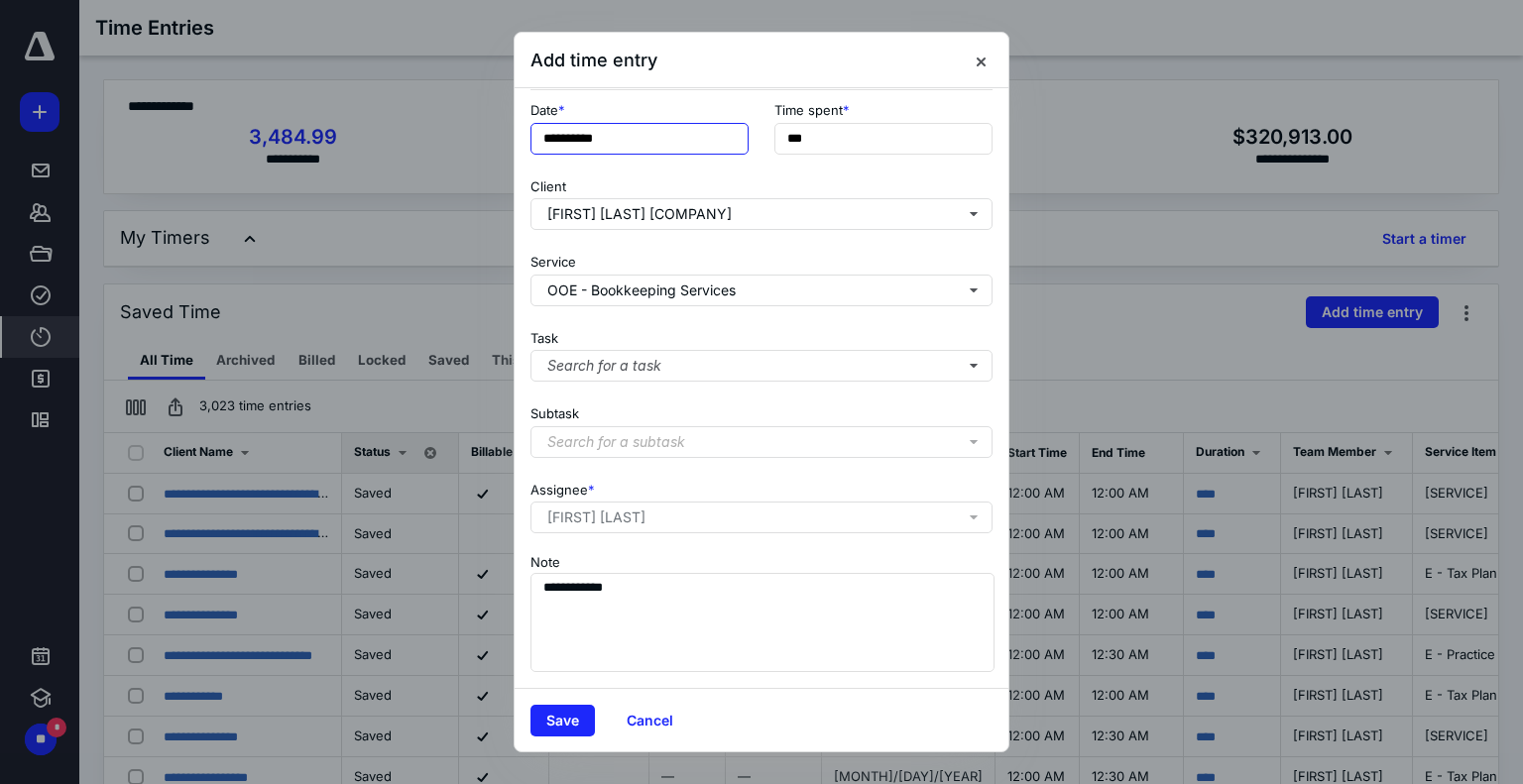 click on "**********" at bounding box center (640, 139) 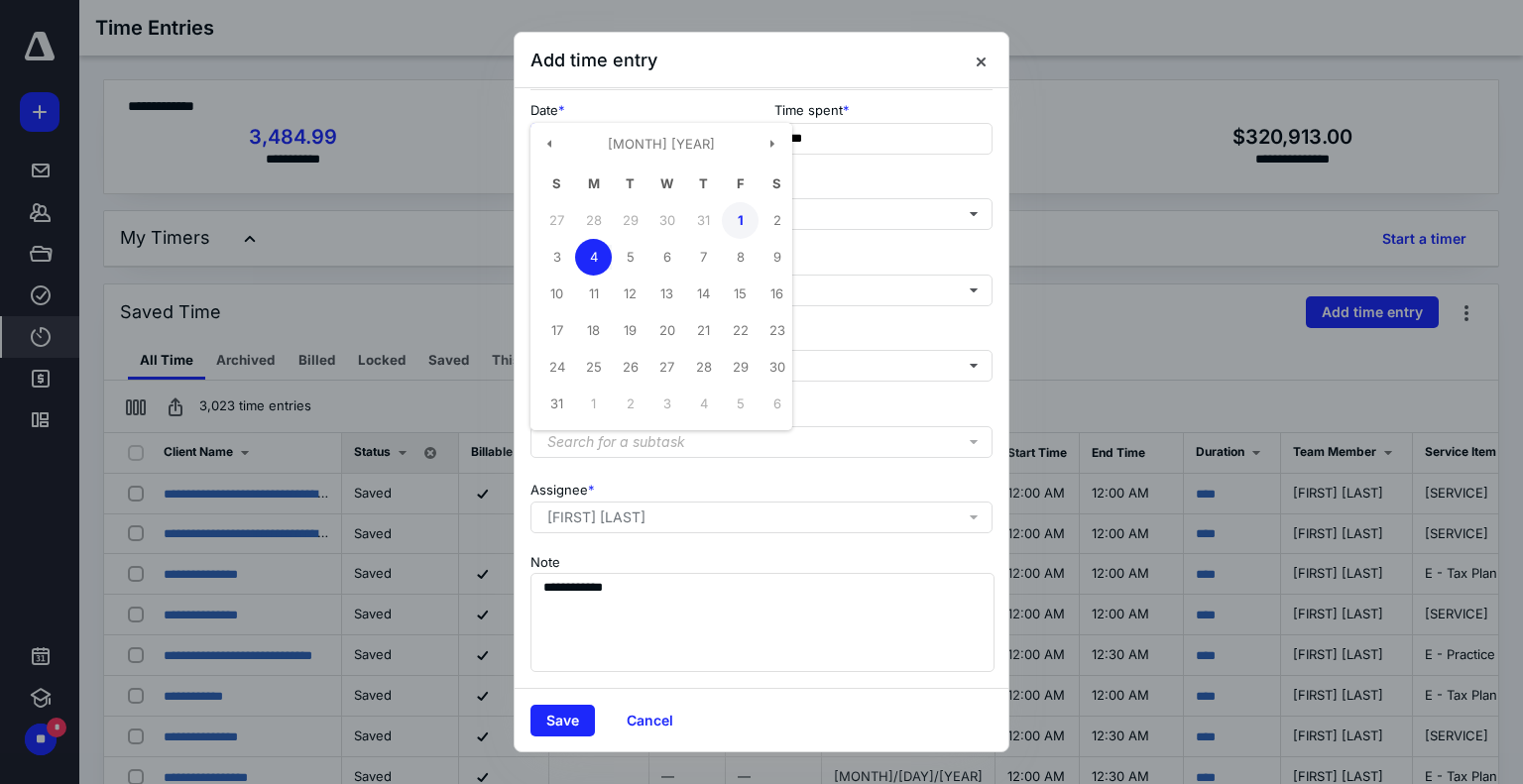 click on "1" at bounding box center [740, 220] 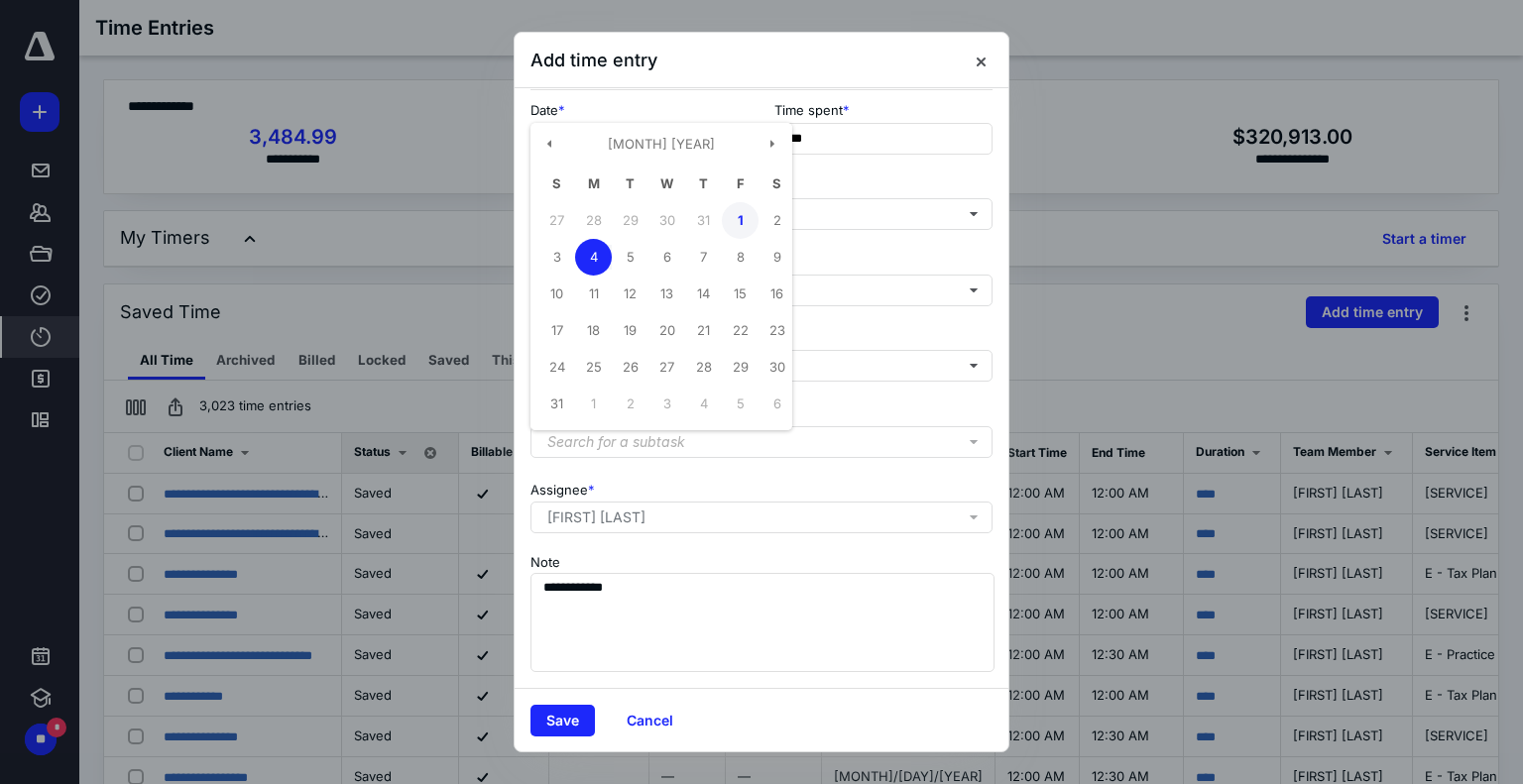 type on "**********" 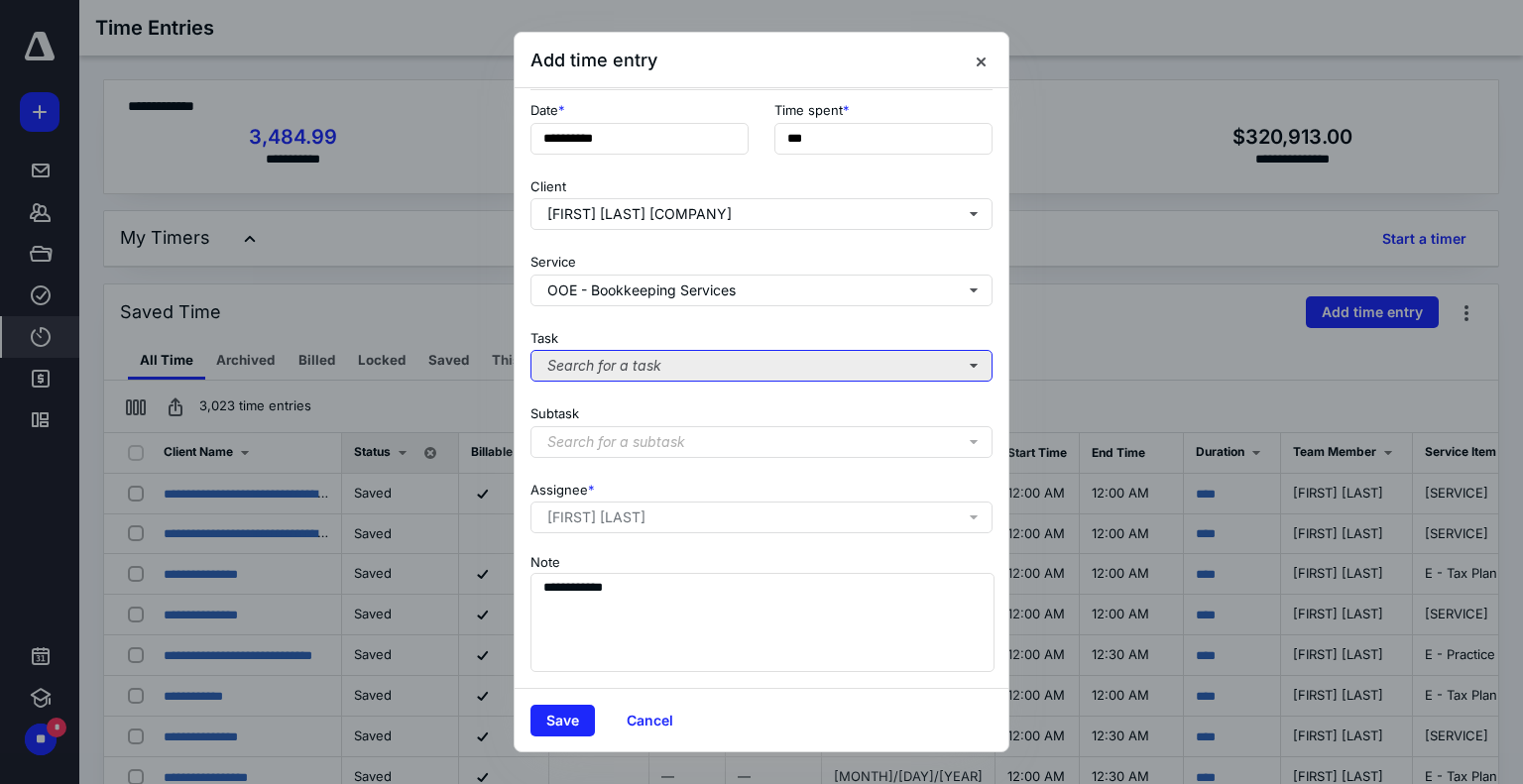 click on "Search for a task" at bounding box center [762, 366] 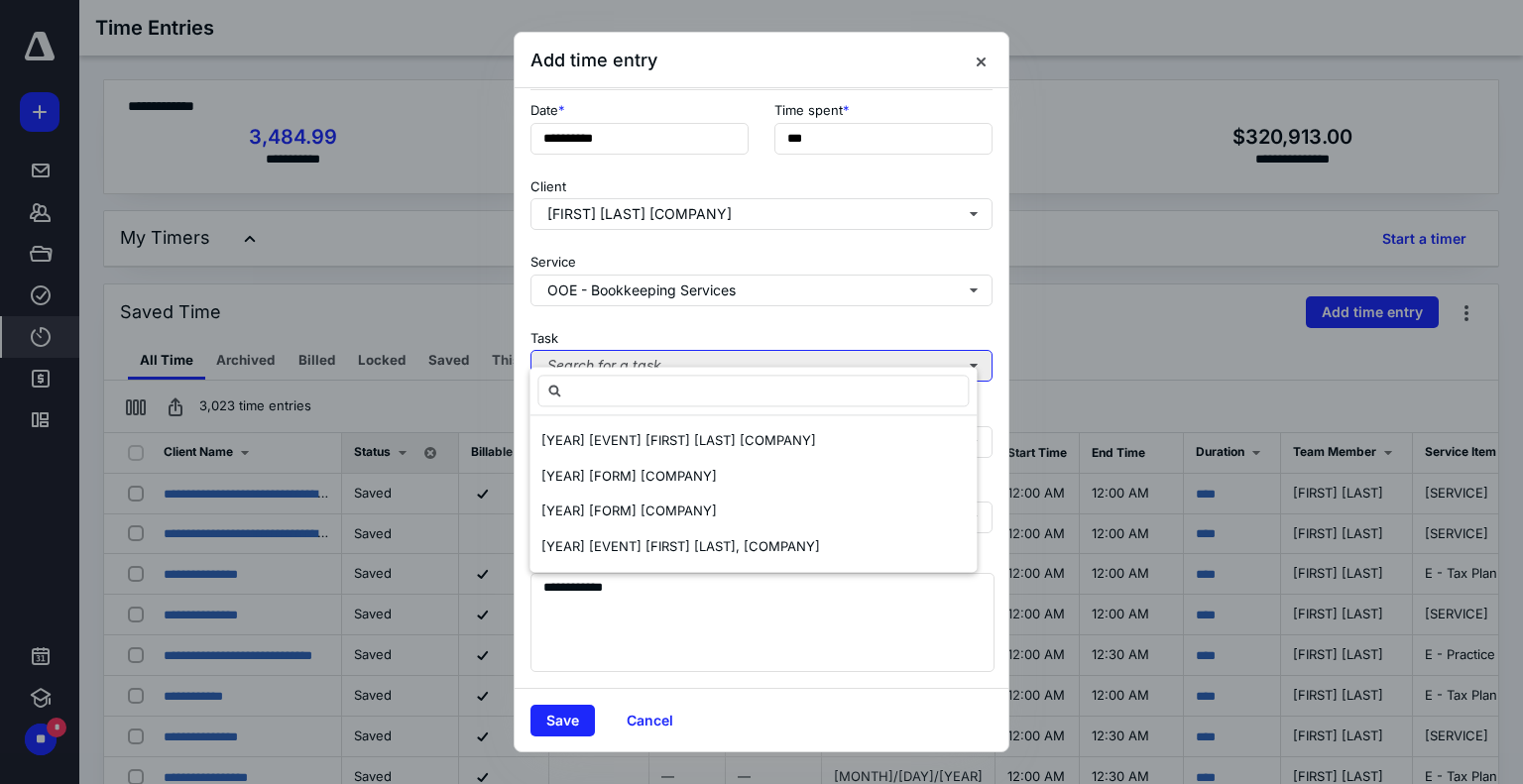 click on "Search for a task" at bounding box center [762, 366] 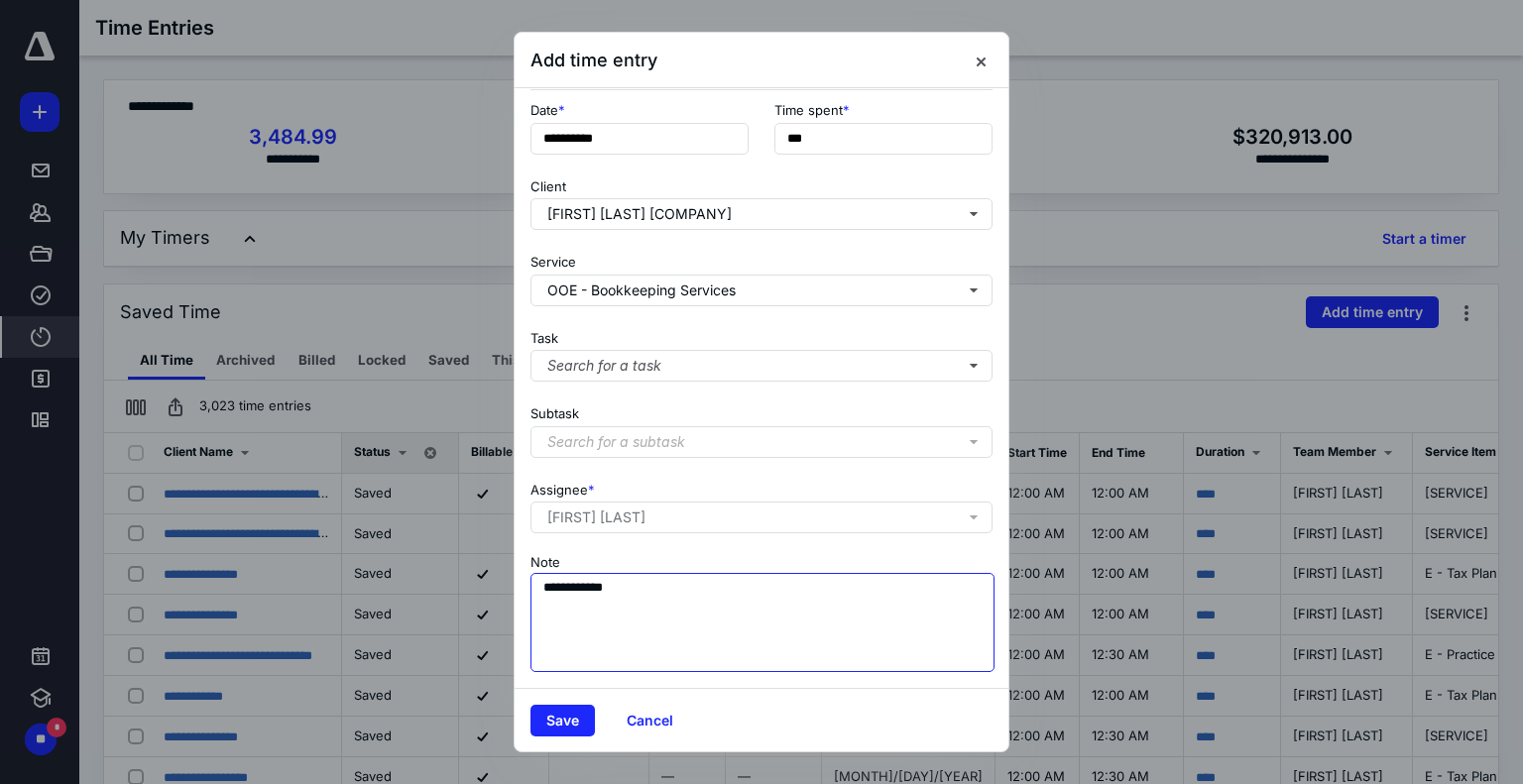 click on "**********" at bounding box center [762, 622] 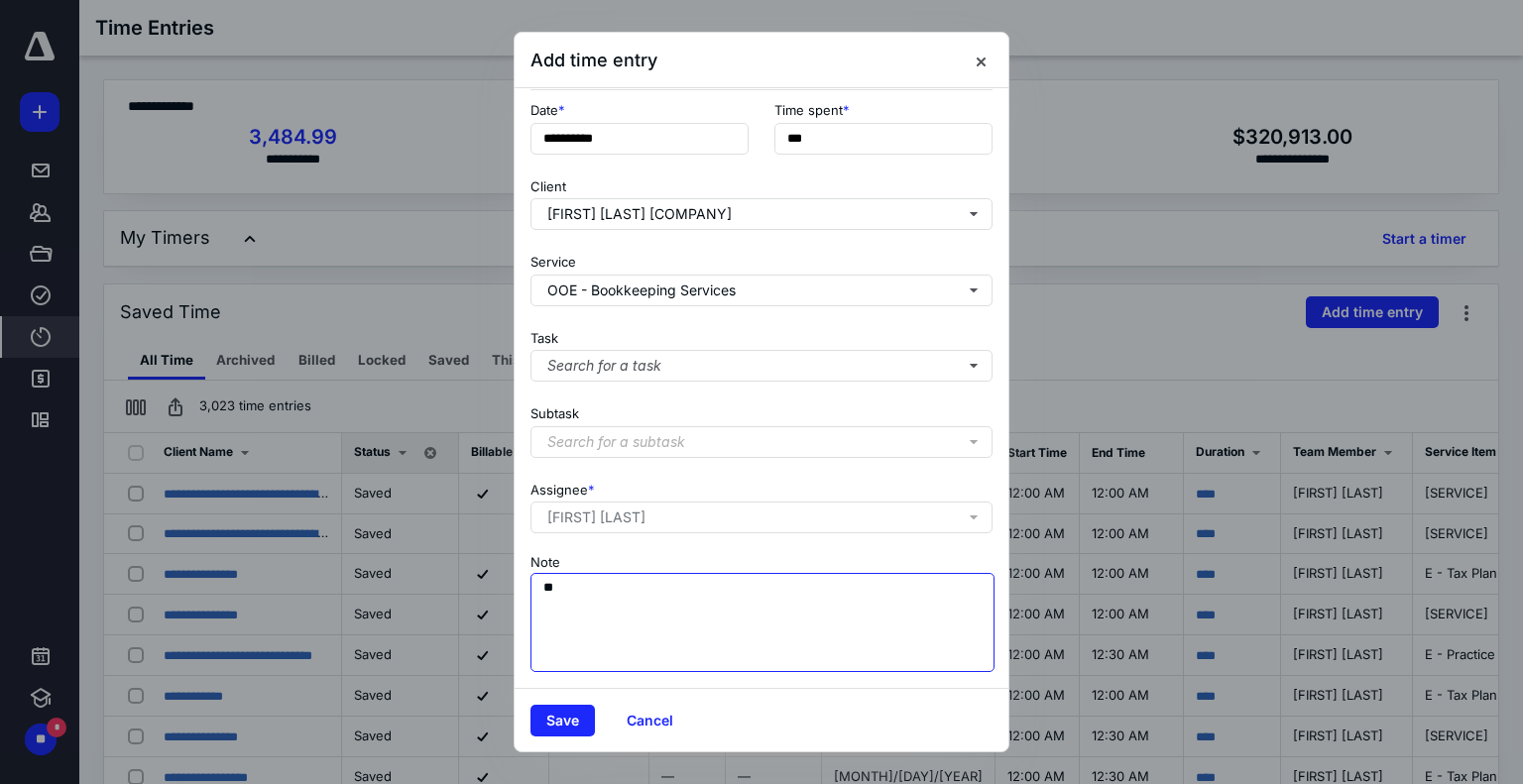 type on "*" 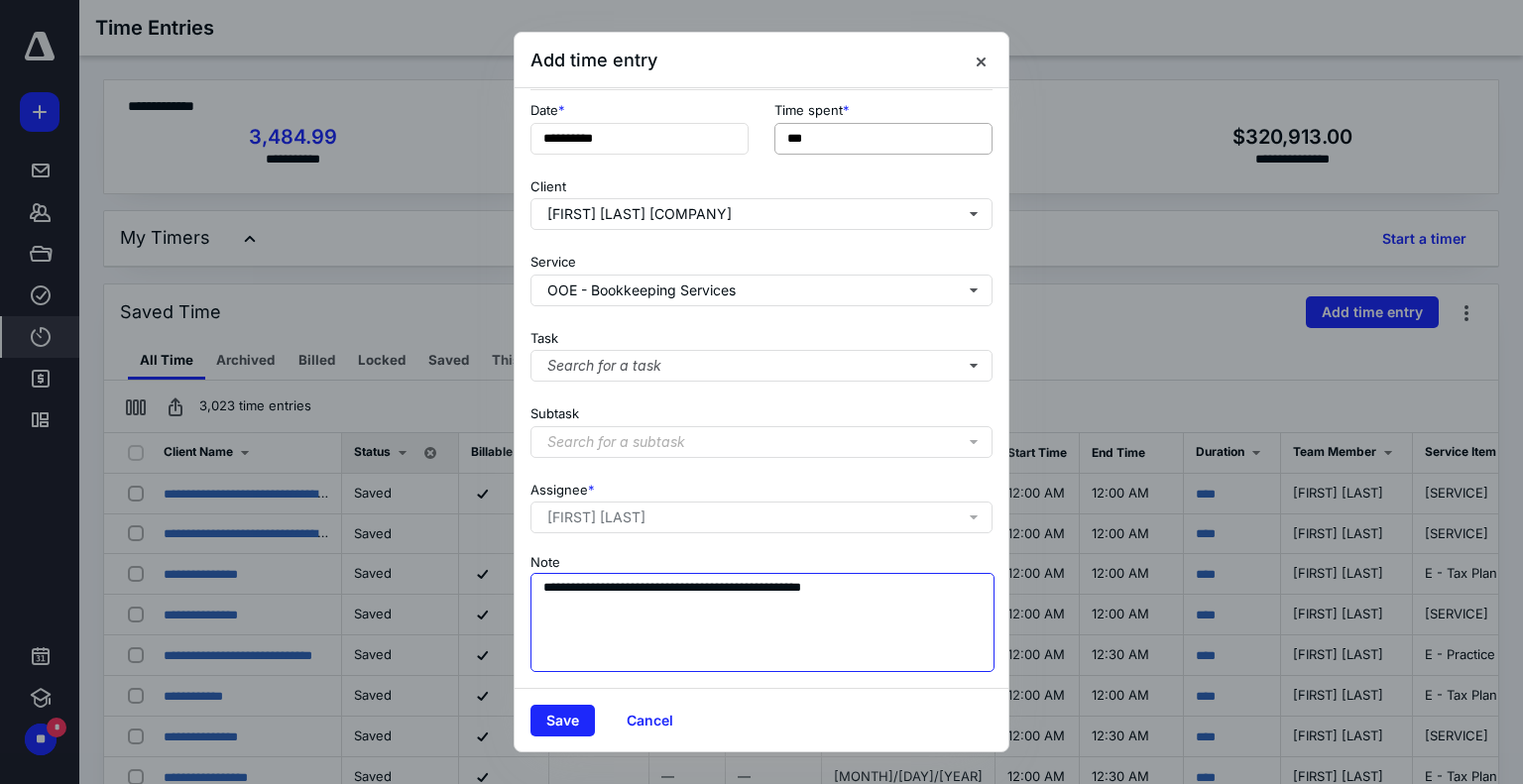 type on "**********" 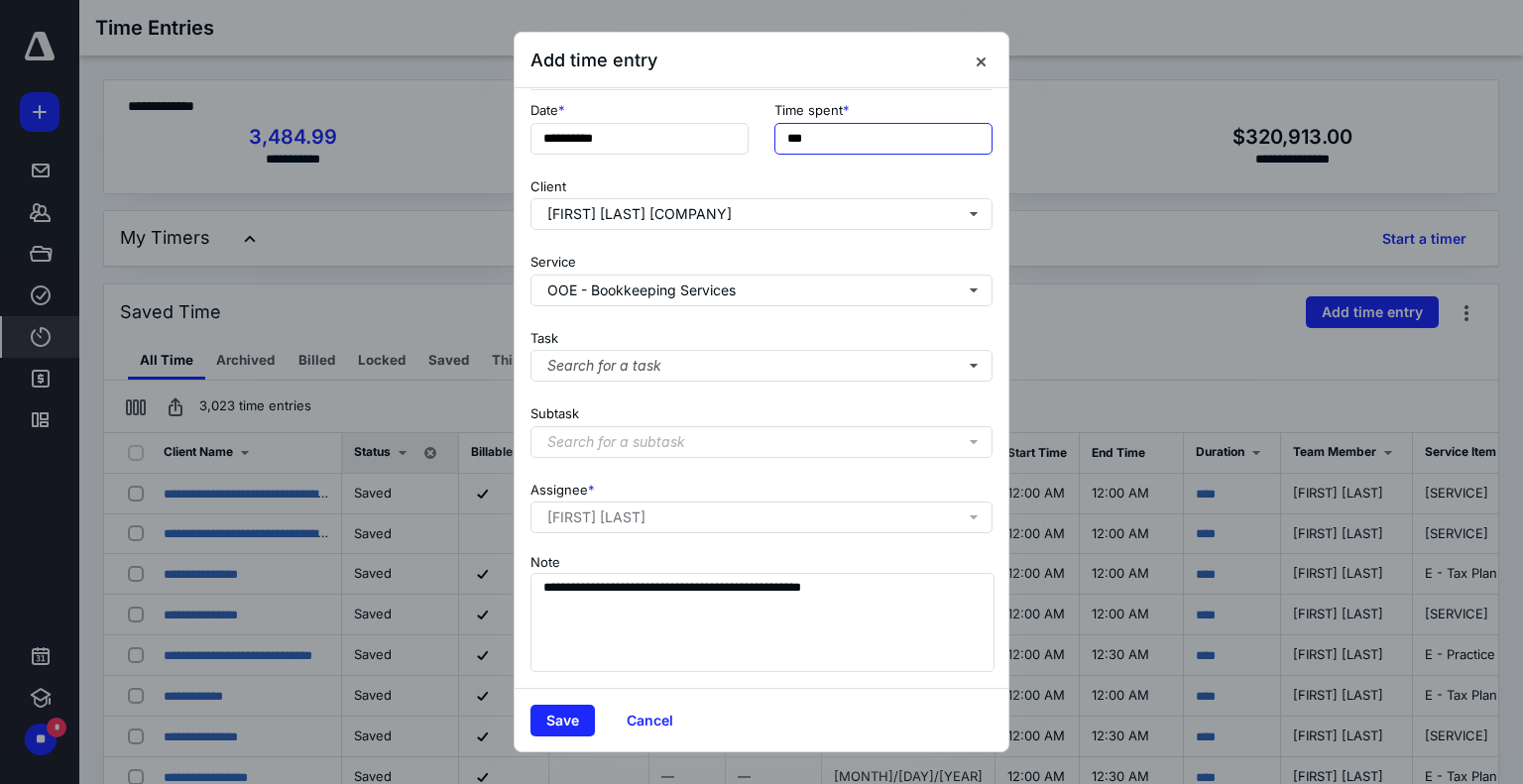 drag, startPoint x: 851, startPoint y: 121, endPoint x: 667, endPoint y: 140, distance: 184.97838 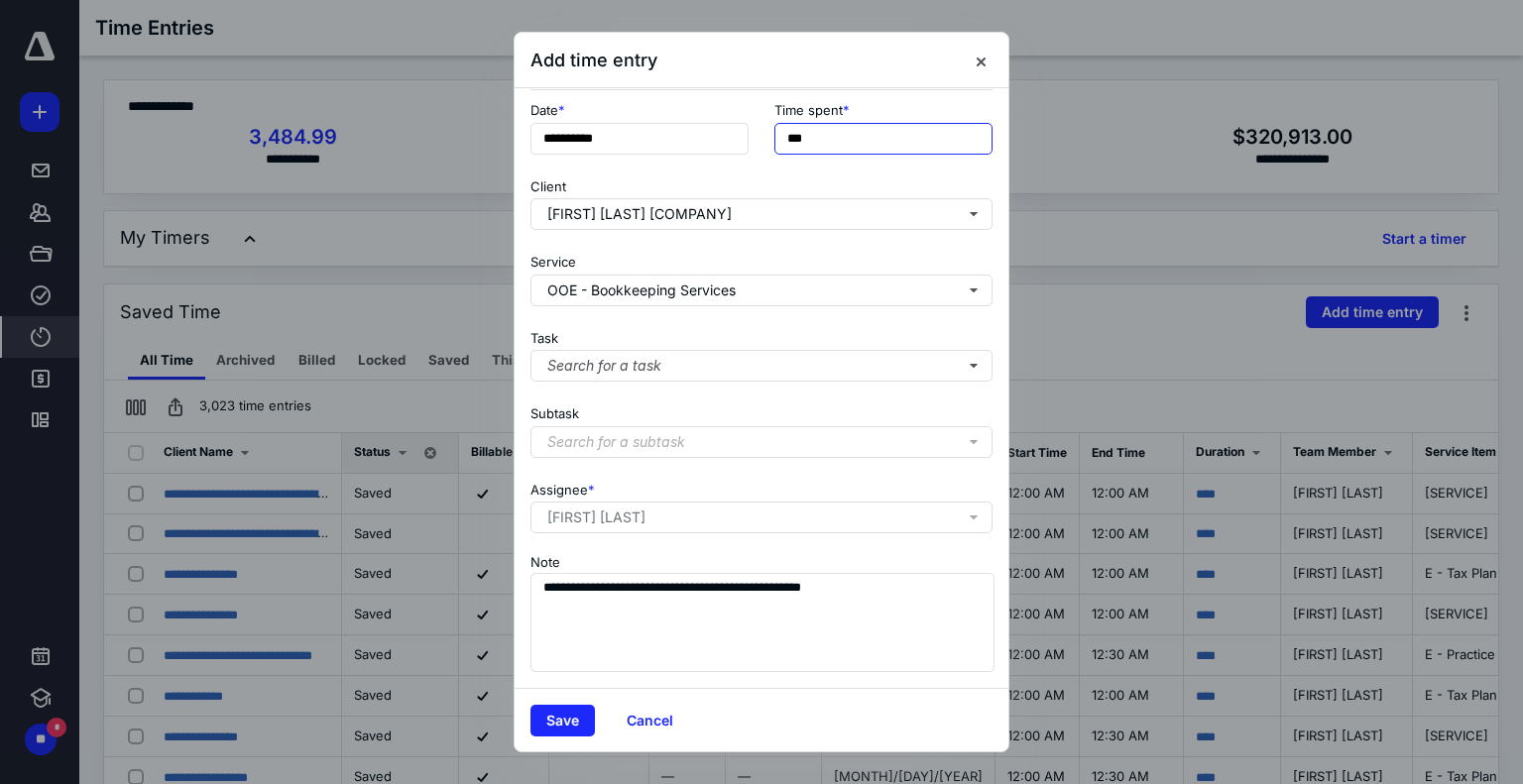 click on "**********" at bounding box center (762, 134) 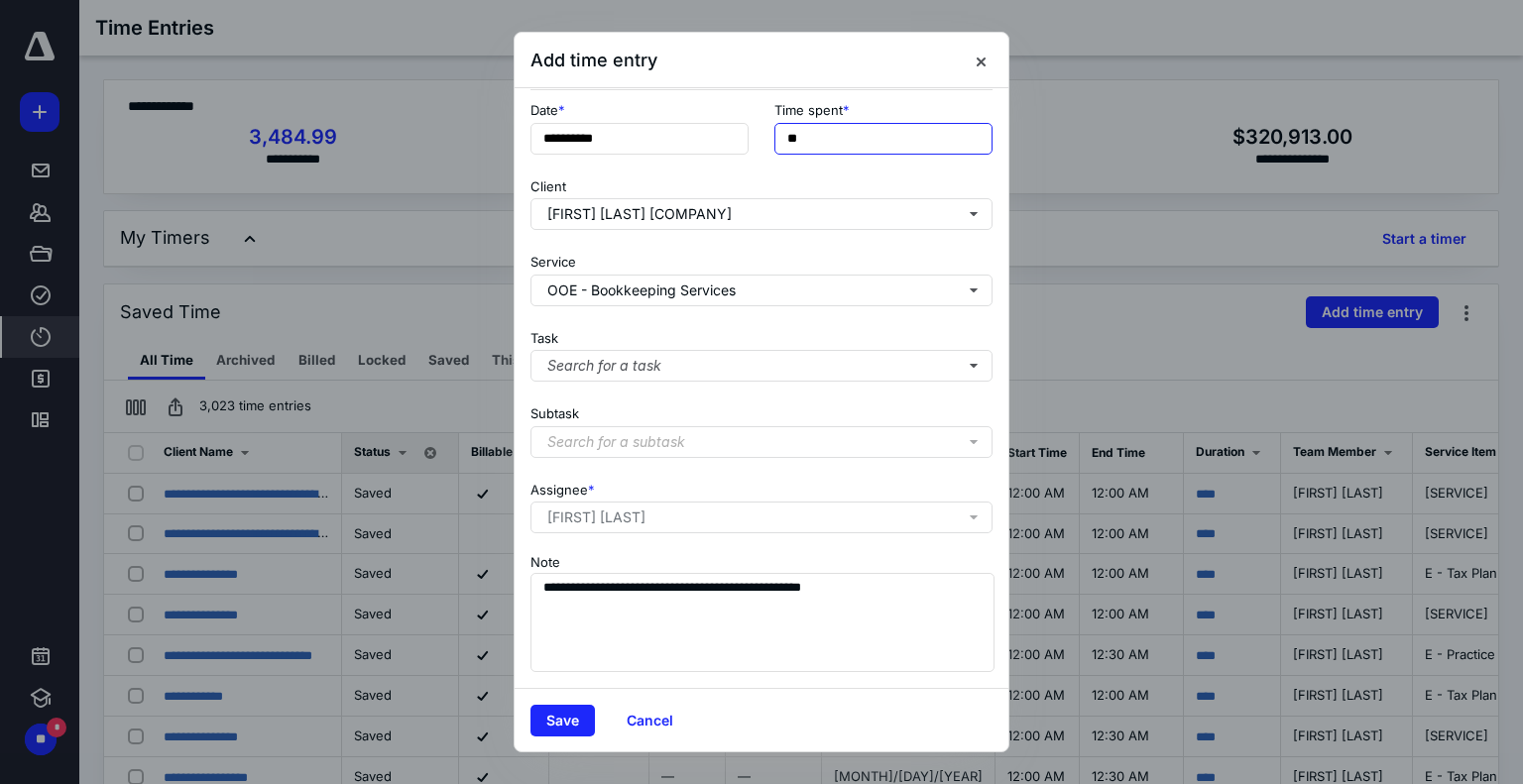type on "*" 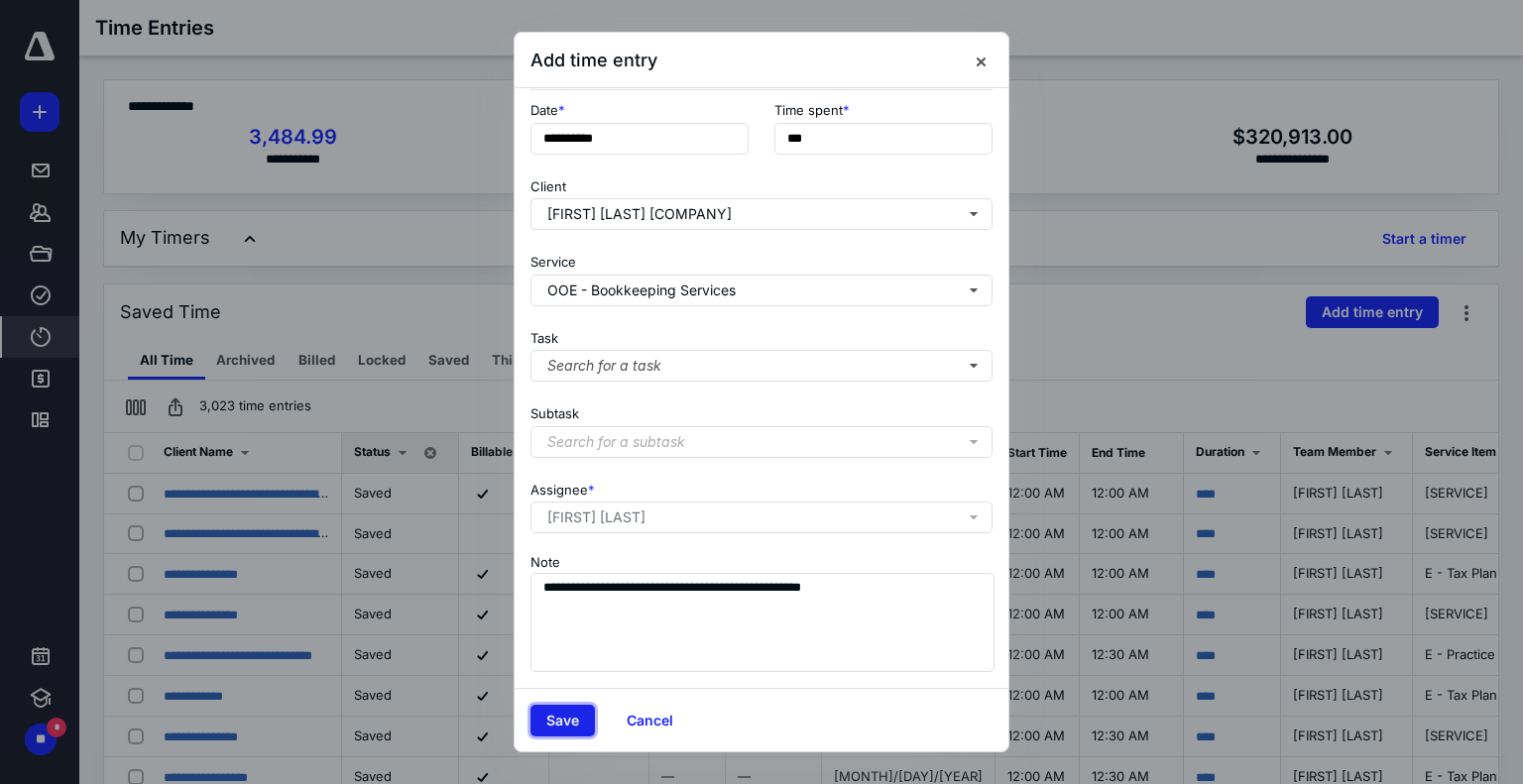 type on "***" 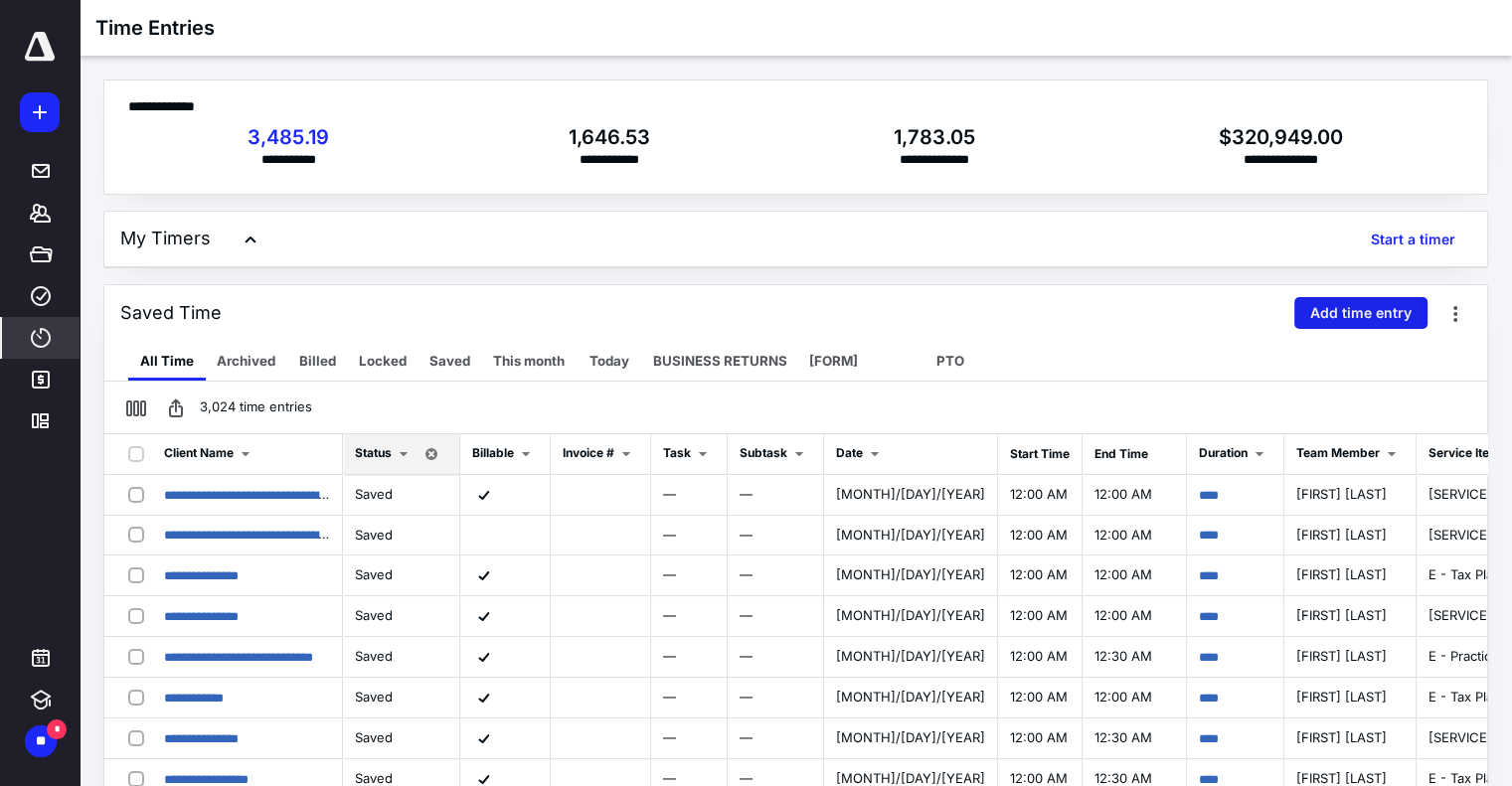 click on "Add time entry" at bounding box center [1361, 313] 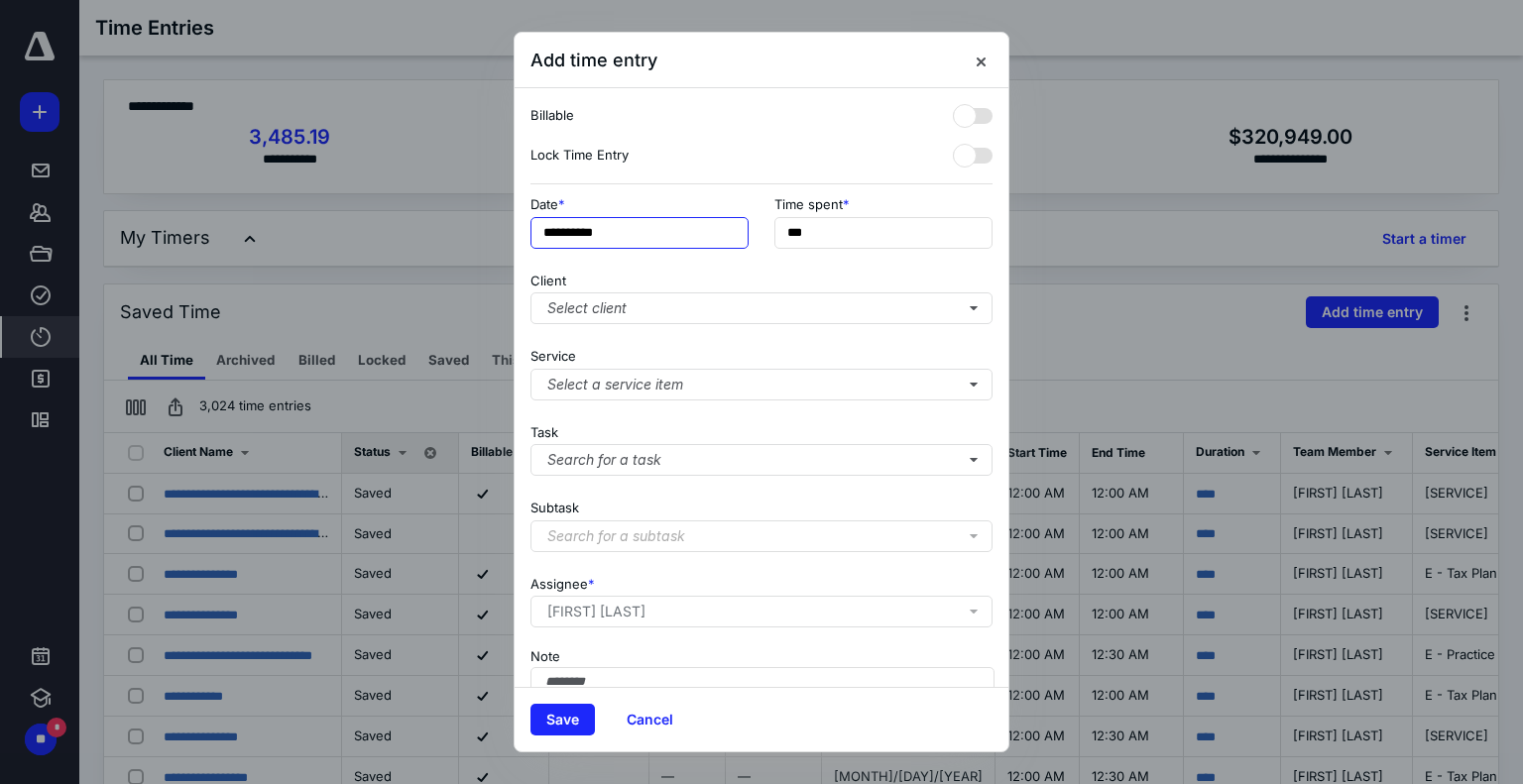 click on "**********" at bounding box center [640, 233] 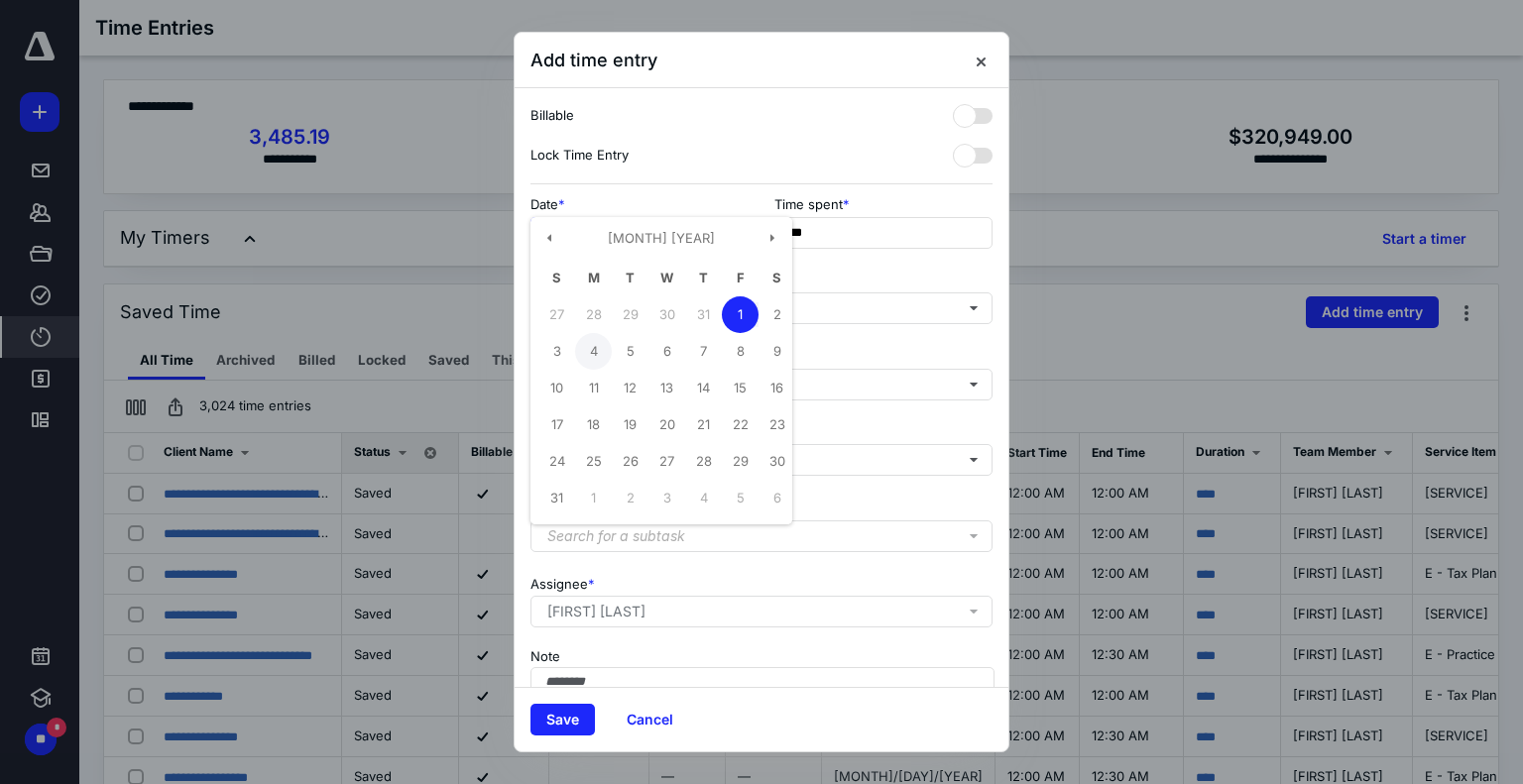click on "4" at bounding box center [593, 351] 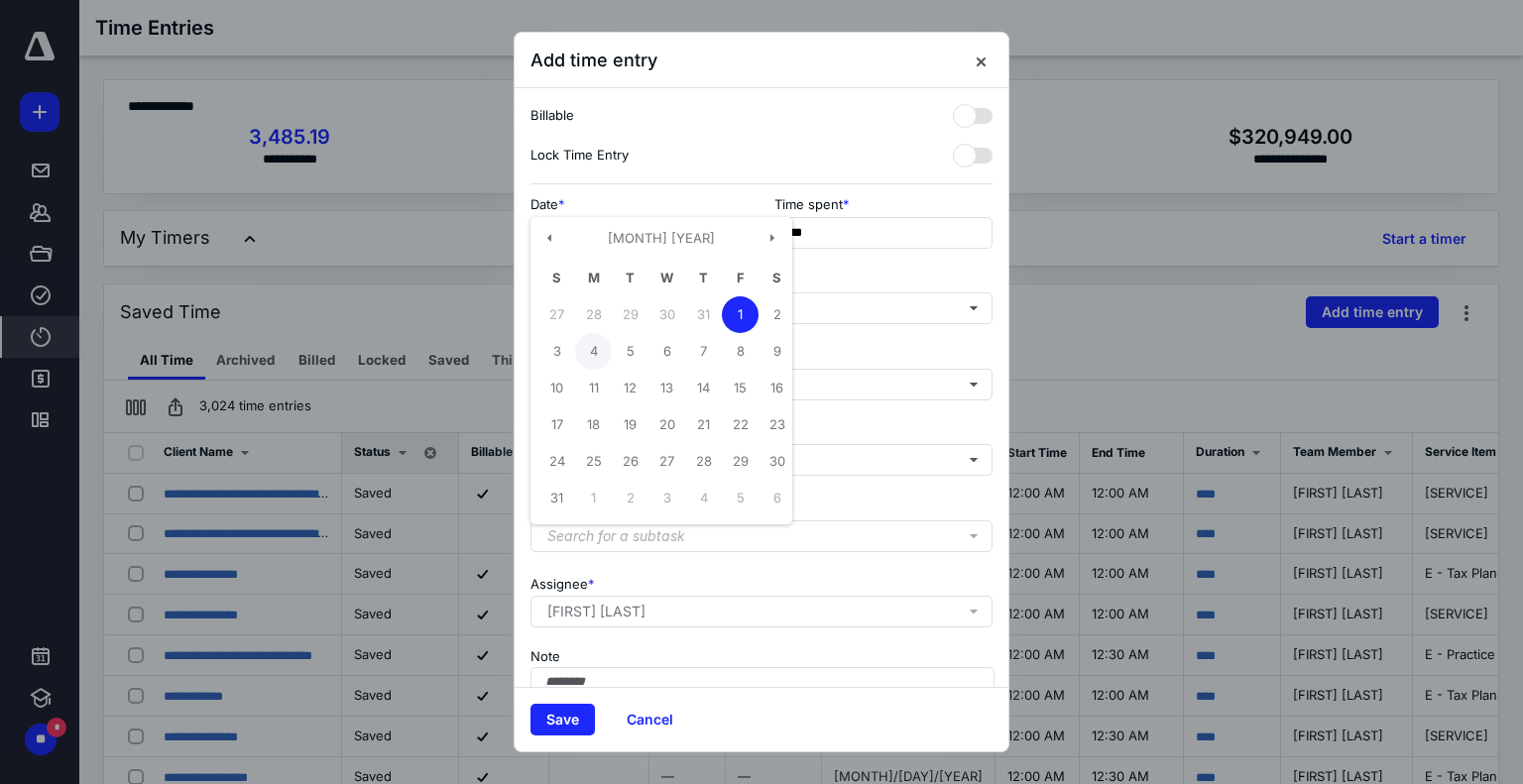 type on "**********" 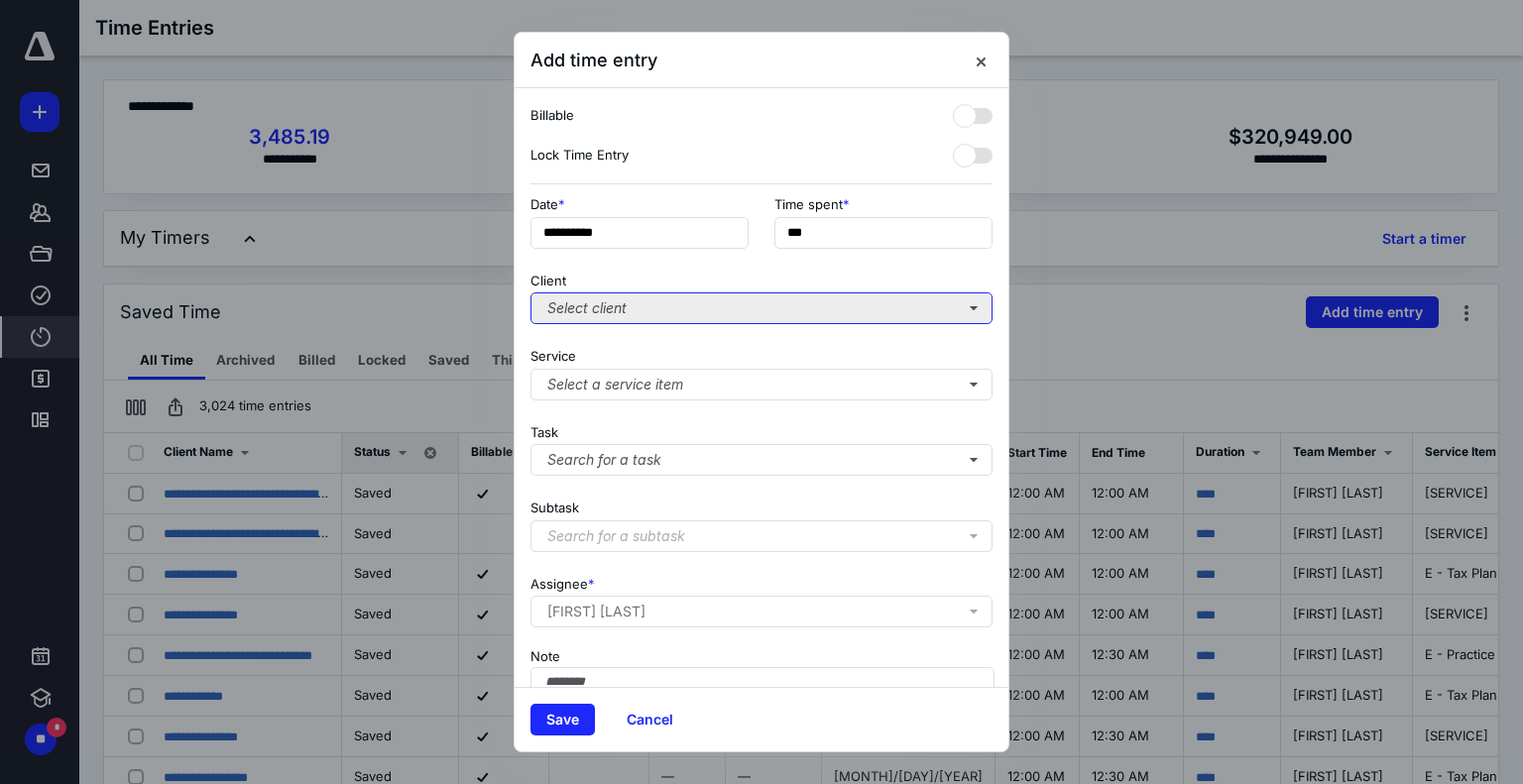 click on "Select client" at bounding box center (762, 308) 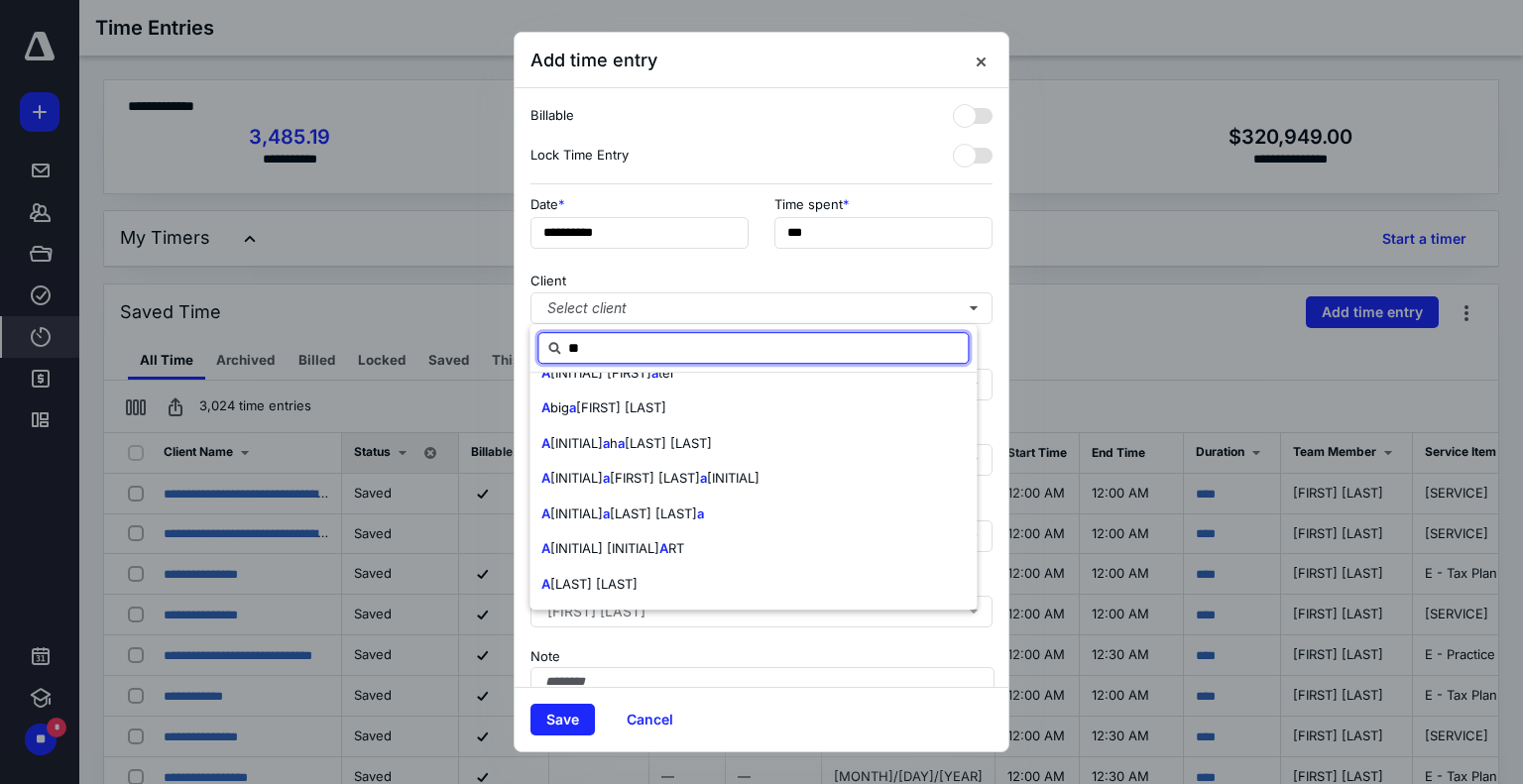 scroll, scrollTop: 0, scrollLeft: 0, axis: both 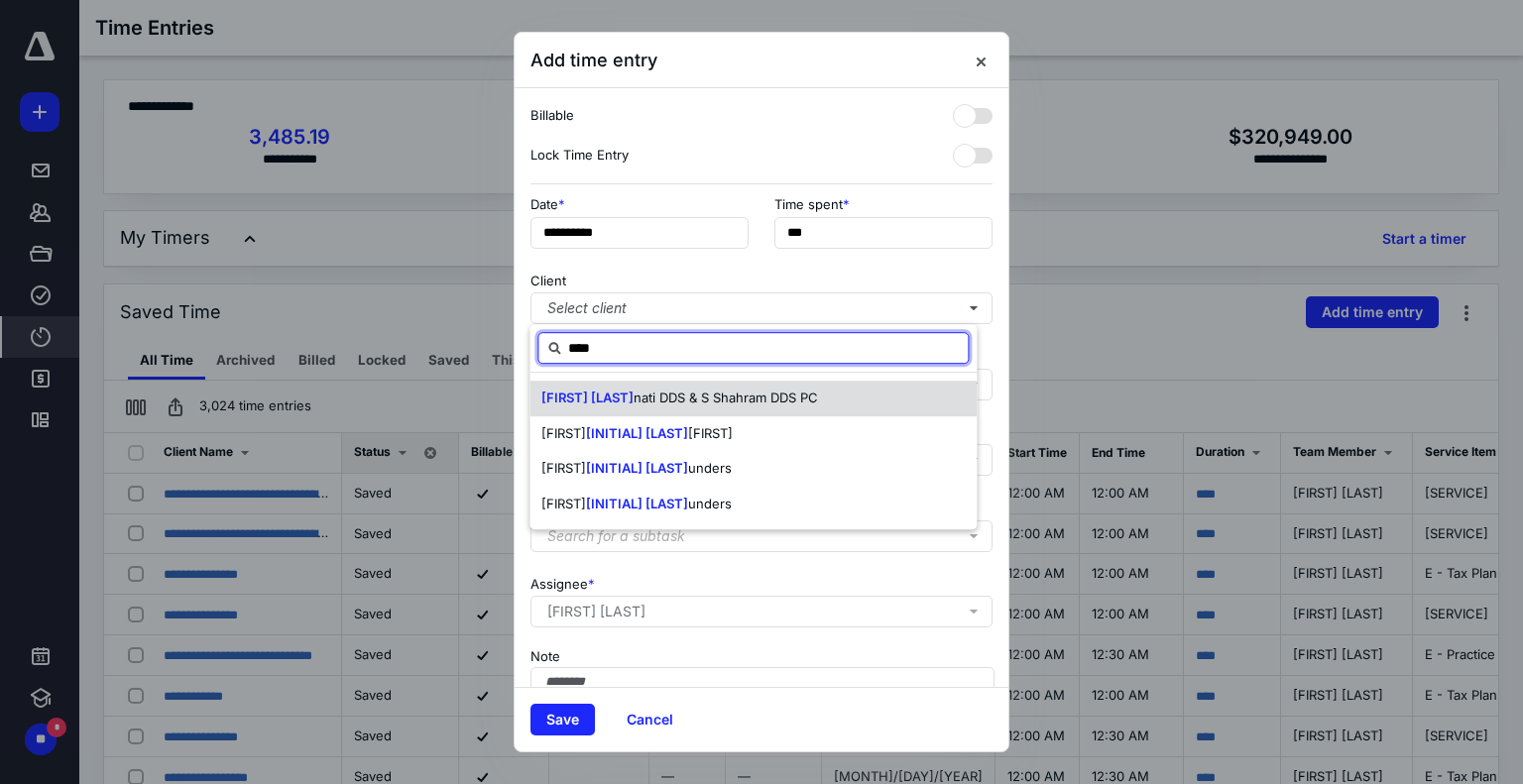 click on "nati DDS & S Shahram DDS PC" at bounding box center [726, 397] 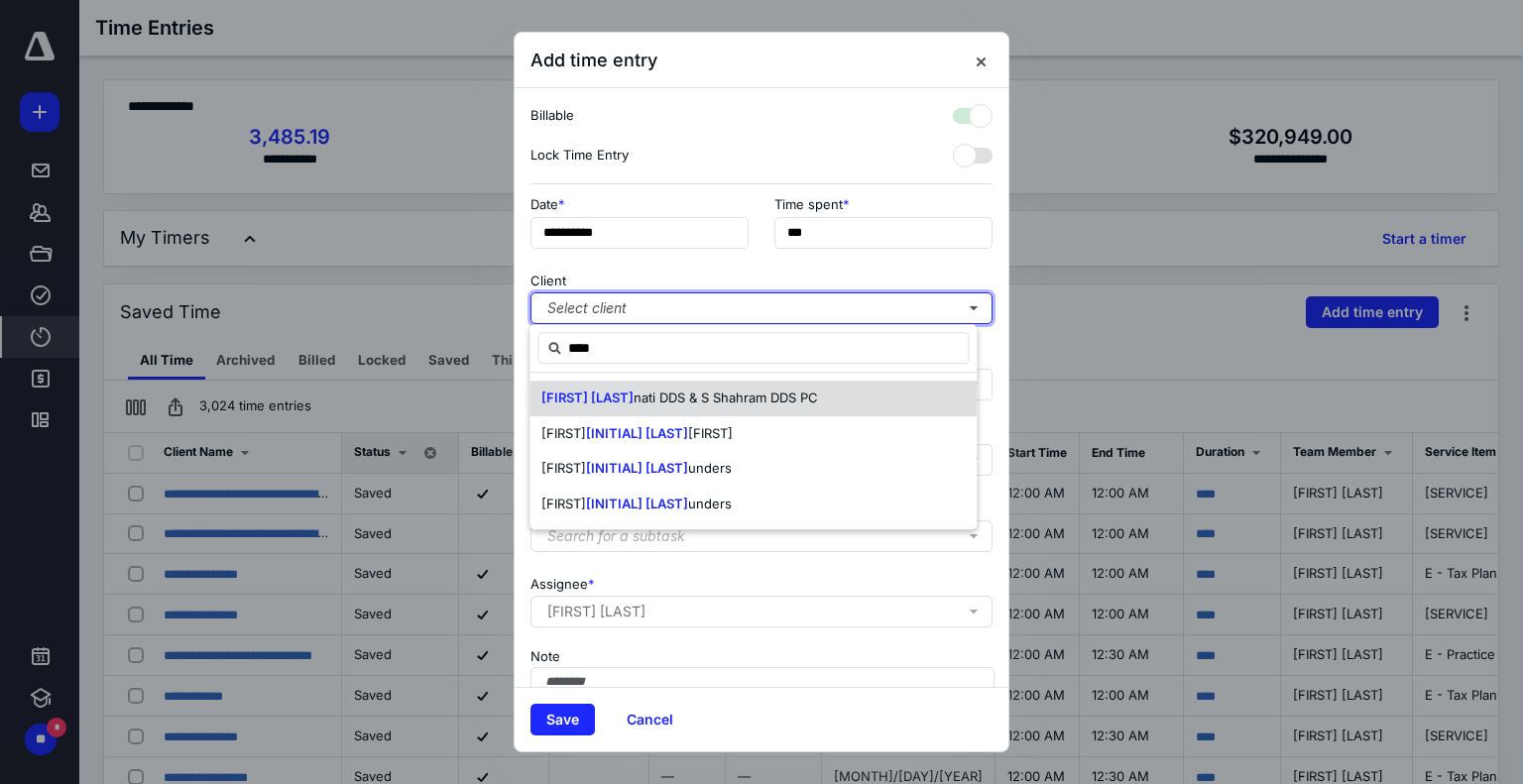 checkbox on "true" 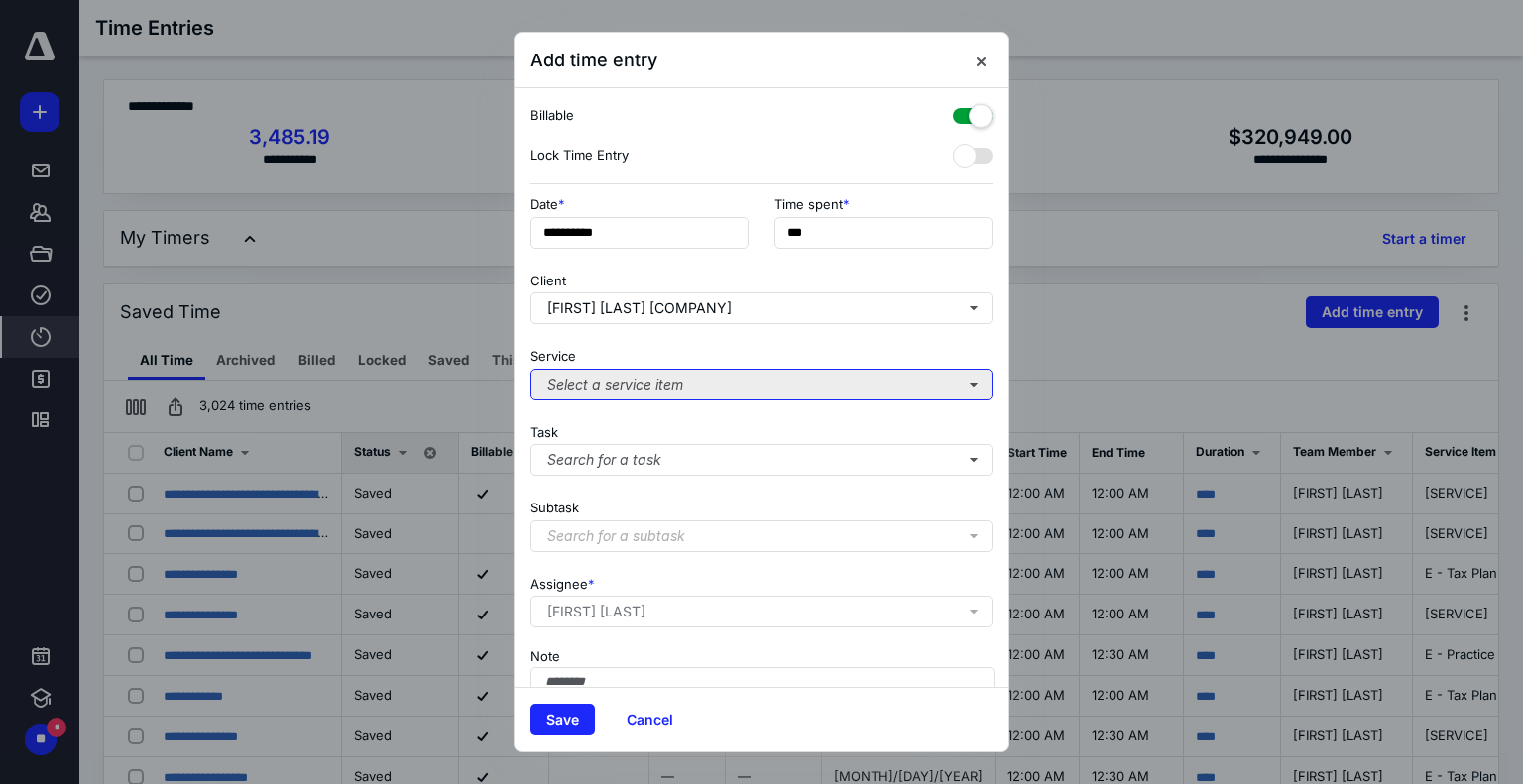 click on "Select a service item" at bounding box center (762, 385) 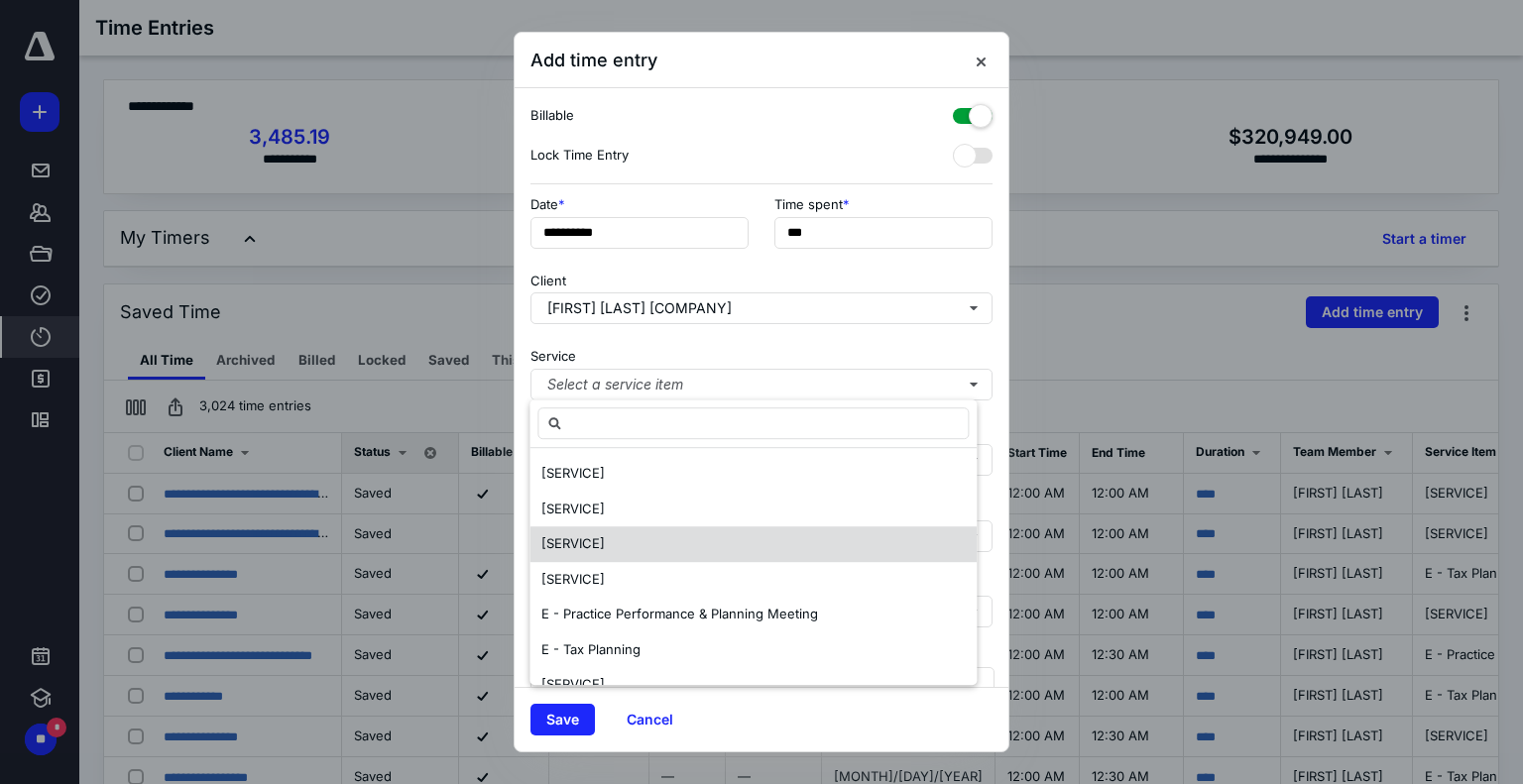 click on "[SERVICE]" at bounding box center [753, 544] 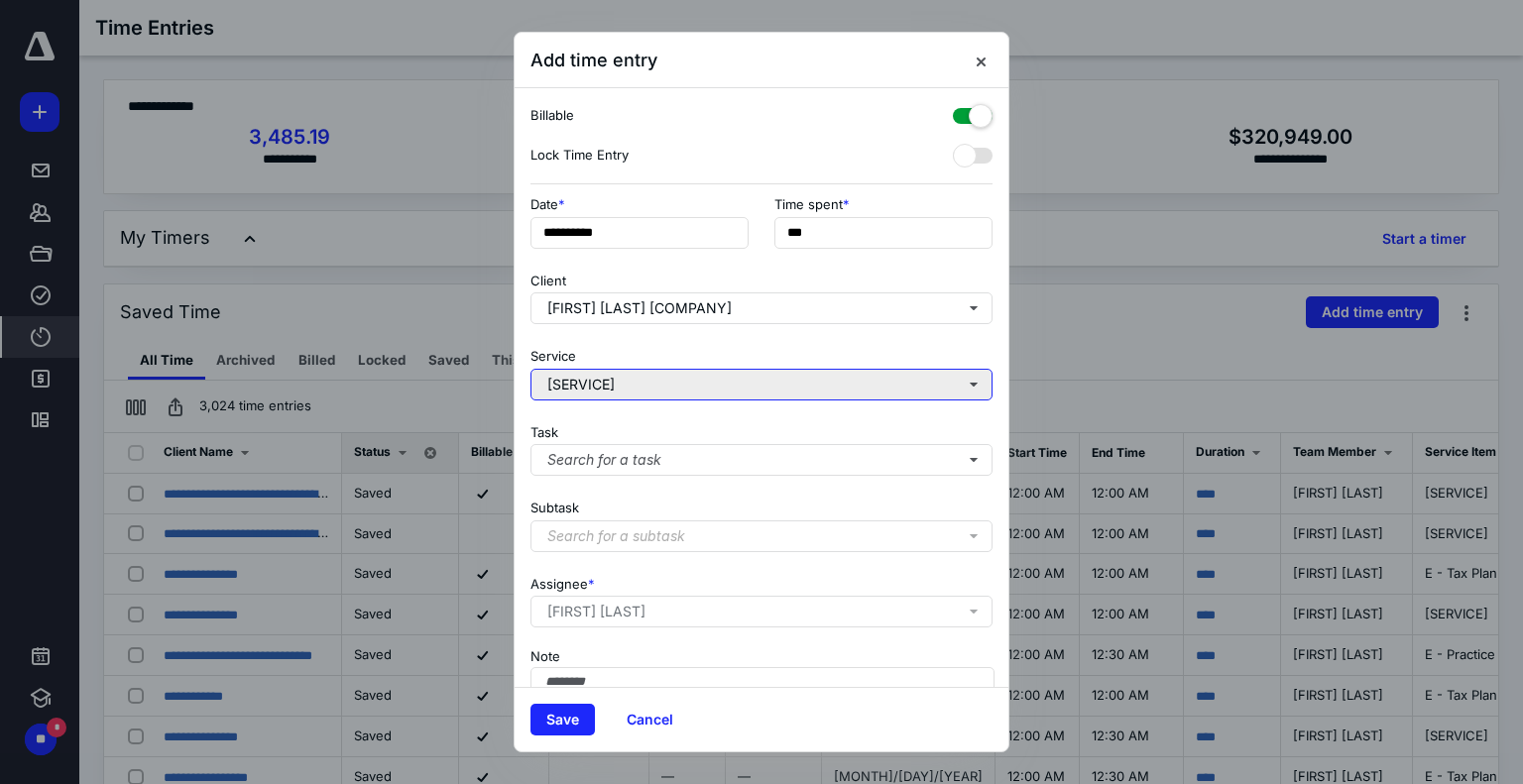 click on "[SERVICE]" at bounding box center (762, 385) 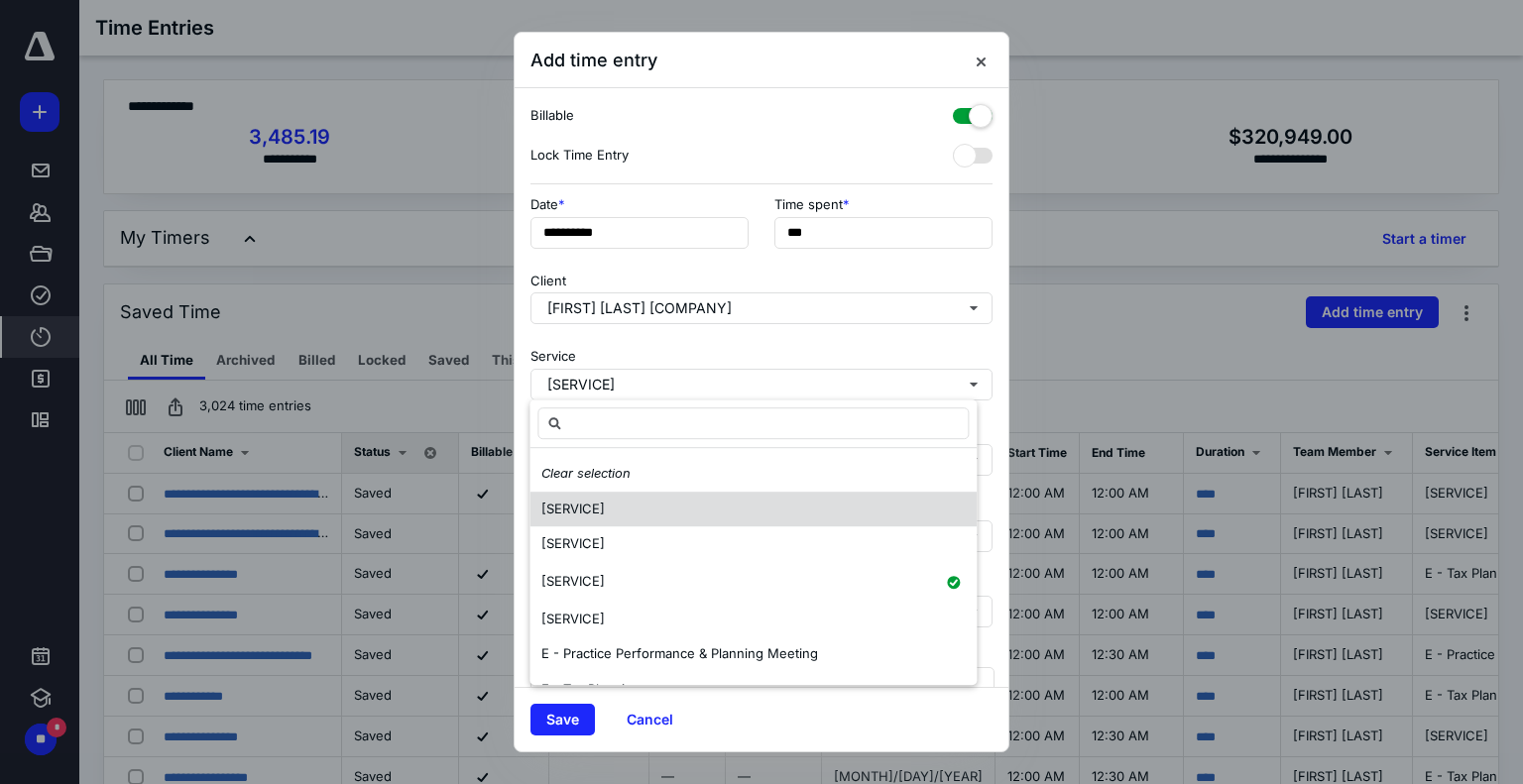 click on "[SERVICE]" at bounding box center [573, 508] 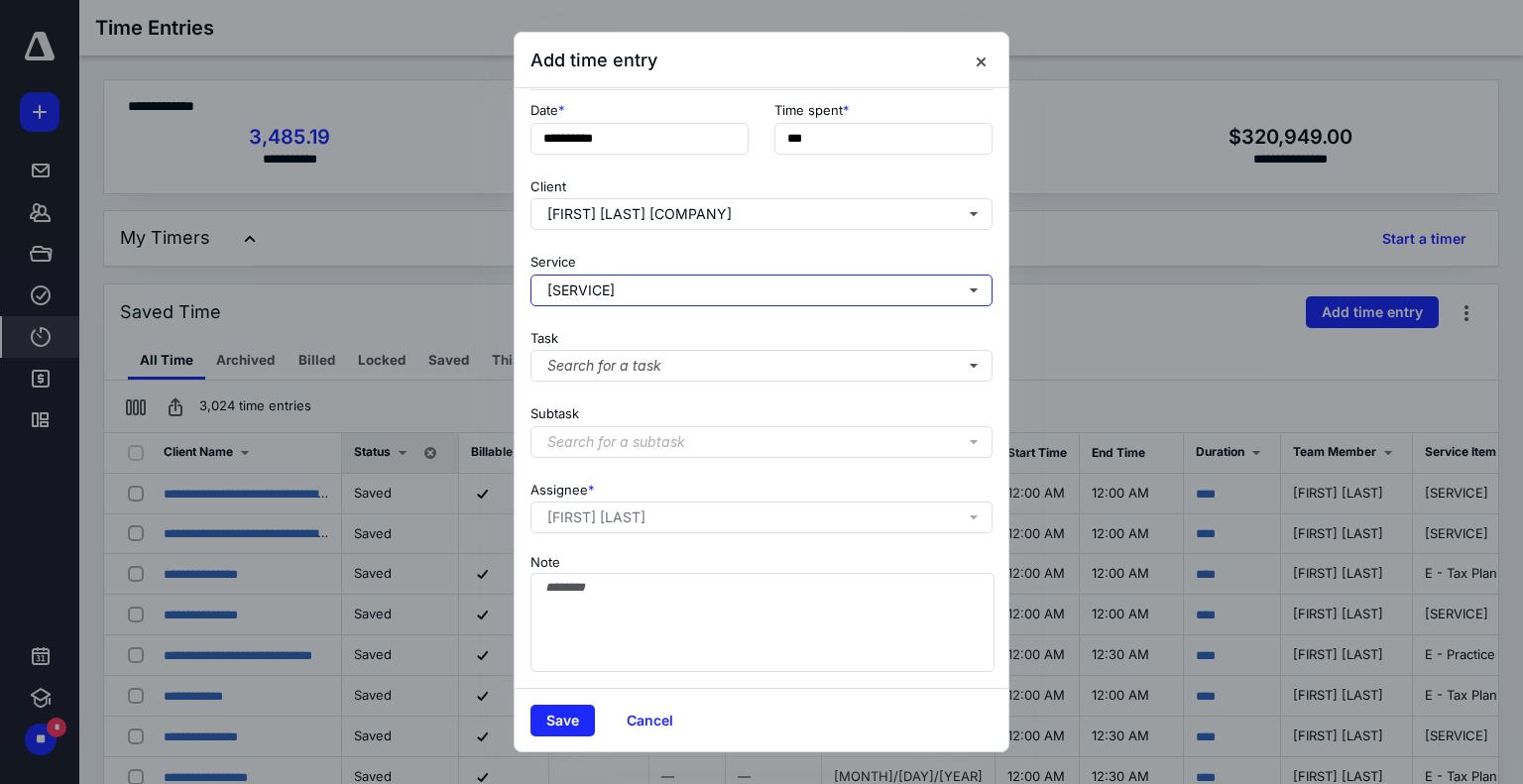 scroll, scrollTop: 108, scrollLeft: 0, axis: vertical 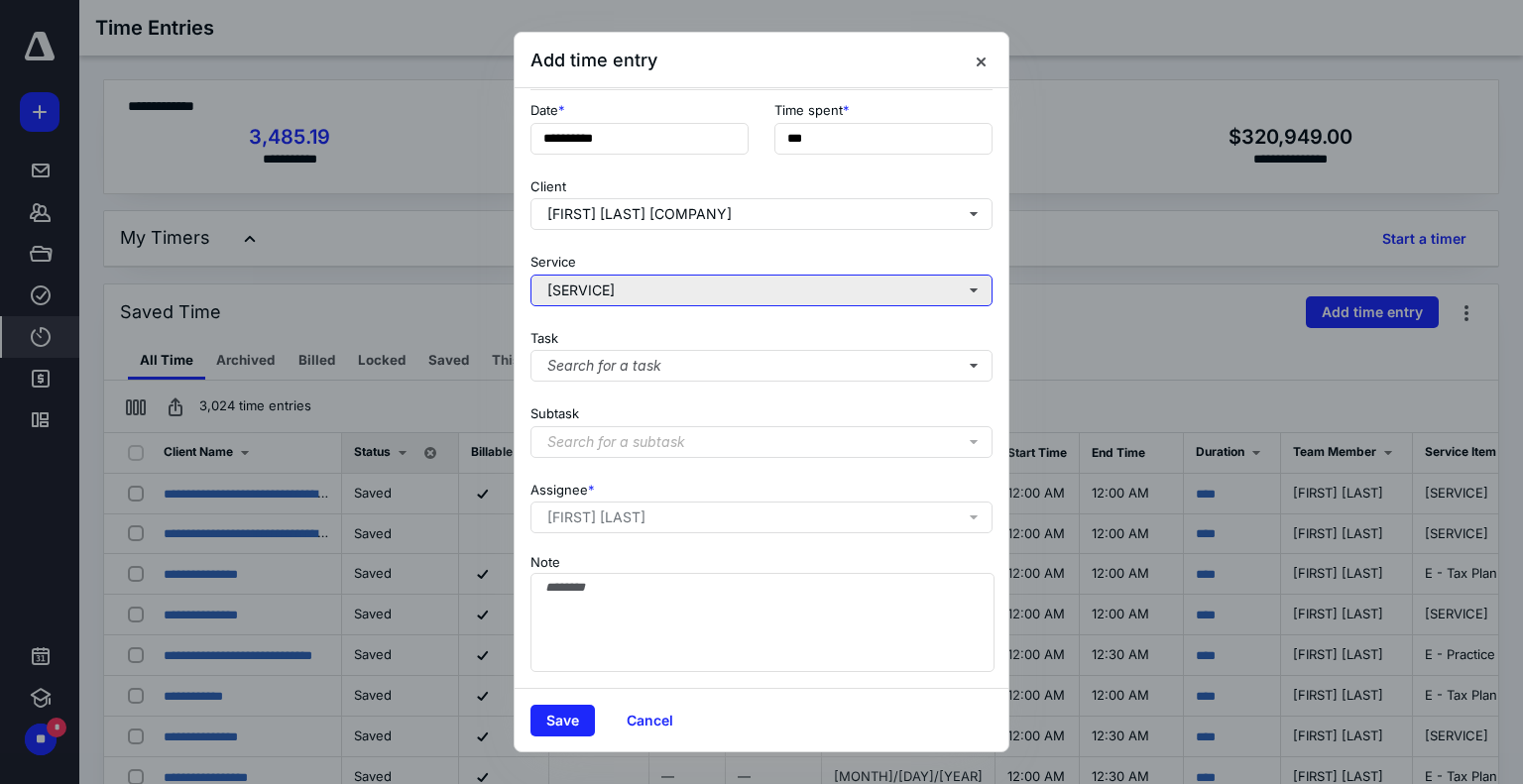 click on "[SERVICE]" at bounding box center (762, 290) 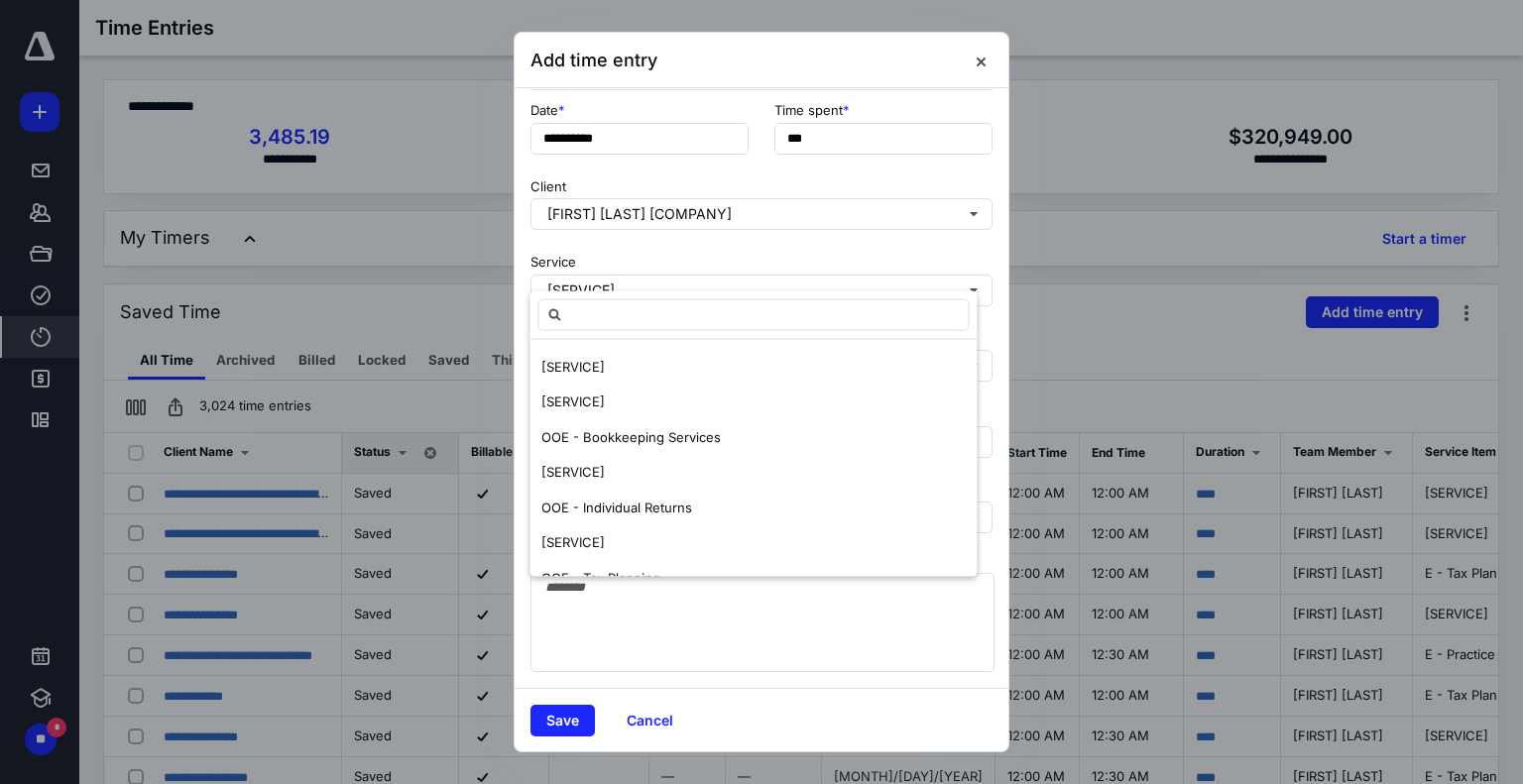 scroll, scrollTop: 595, scrollLeft: 0, axis: vertical 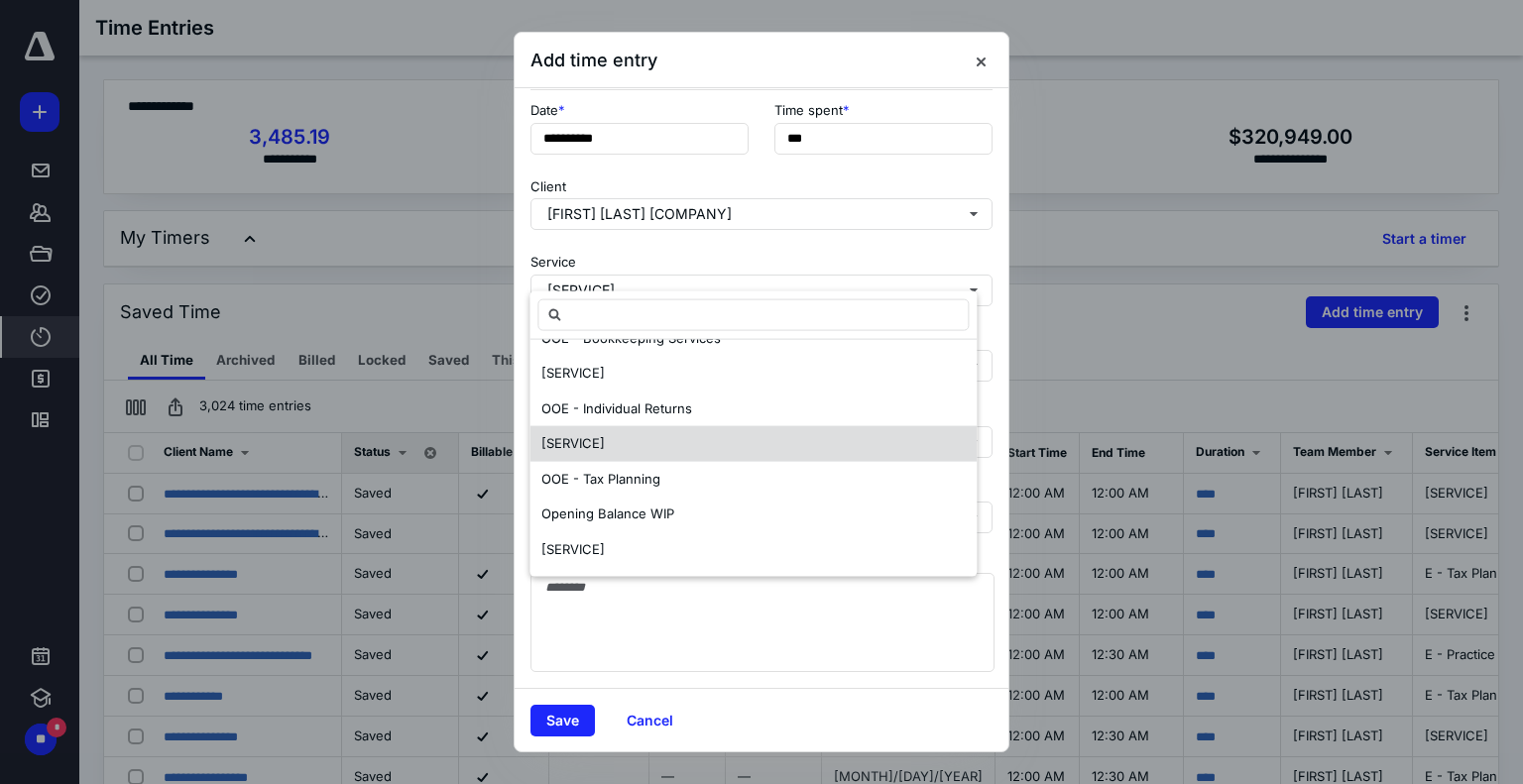 click on "[SERVICE]" at bounding box center (573, 443) 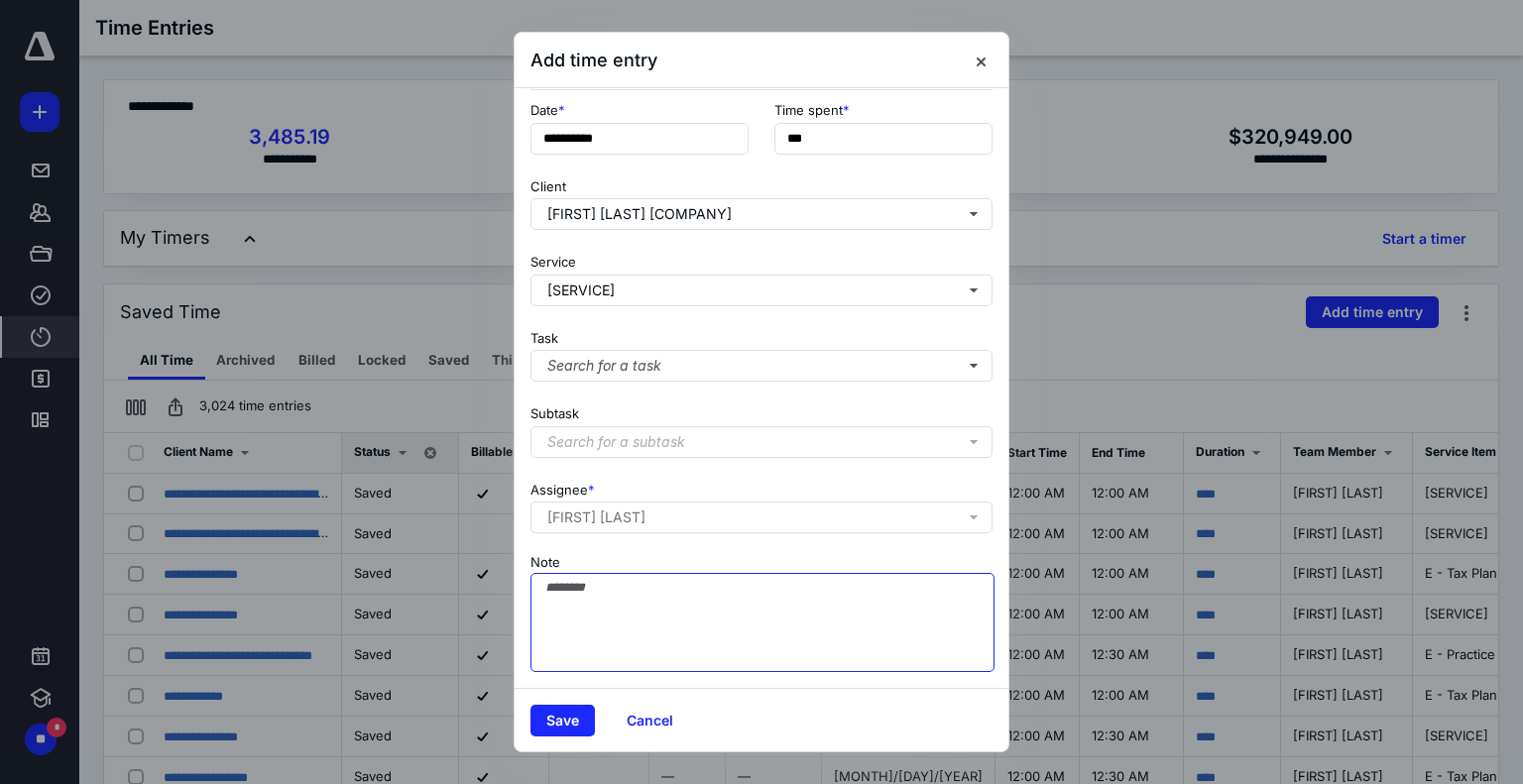 click on "Note" at bounding box center [762, 622] 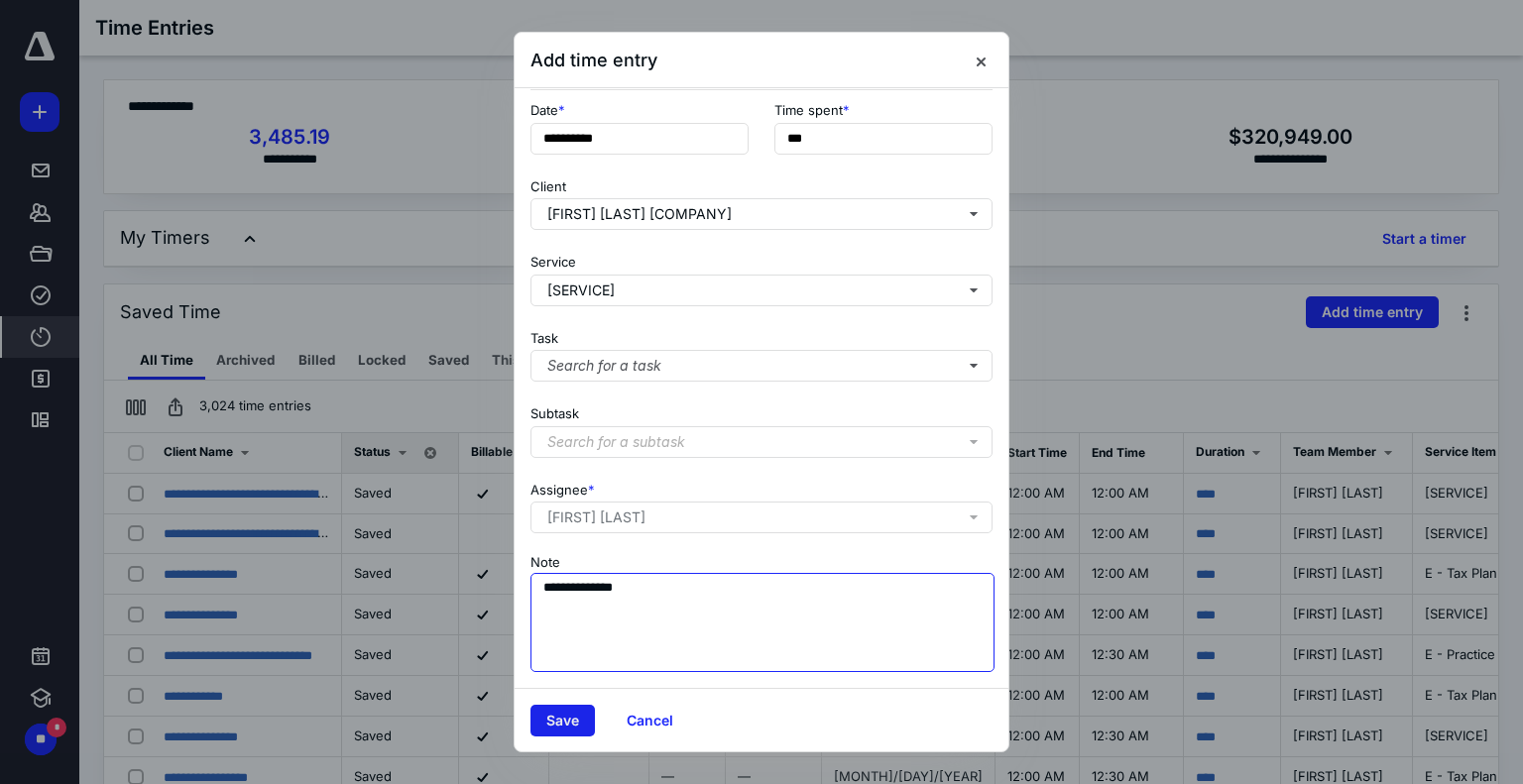 type on "**********" 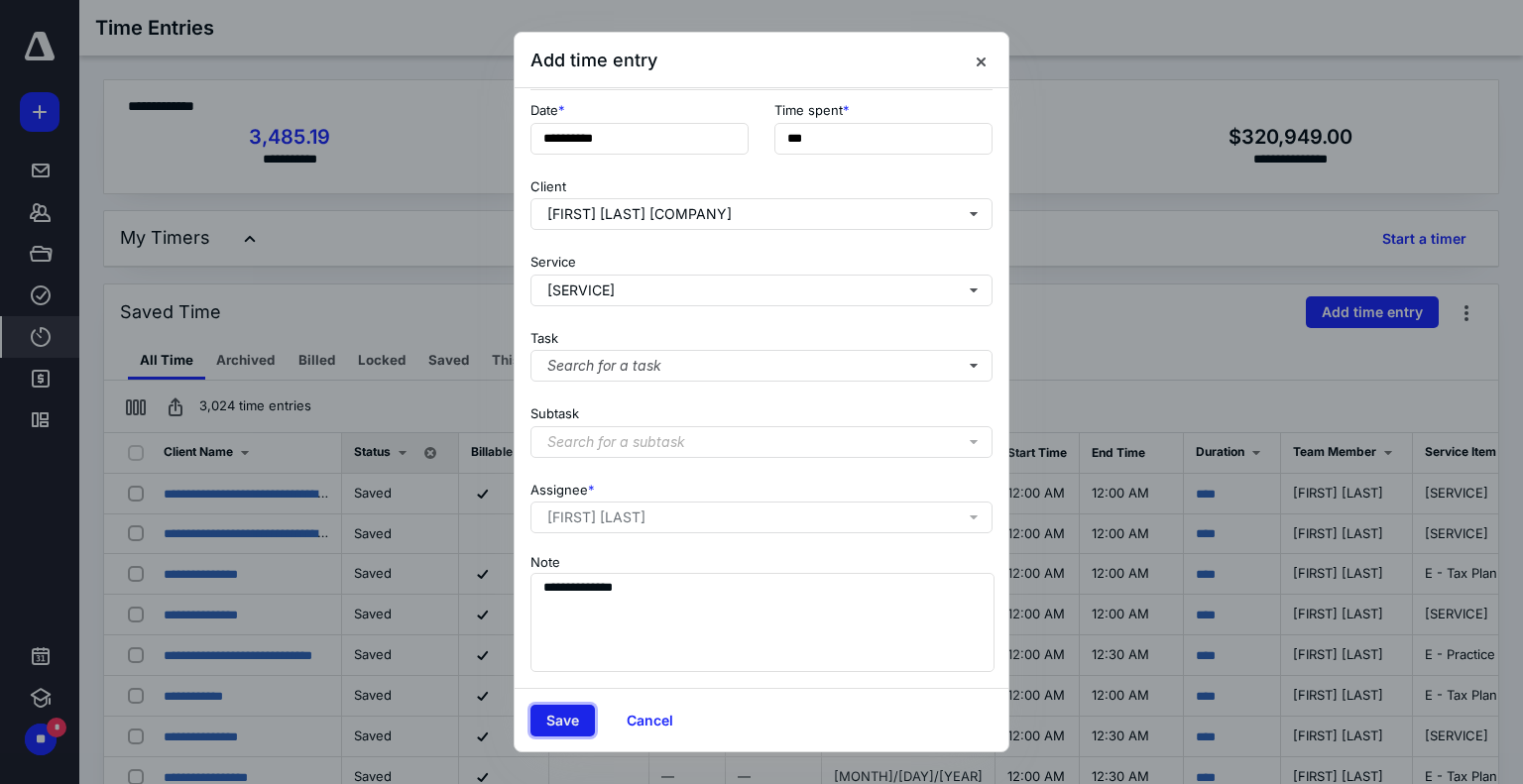 click on "Save" at bounding box center [562, 721] 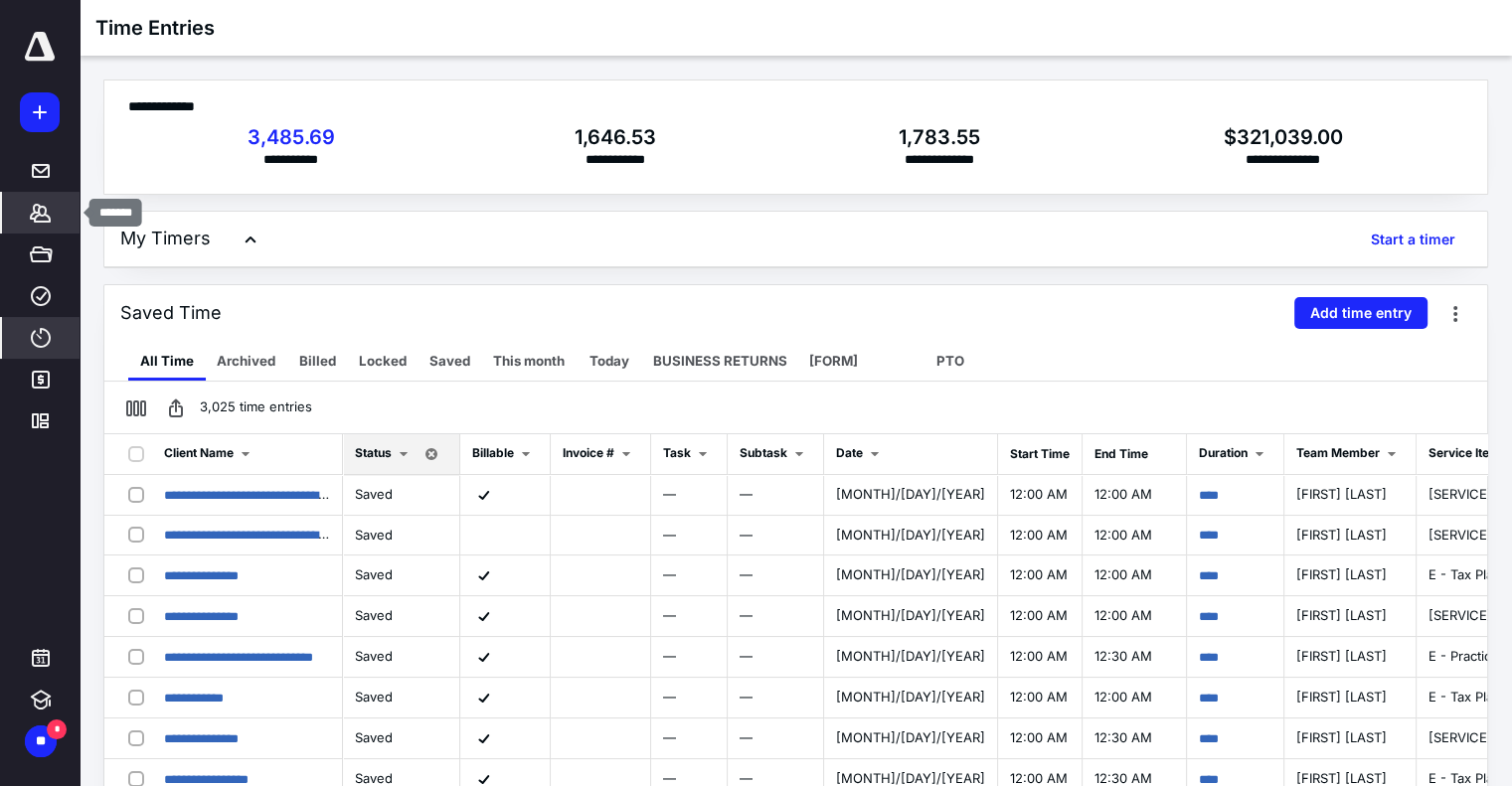 click on "*******" at bounding box center [41, 213] 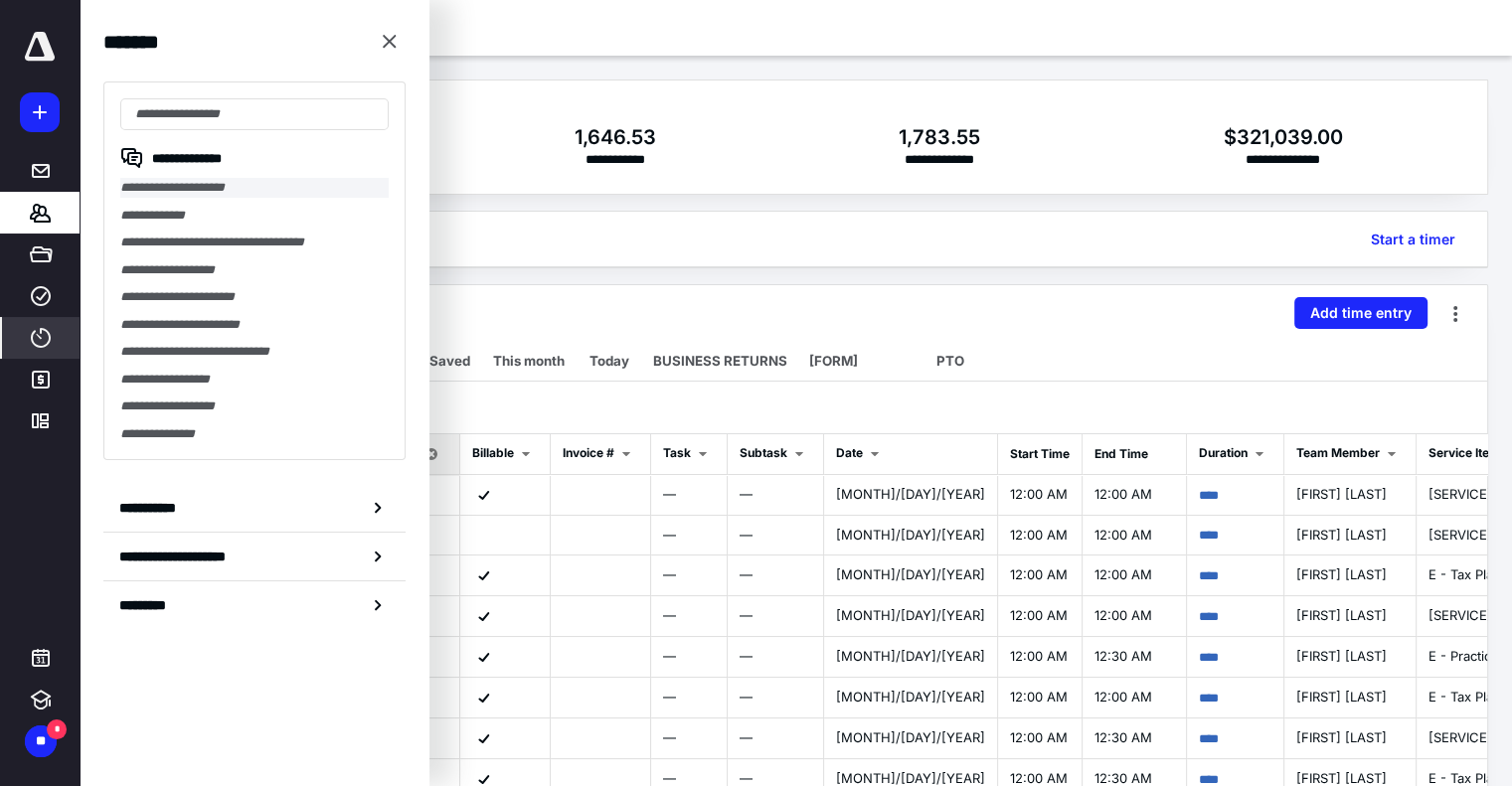 click on "**********" at bounding box center [254, 188] 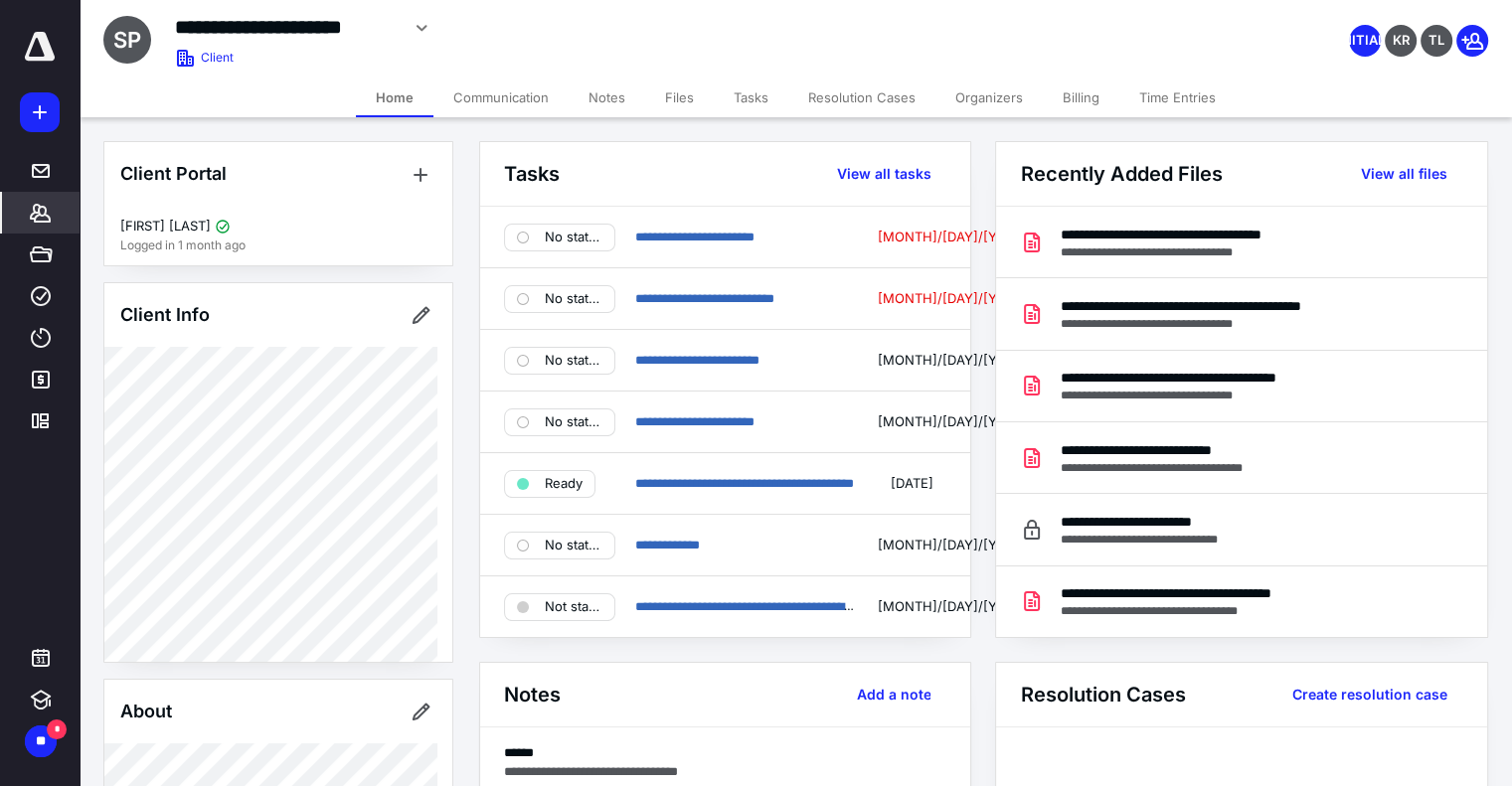 click on "Files" at bounding box center (679, 97) 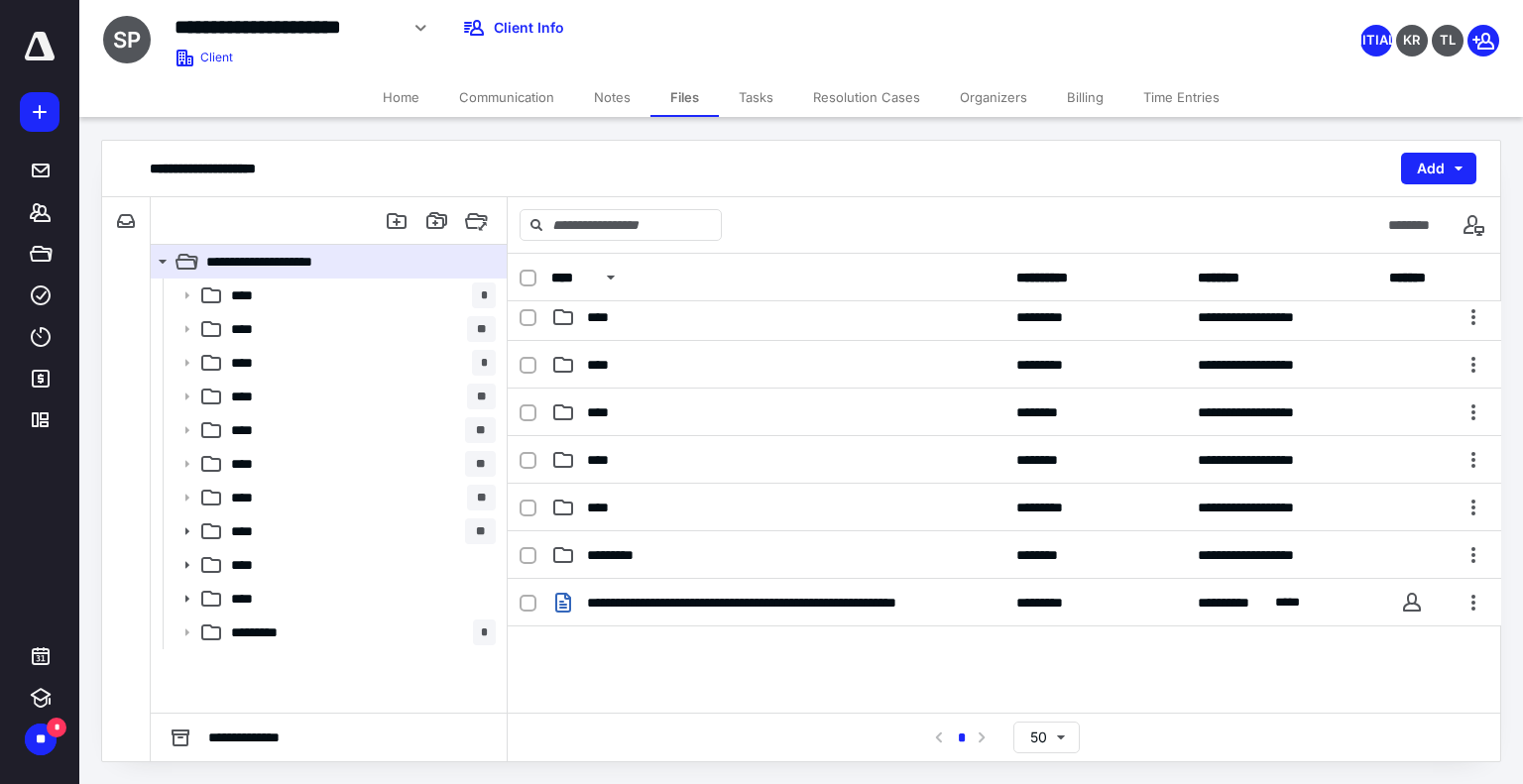 scroll, scrollTop: 405, scrollLeft: 0, axis: vertical 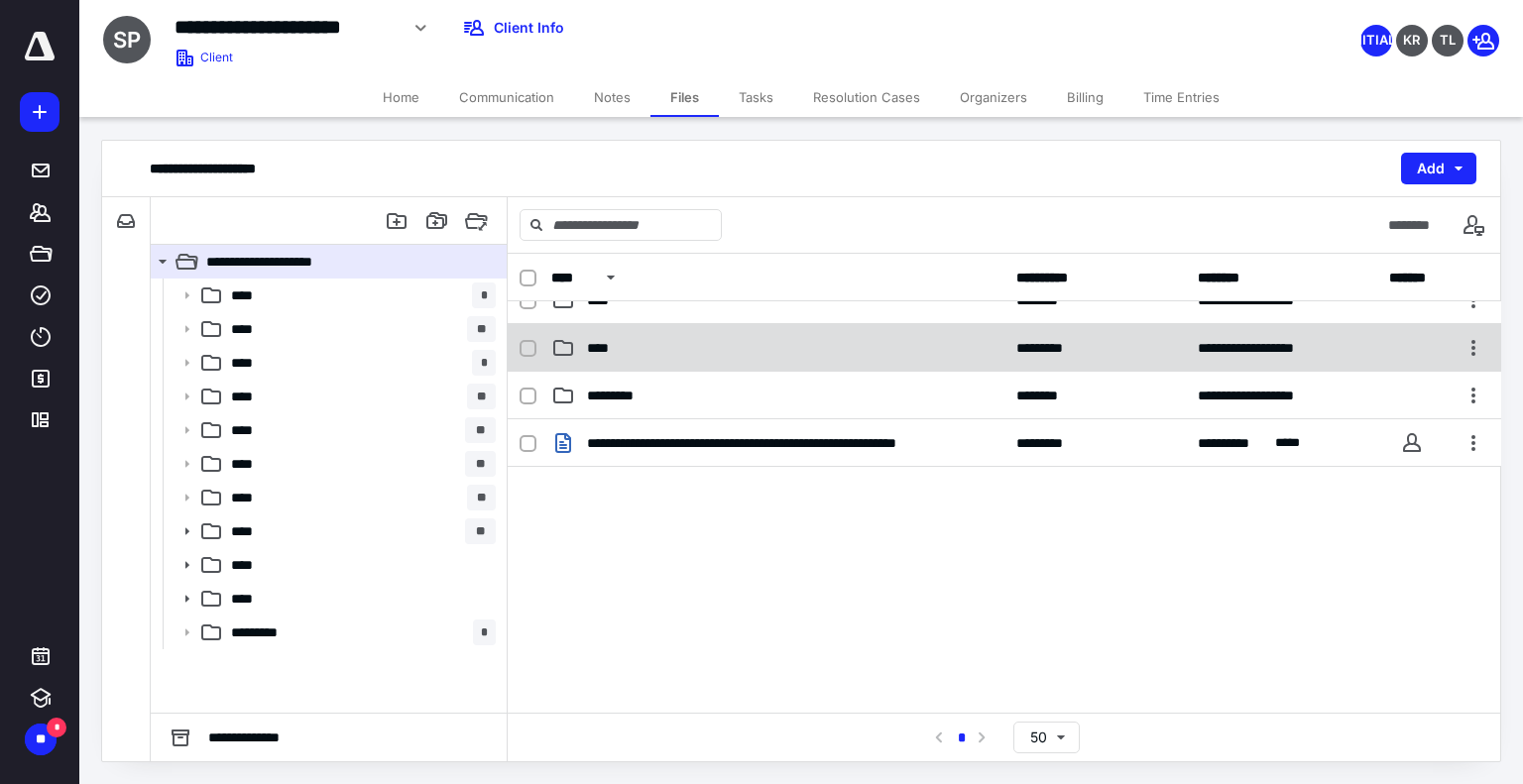 click on "****" at bounding box center (604, 348) 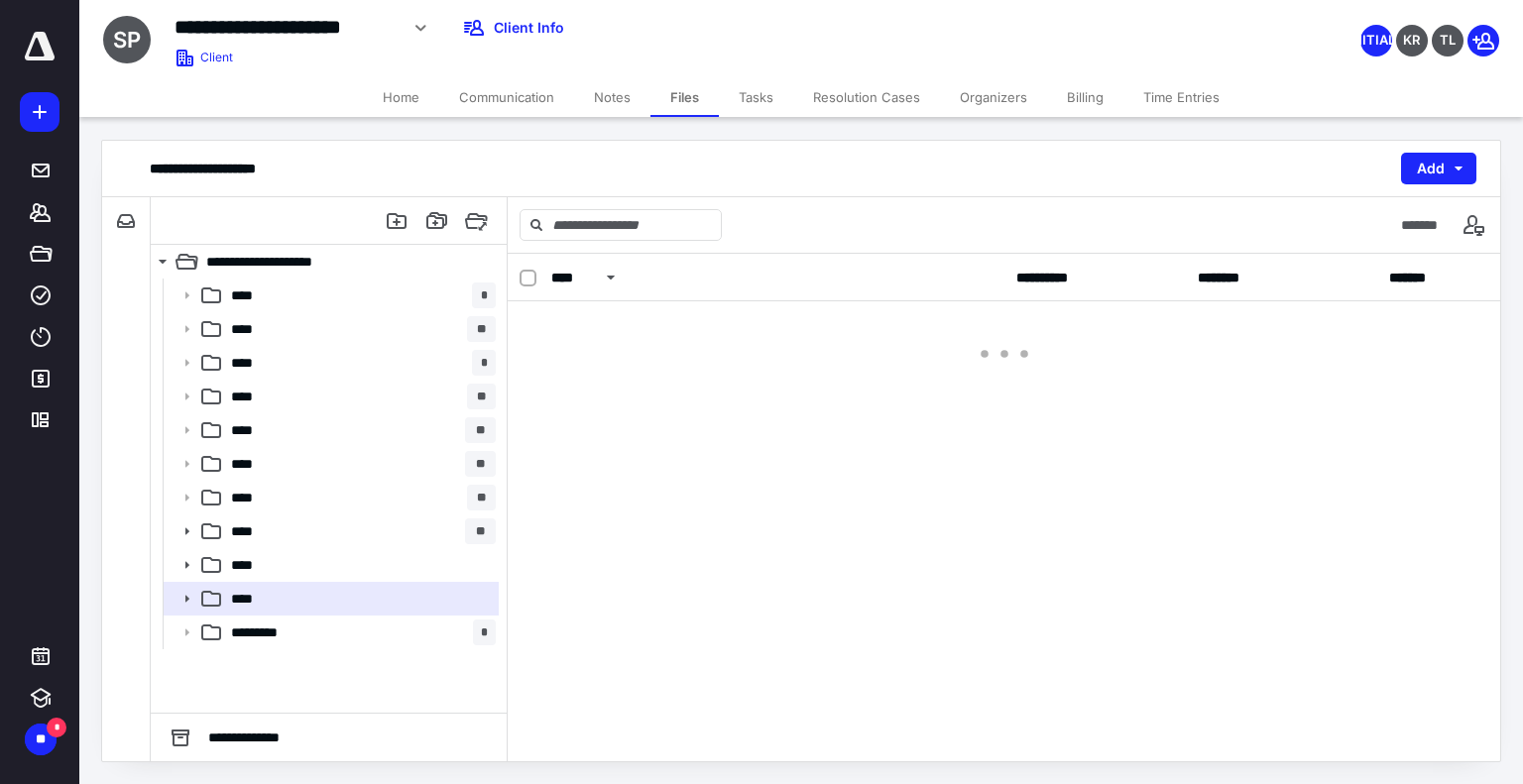 scroll, scrollTop: 0, scrollLeft: 0, axis: both 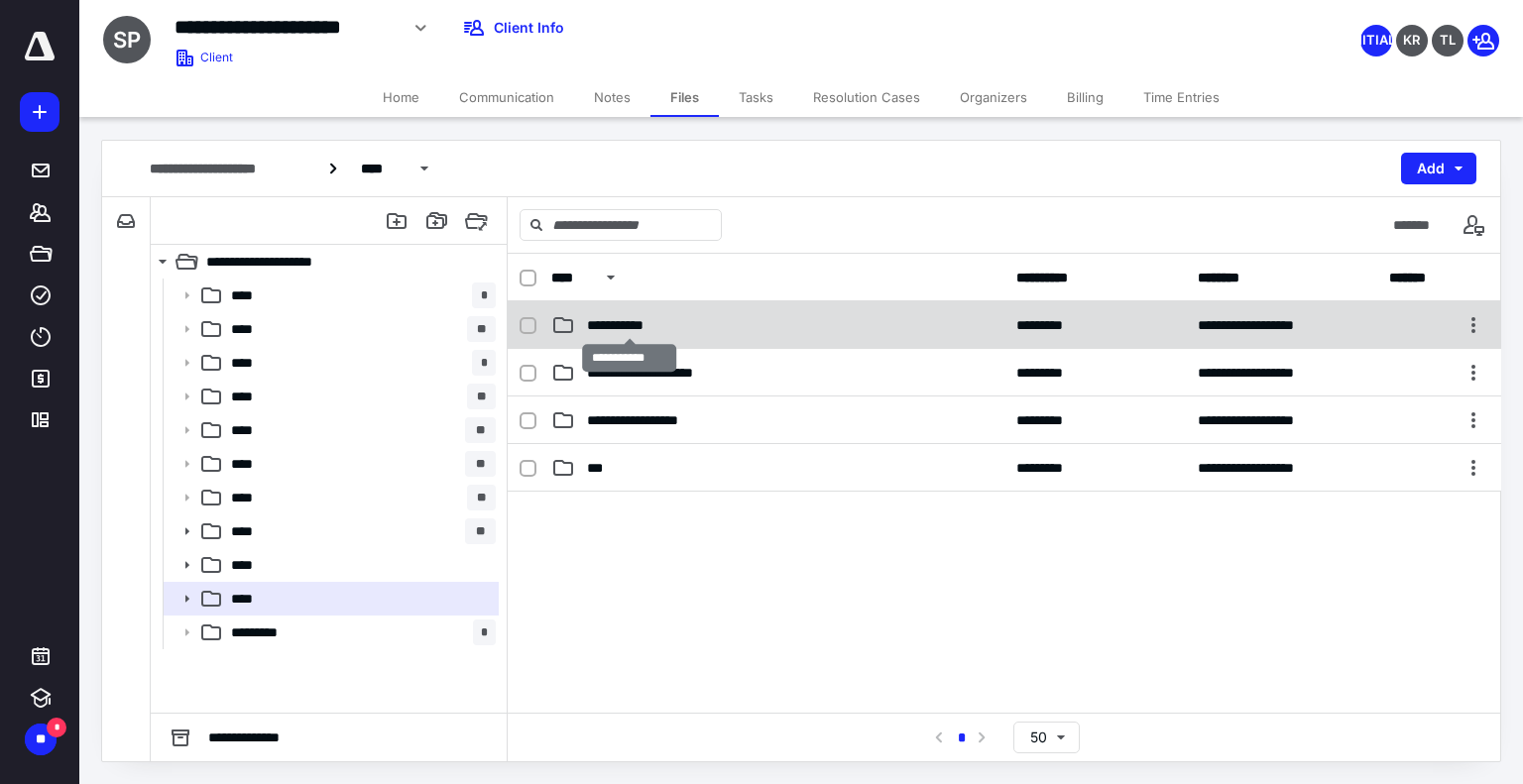 click on "**********" at bounding box center [630, 325] 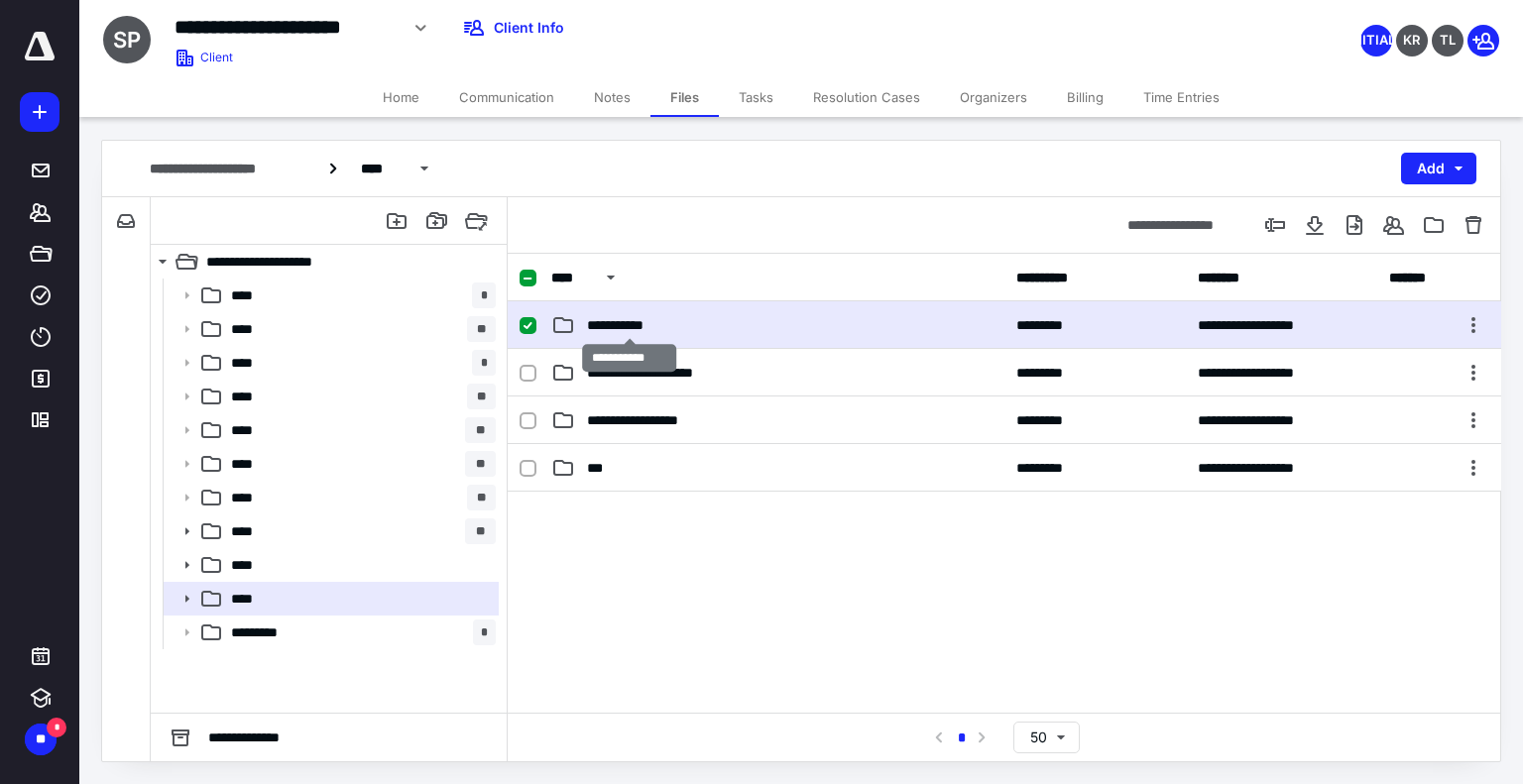 click on "**********" at bounding box center (630, 325) 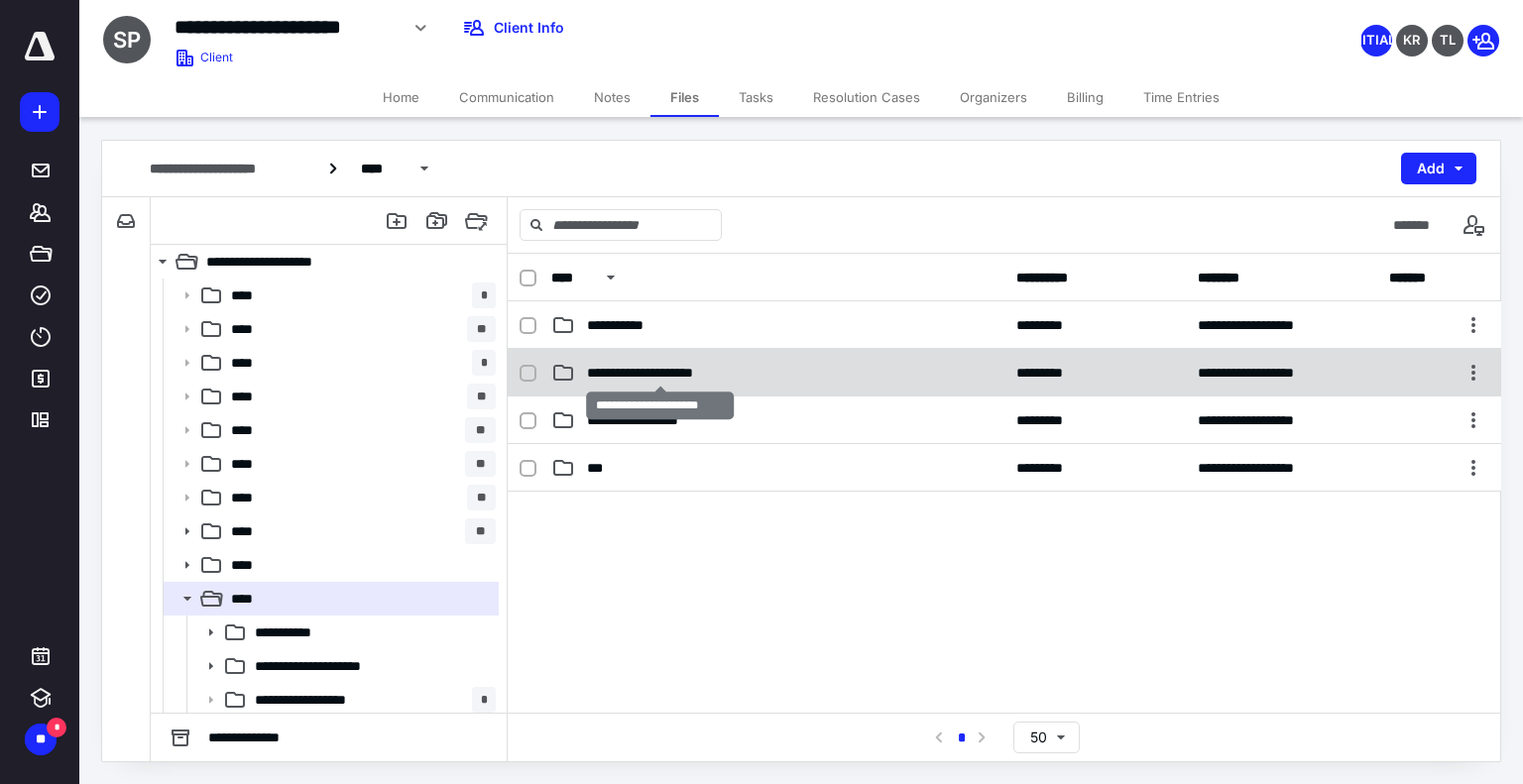 click on "**********" at bounding box center (660, 373) 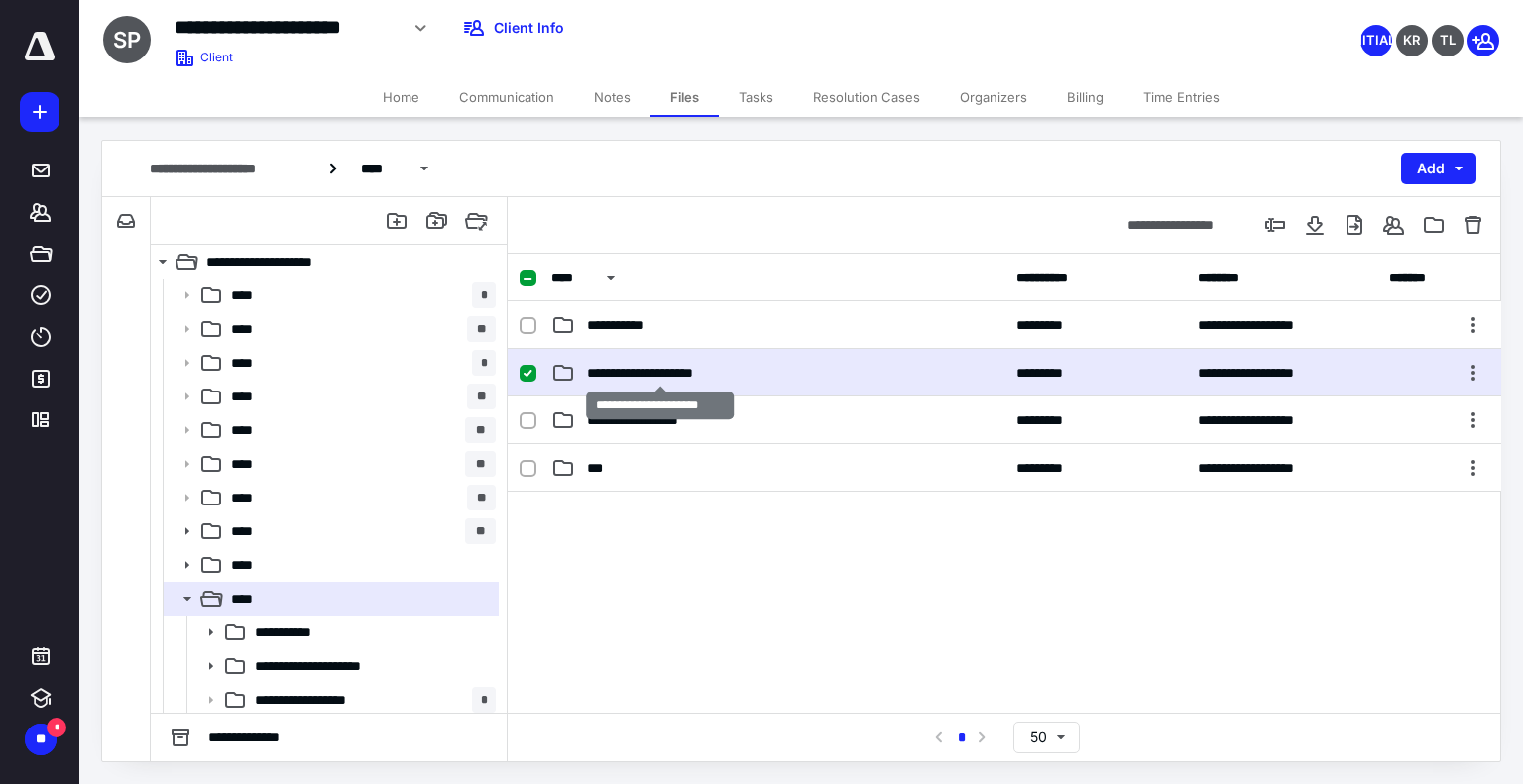 click on "**********" at bounding box center [660, 373] 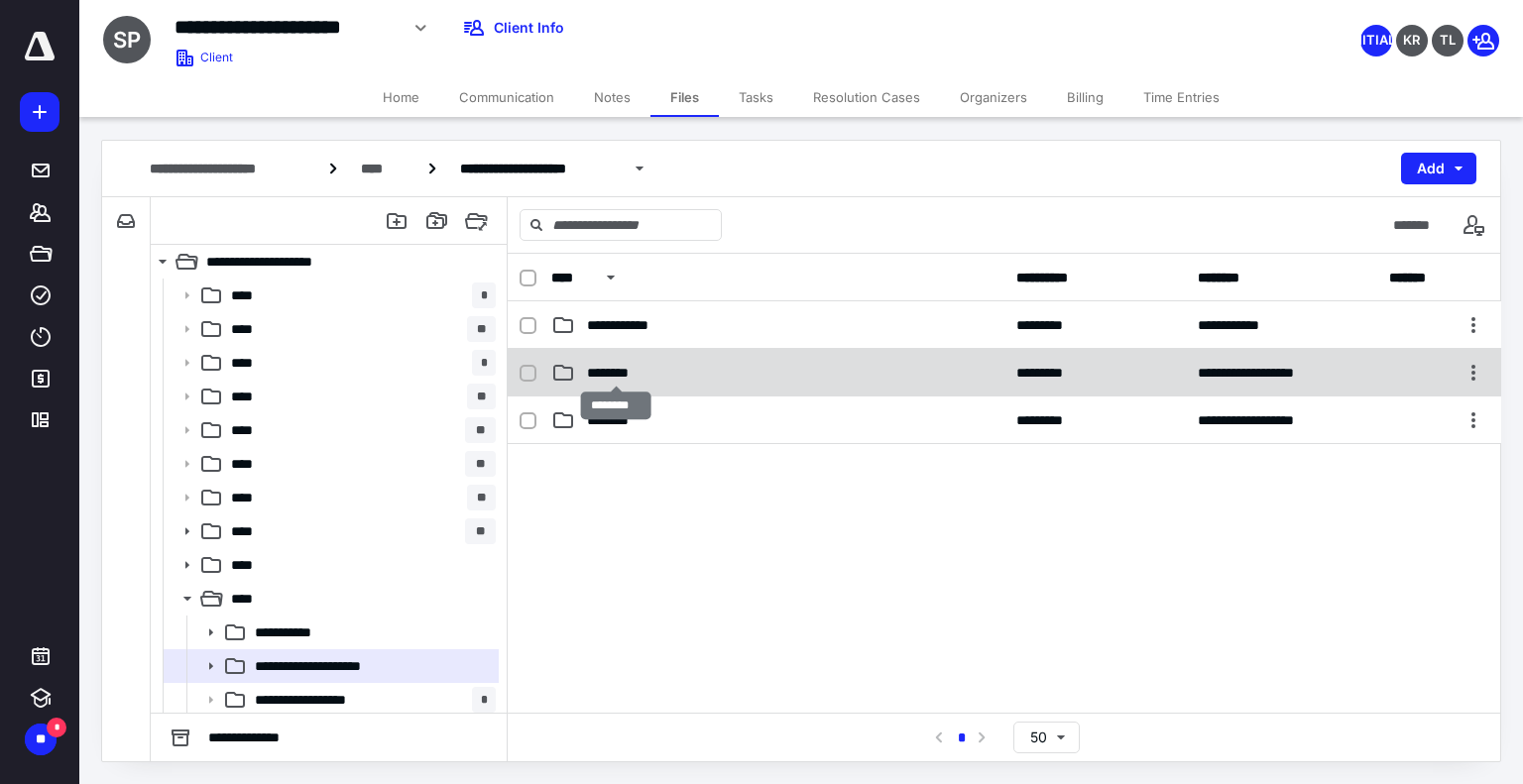 click on "********" at bounding box center [616, 373] 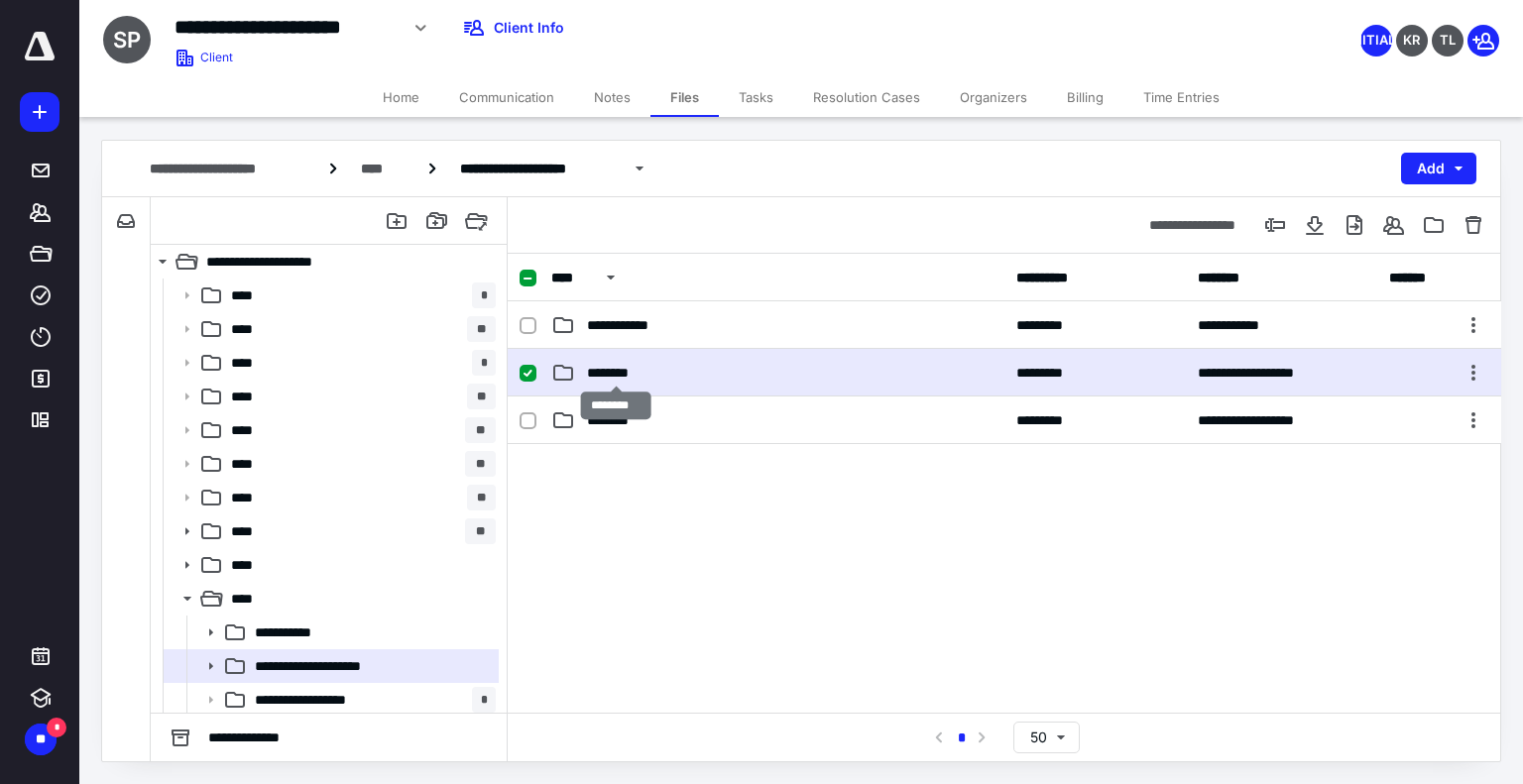 drag, startPoint x: 618, startPoint y: 373, endPoint x: 837, endPoint y: 303, distance: 229.9152 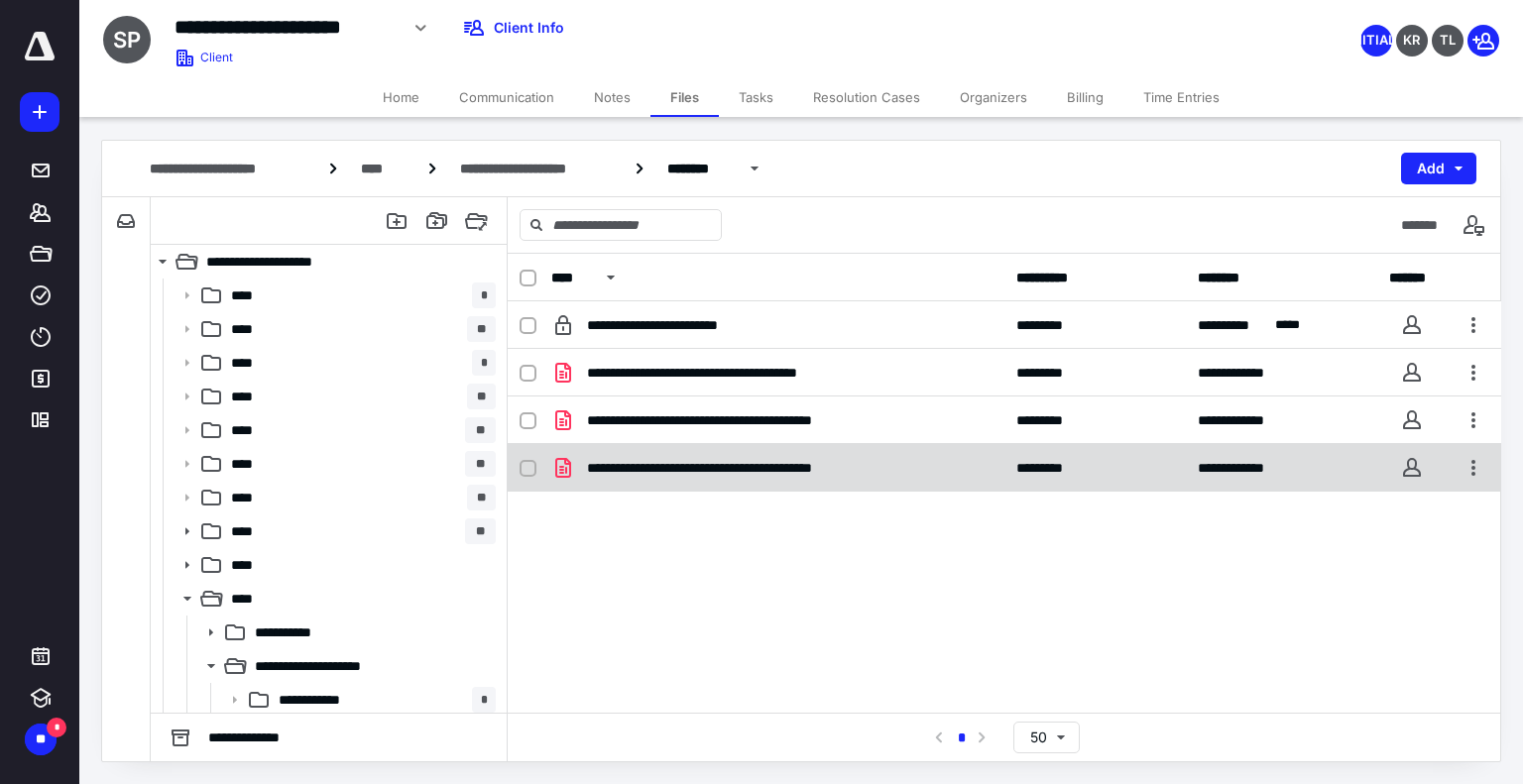 click on "**********" at bounding box center [746, 468] 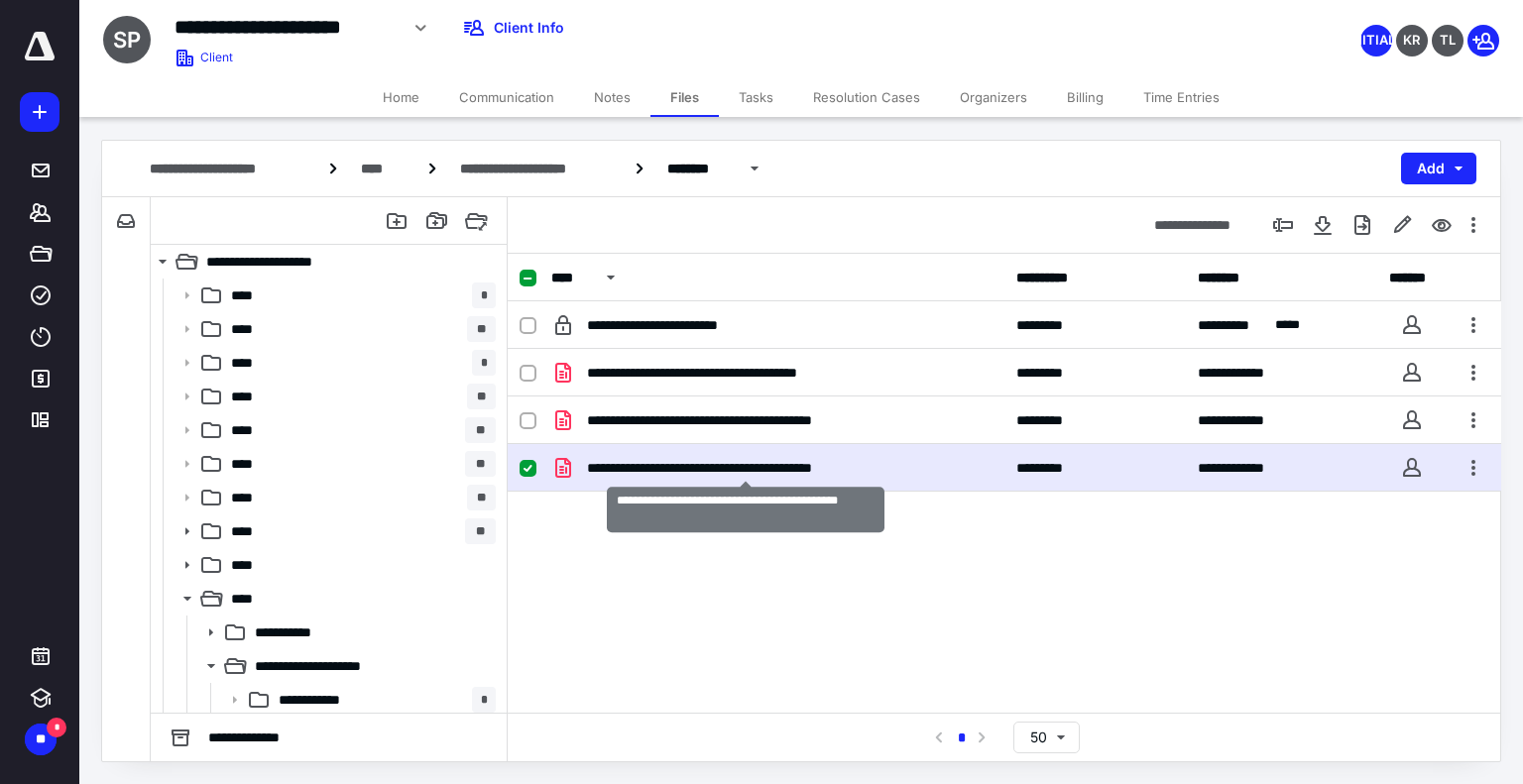 click on "**********" at bounding box center [746, 468] 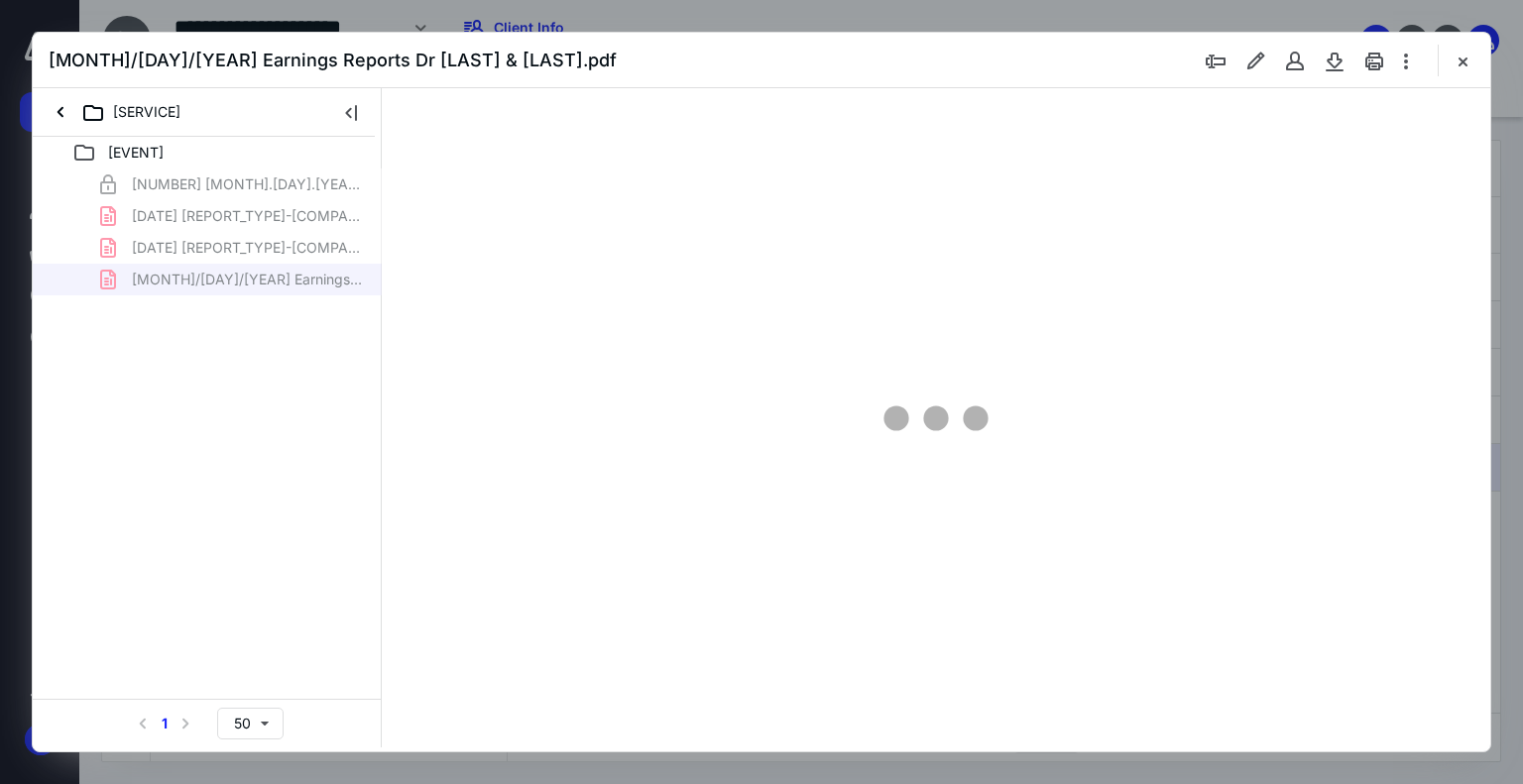 scroll, scrollTop: 0, scrollLeft: 0, axis: both 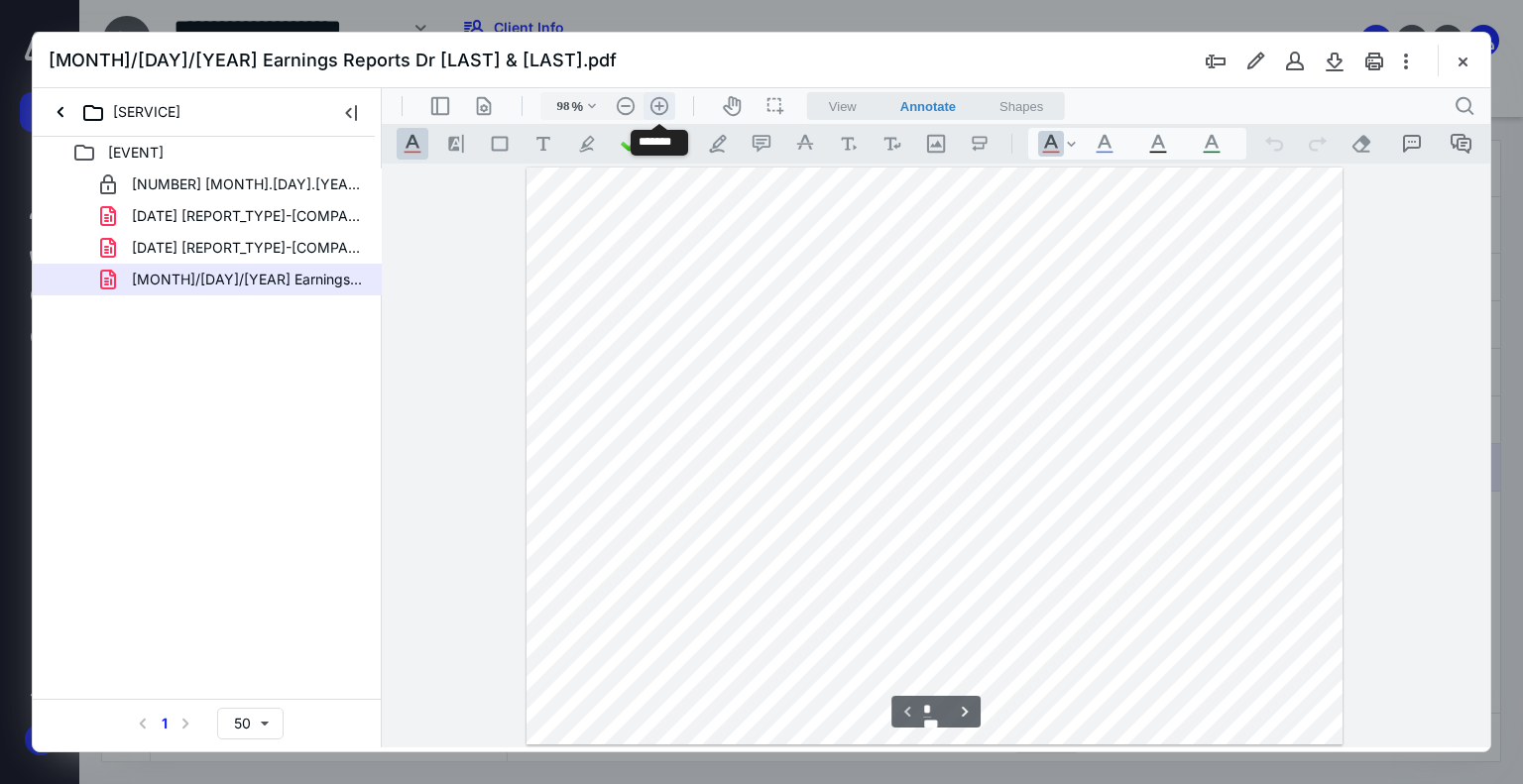 click on ".cls-1{fill:#abb0c4;} icon - header - zoom - in - line" at bounding box center (659, 106) 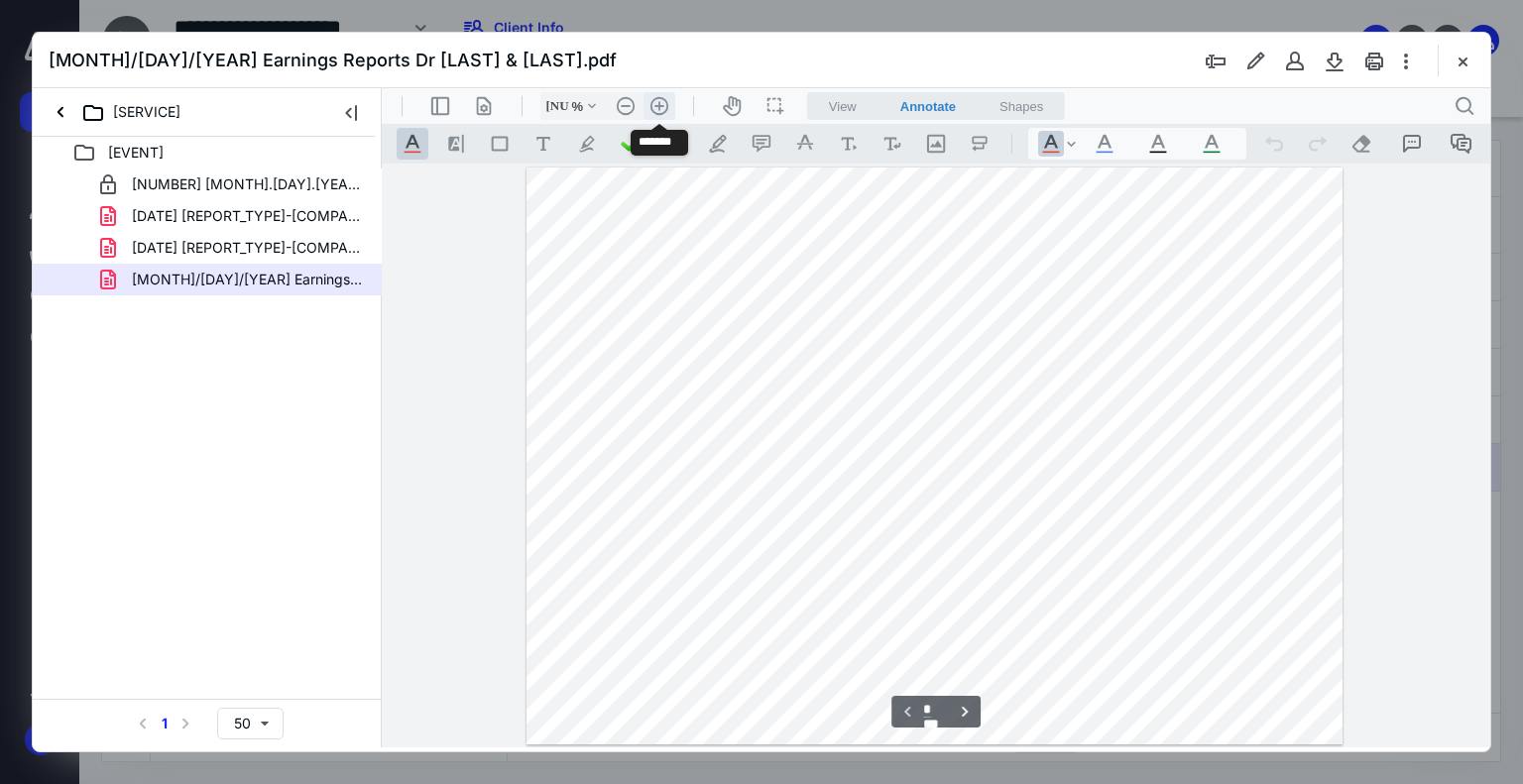 scroll, scrollTop: 64, scrollLeft: 0, axis: vertical 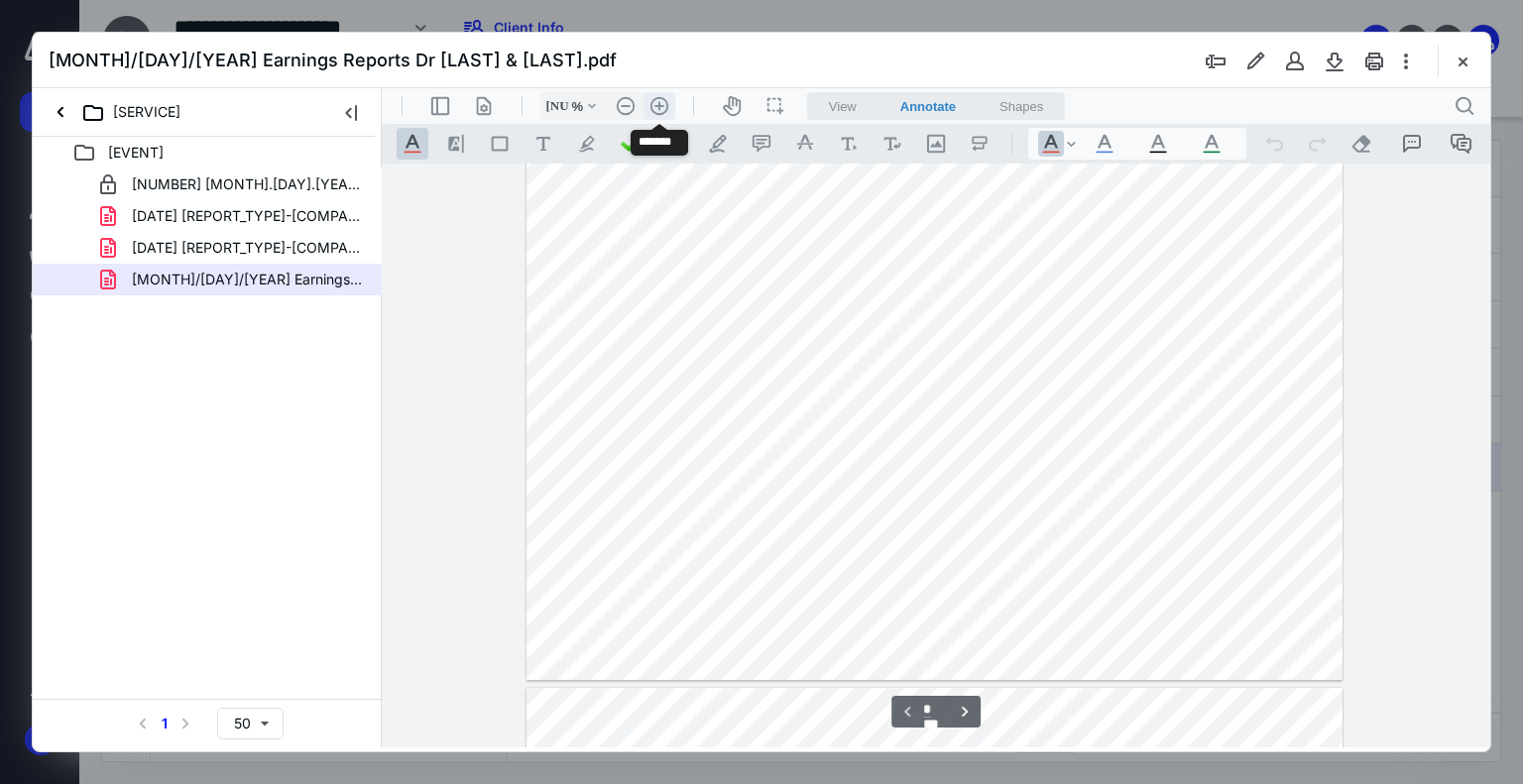 click on ".cls-1{fill:#abb0c4;} icon - header - zoom - in - line" at bounding box center (659, 106) 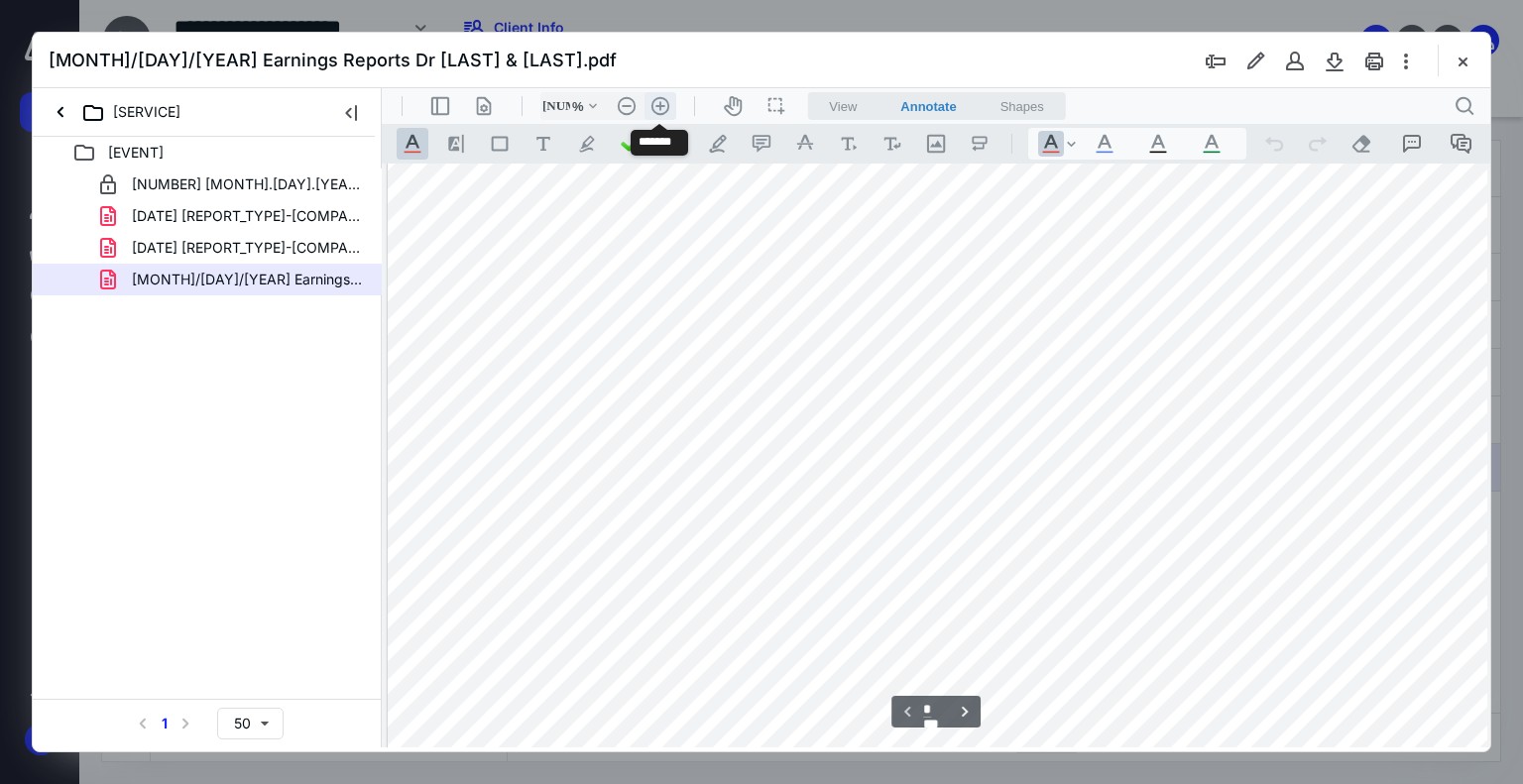 scroll, scrollTop: 130, scrollLeft: 74, axis: both 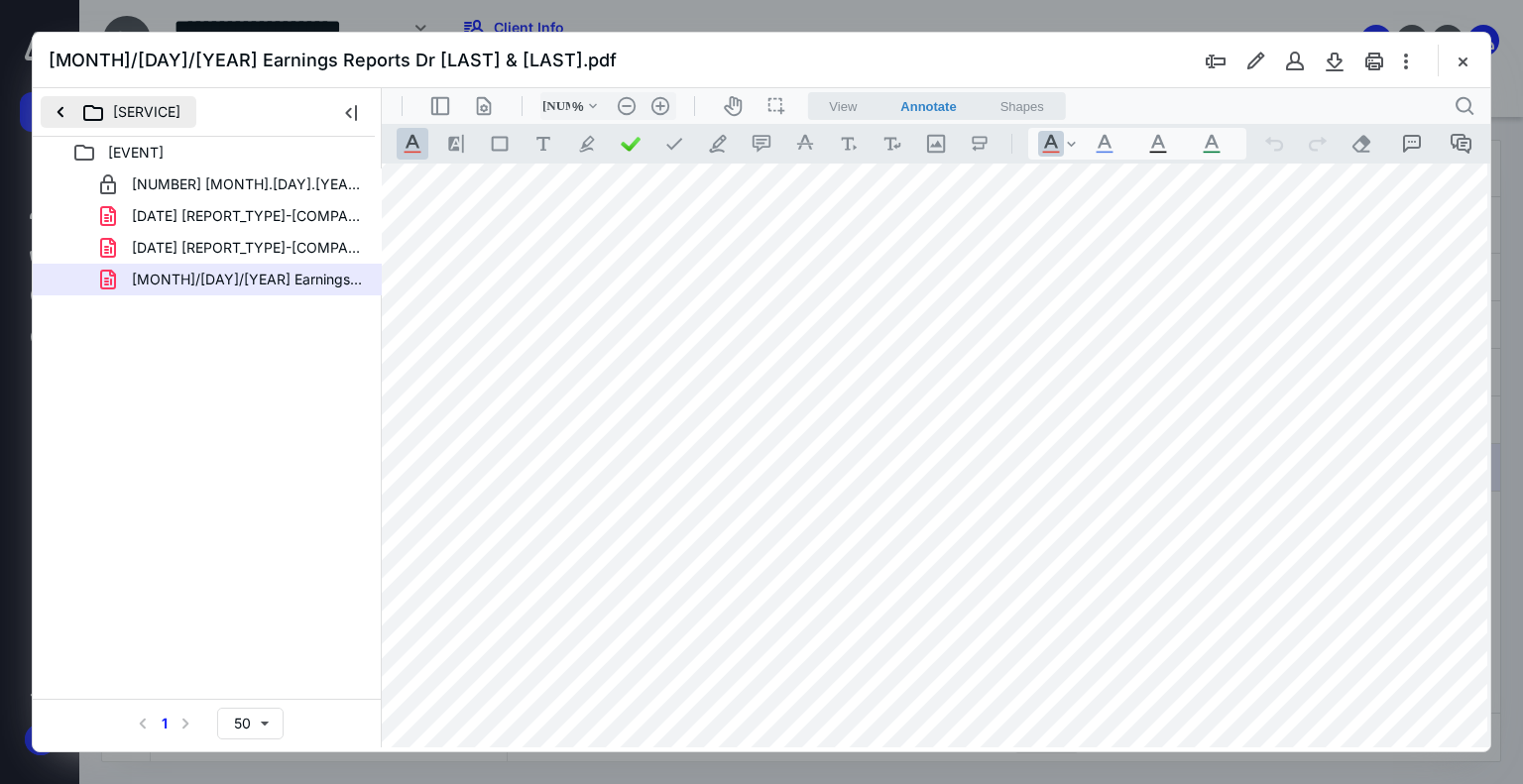 click on "[SERVICE]" at bounding box center [118, 112] 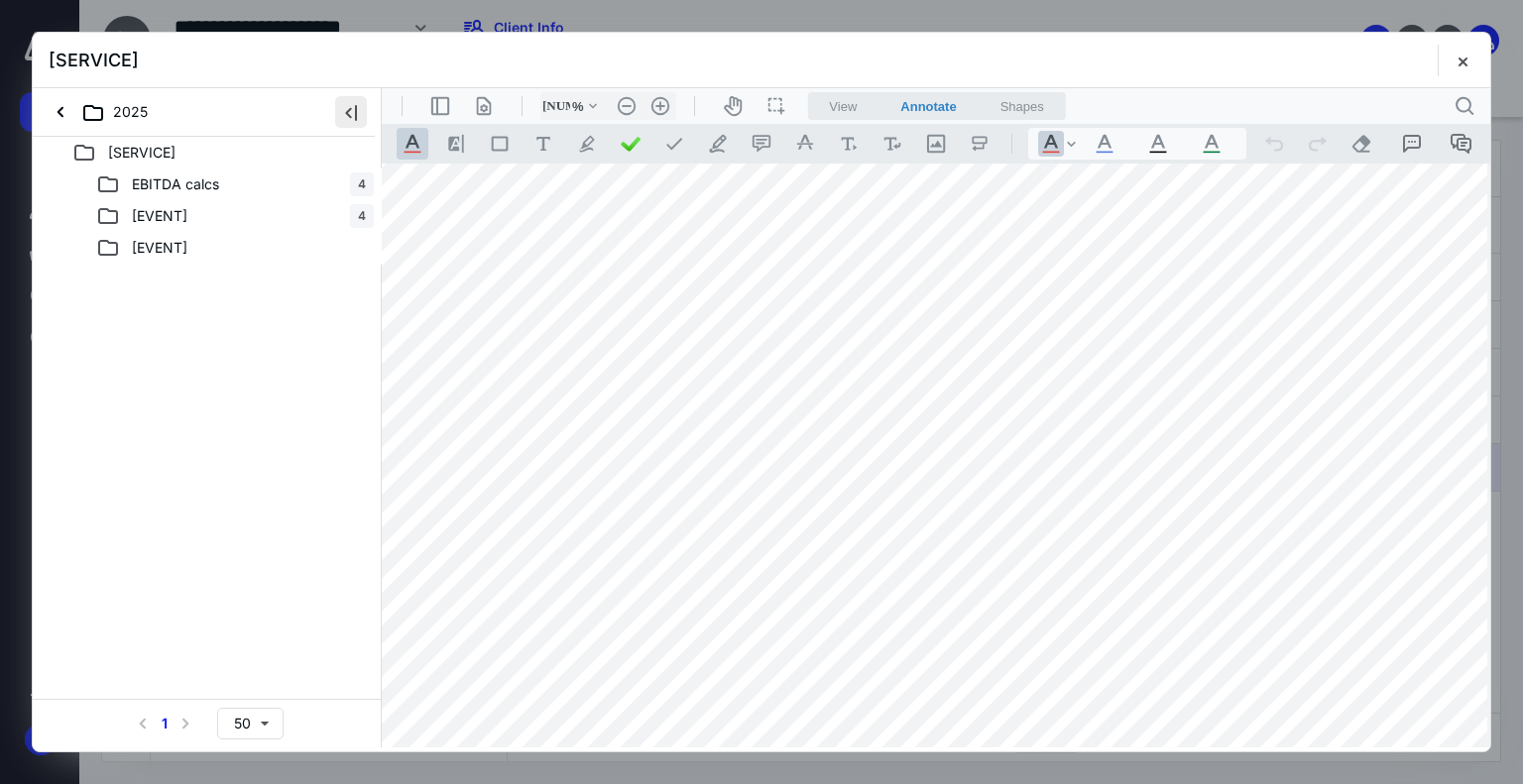 click at bounding box center [351, 112] 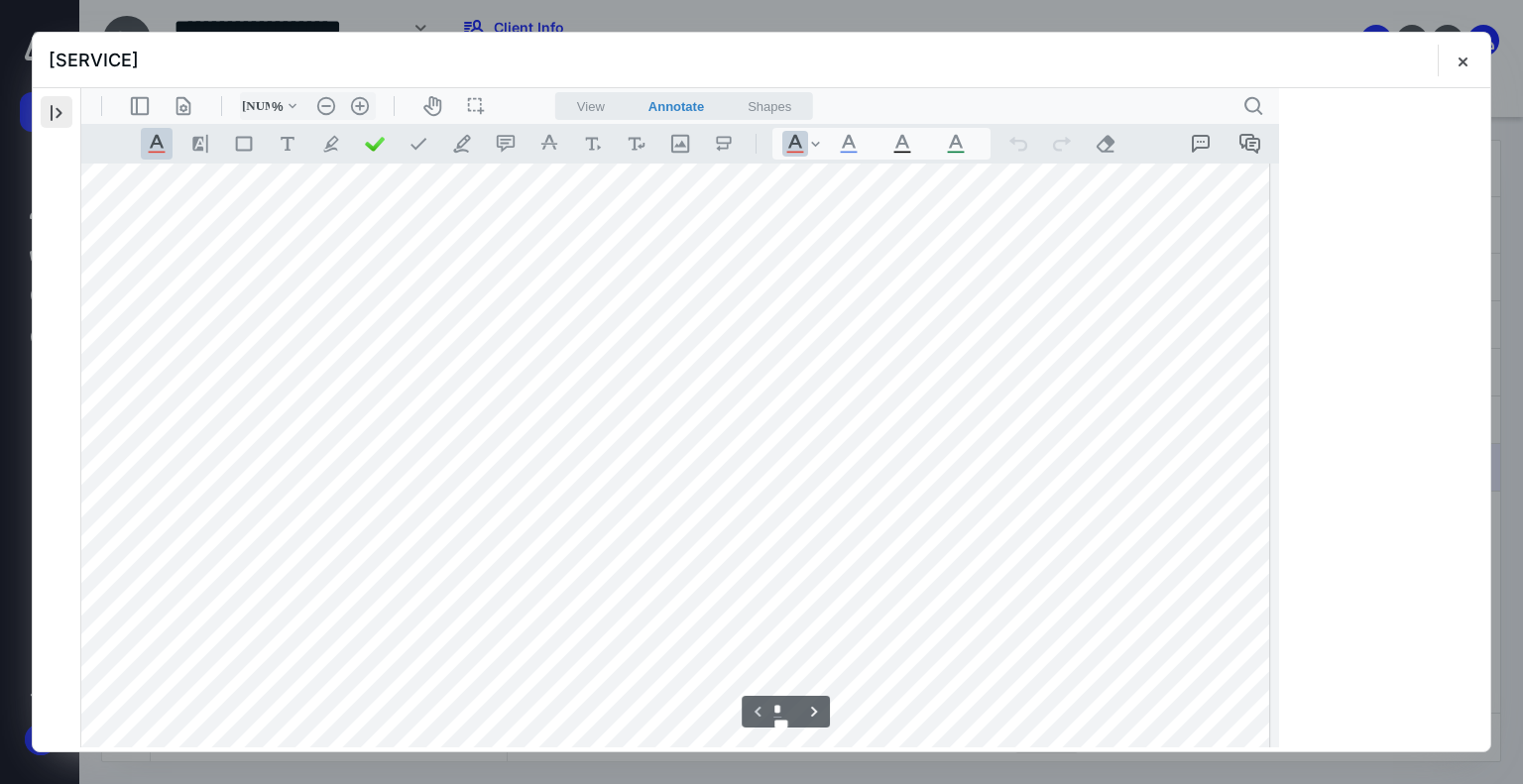 scroll, scrollTop: 130, scrollLeft: 0, axis: vertical 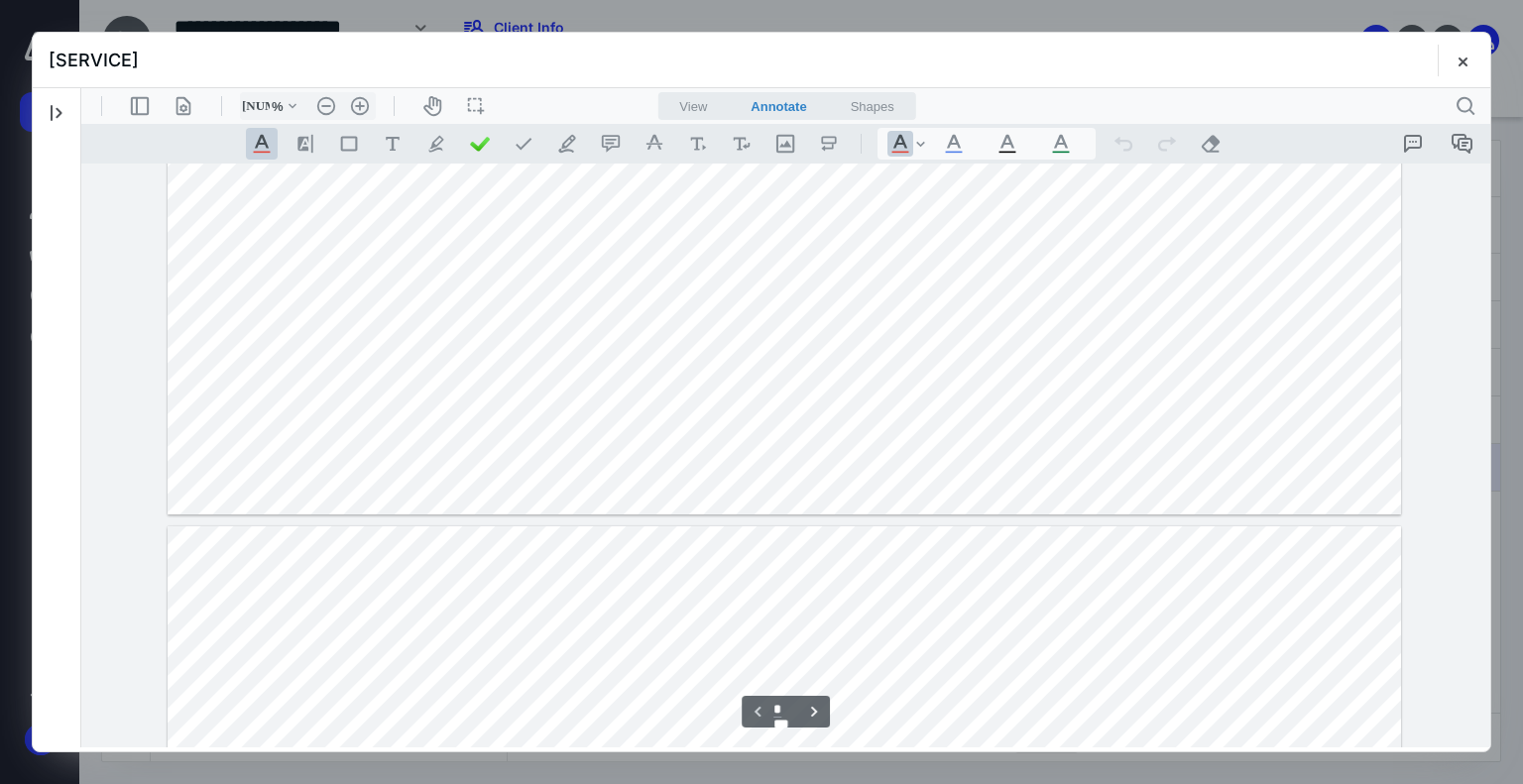 type on "*" 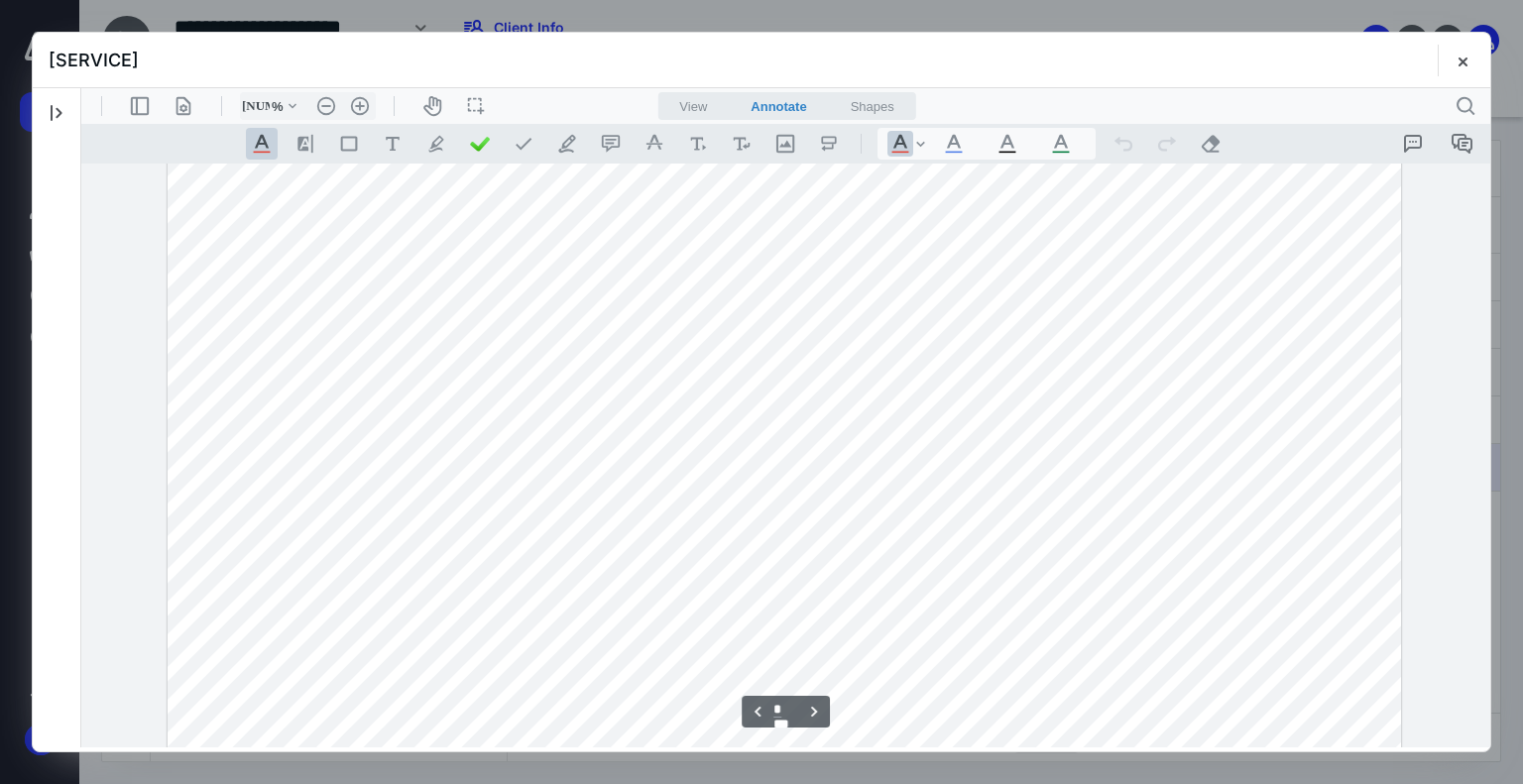 scroll, scrollTop: 1022, scrollLeft: 0, axis: vertical 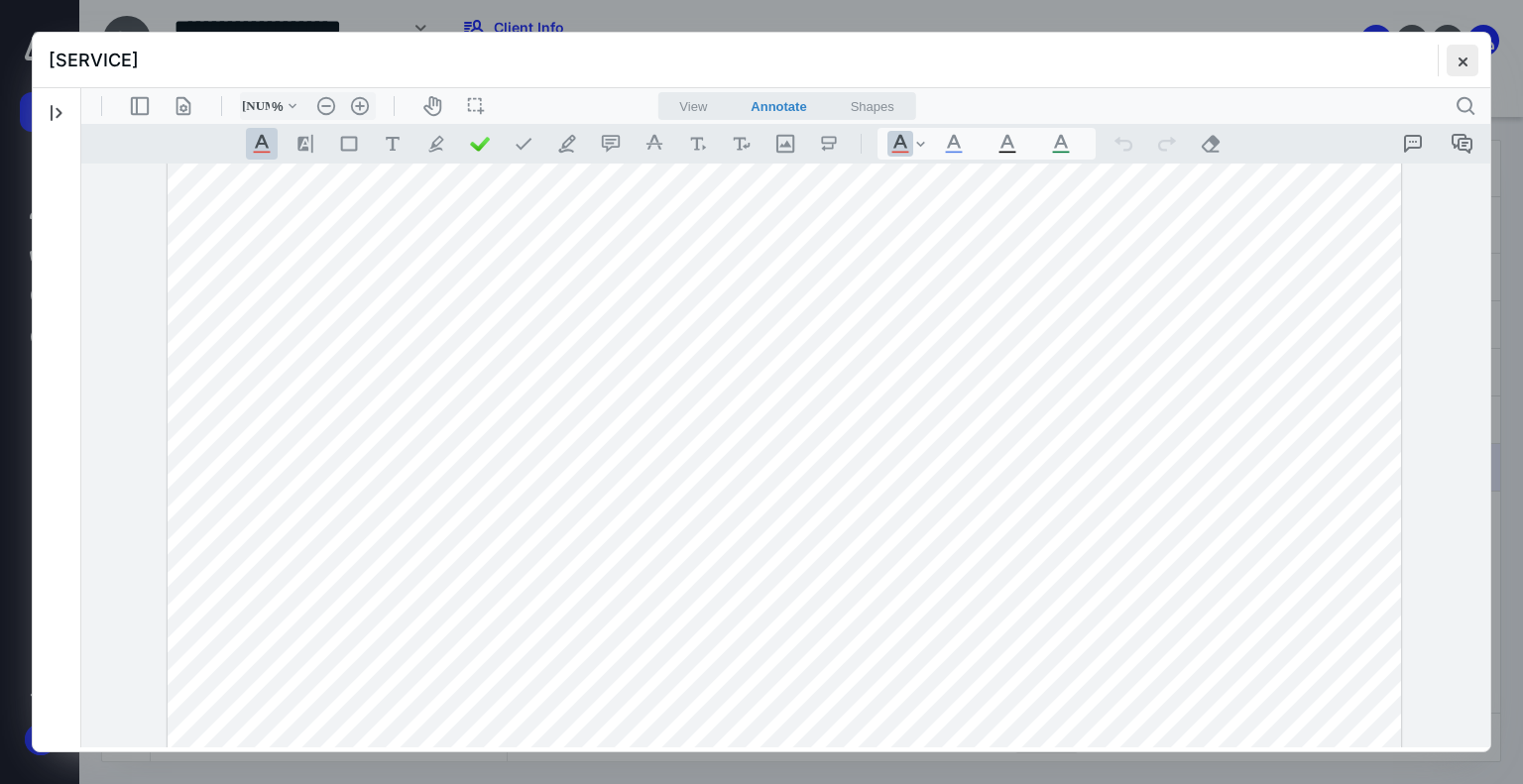 click at bounding box center (1463, 60) 